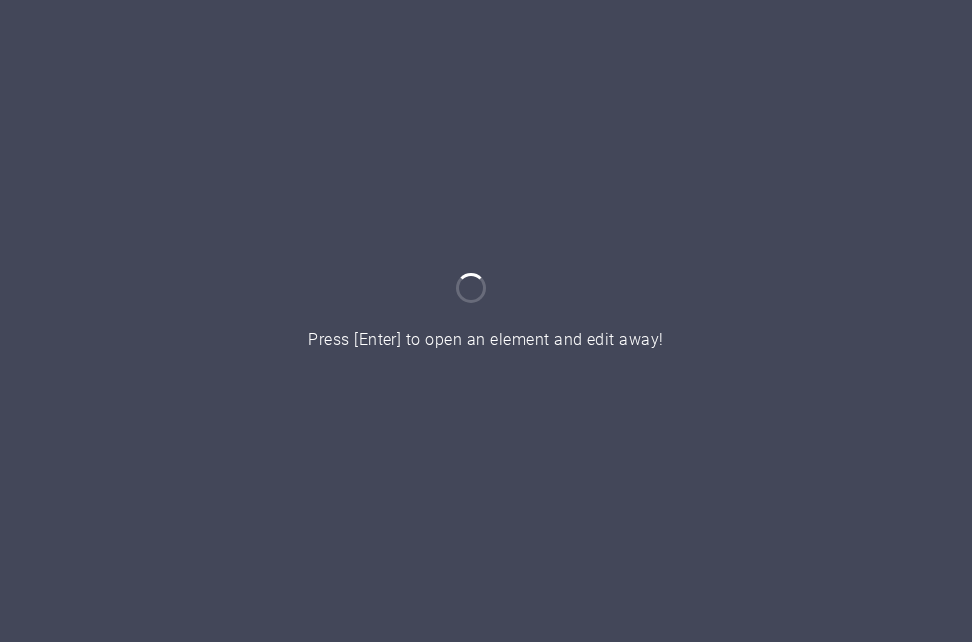scroll, scrollTop: 0, scrollLeft: 0, axis: both 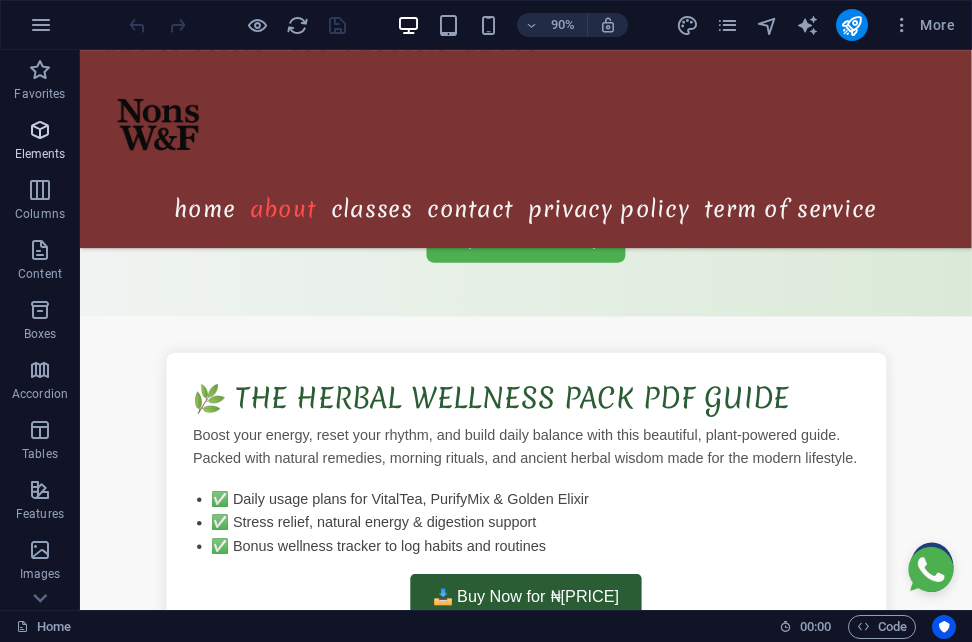 click on "Elements" at bounding box center (40, 142) 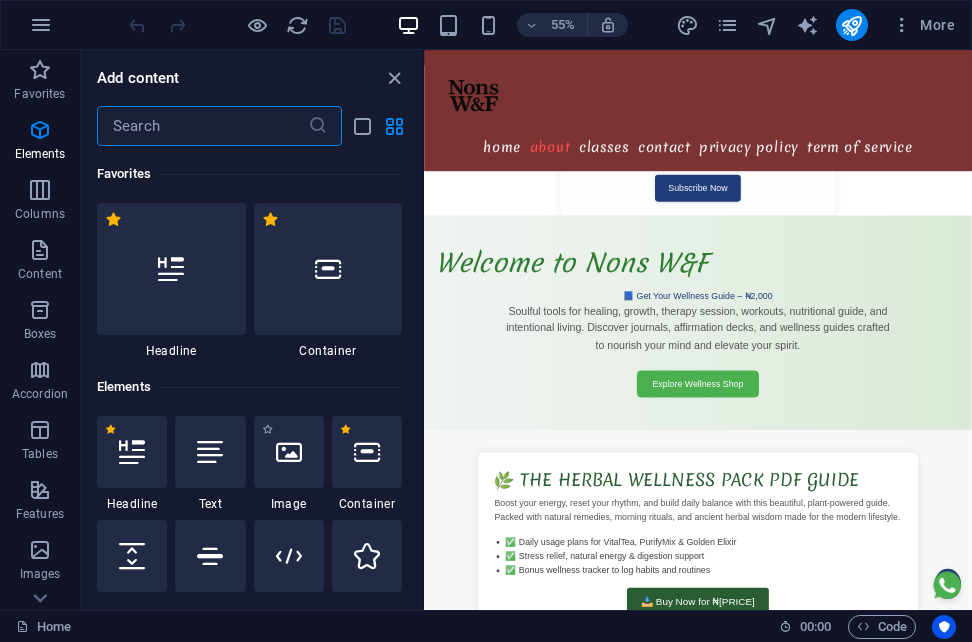 scroll, scrollTop: 3223, scrollLeft: 0, axis: vertical 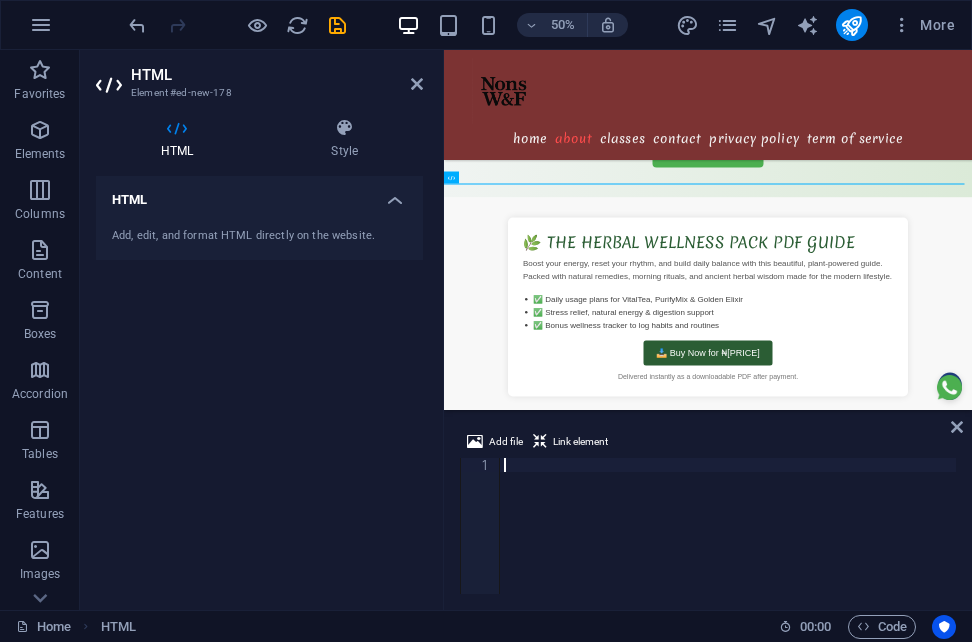 click at bounding box center (728, 540) 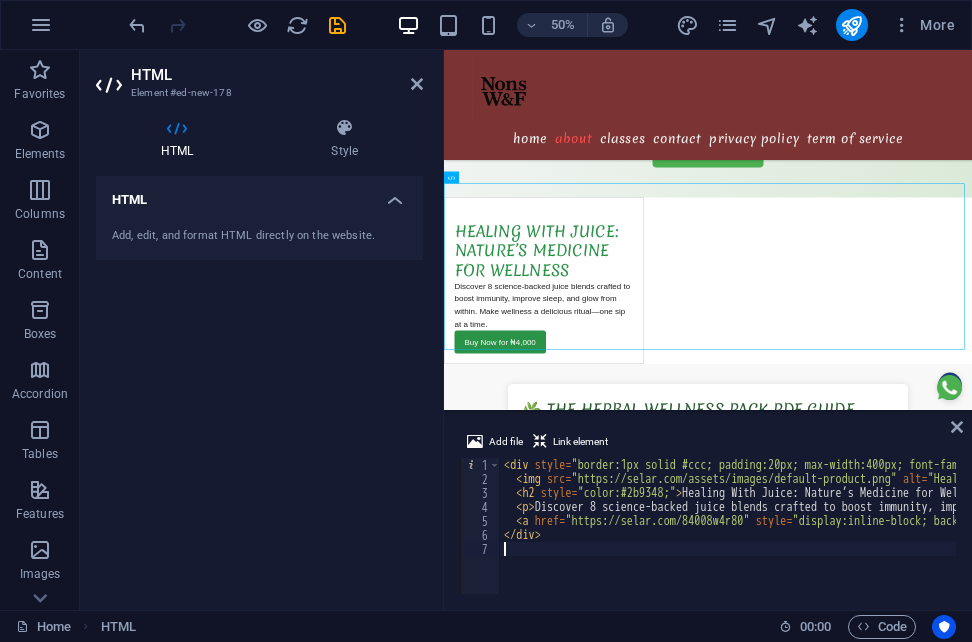scroll, scrollTop: 0, scrollLeft: 0, axis: both 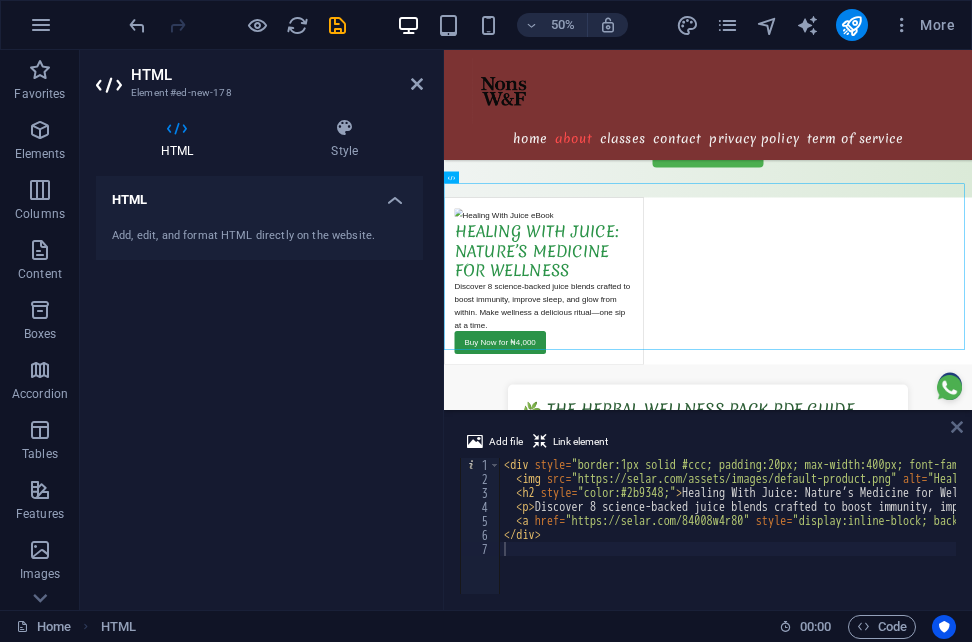 click at bounding box center [957, 427] 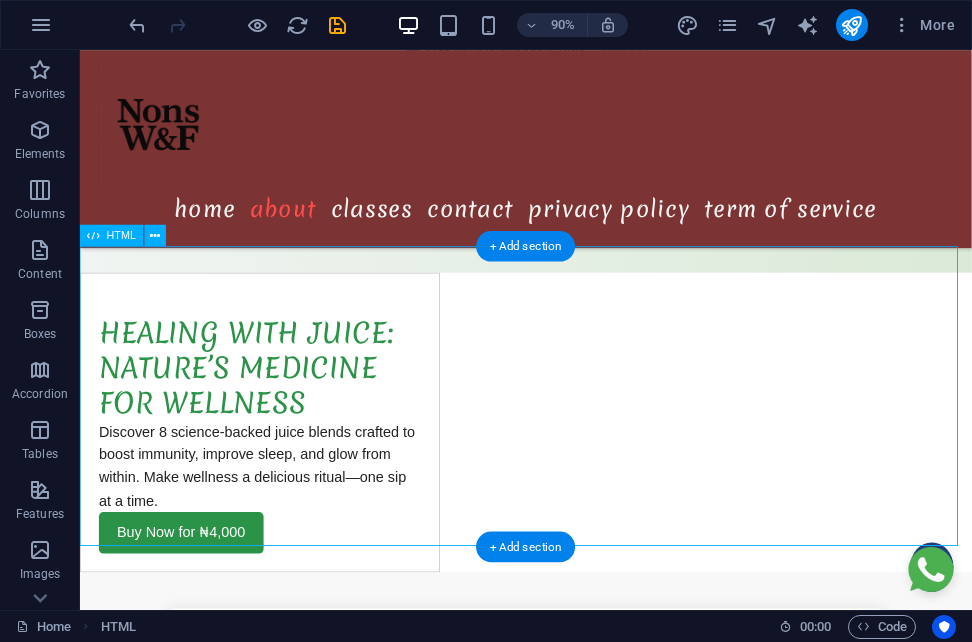 scroll, scrollTop: 2873, scrollLeft: 0, axis: vertical 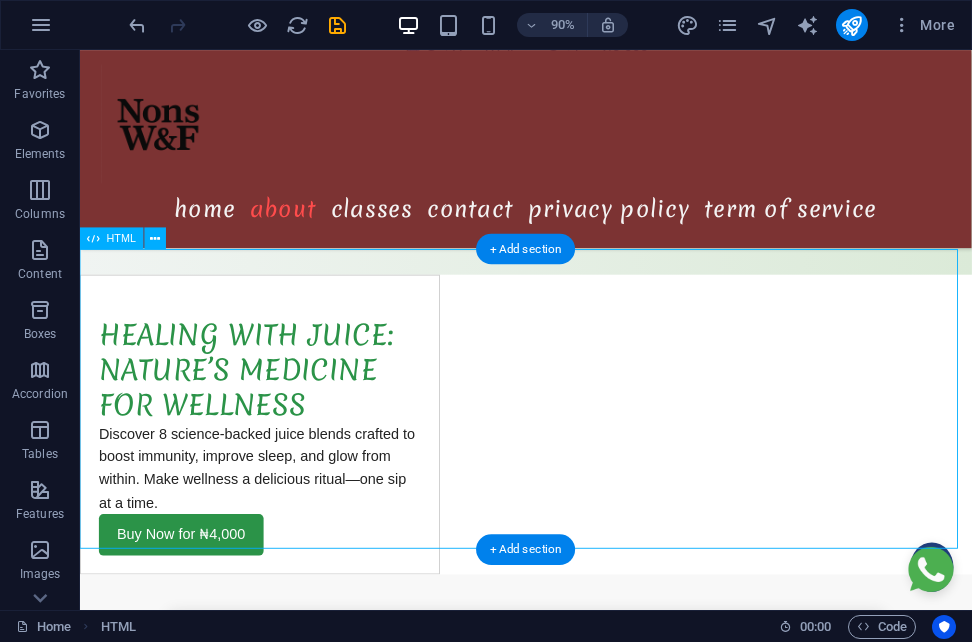 click on "Healing With Juice: Nature’s Medicine for Wellness
Discover 8 science-backed juice blends crafted to boost immunity, improve sleep, and glow from within. Make wellness a delicious ritual—one sip at a time.
Buy Now for ₦4,000" at bounding box center [575, 466] 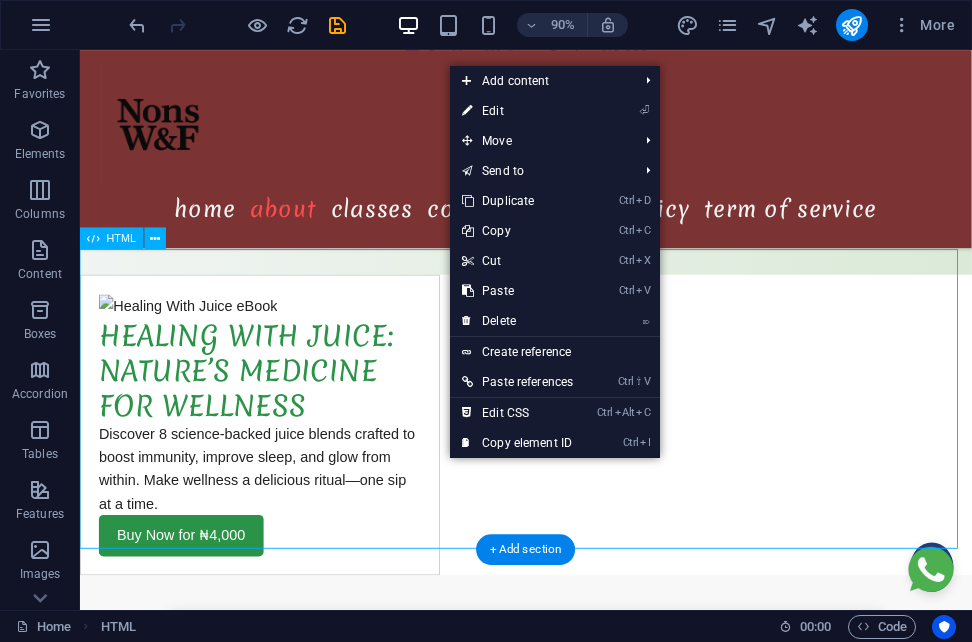 click on "Healing With Juice: Nature’s Medicine for Wellness
Discover 8 science-backed juice blends crafted to boost immunity, improve sleep, and glow from within. Make wellness a delicious ritual—one sip at a time.
Buy Now for ₦4,000" at bounding box center (575, 467) 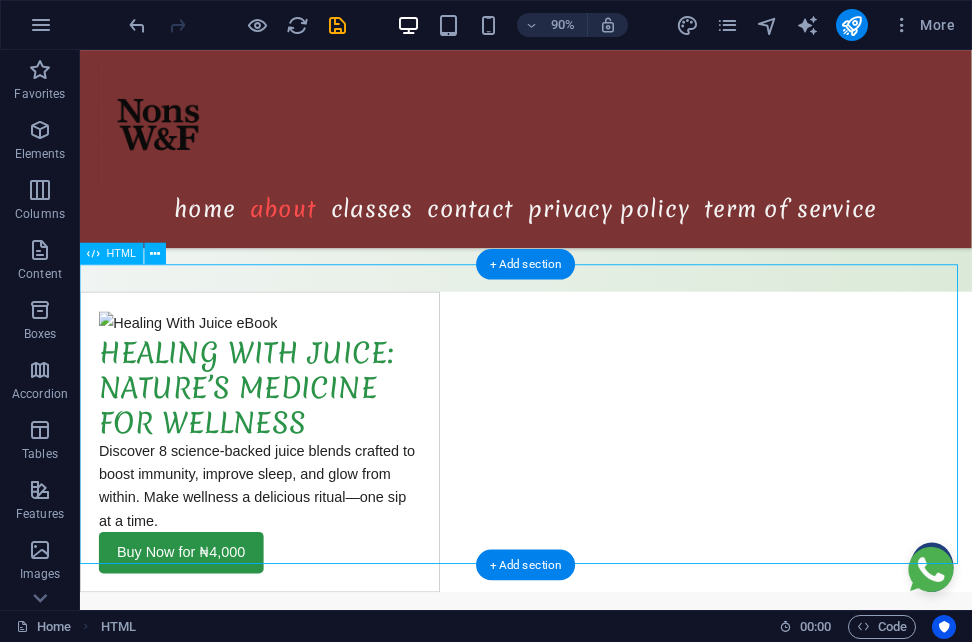 scroll, scrollTop: 2853, scrollLeft: 0, axis: vertical 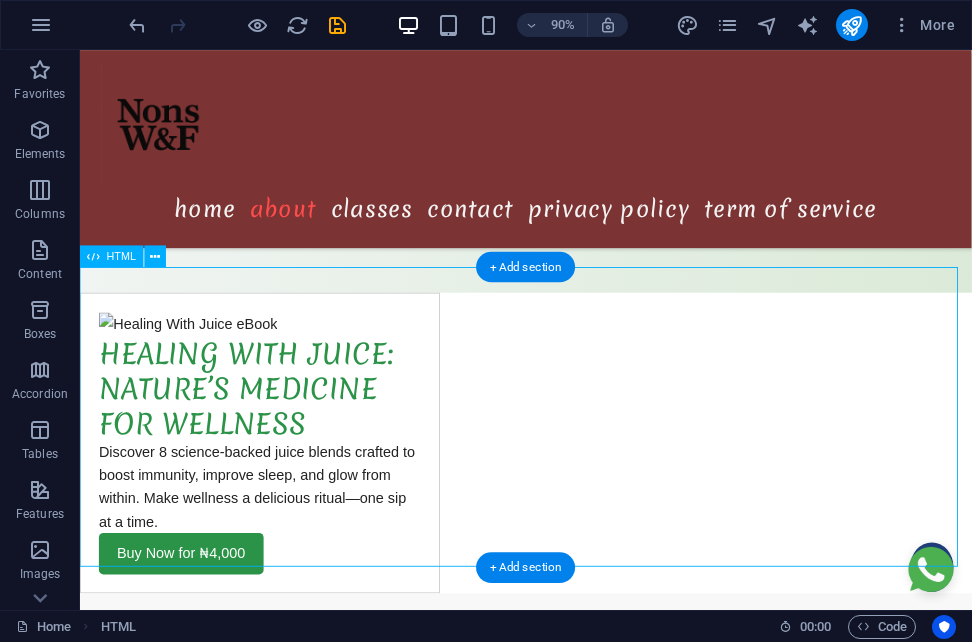 click on "Healing With Juice: Nature’s Medicine for Wellness
Discover 8 science-backed juice blends crafted to boost immunity, improve sleep, and glow from within. Make wellness a delicious ritual—one sip at a time.
Buy Now for ₦4,000" at bounding box center [575, 487] 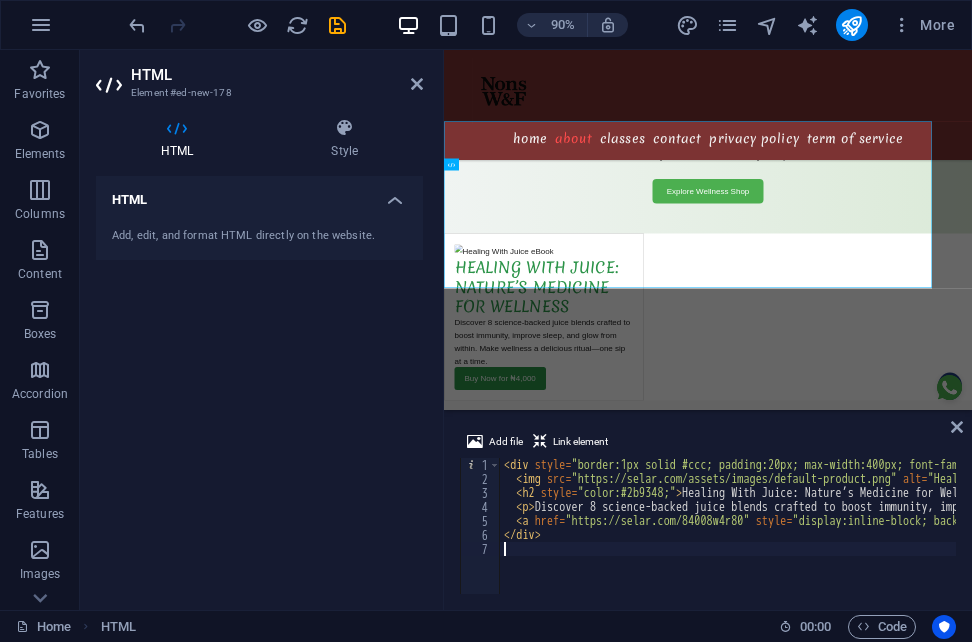 scroll, scrollTop: 2951, scrollLeft: 0, axis: vertical 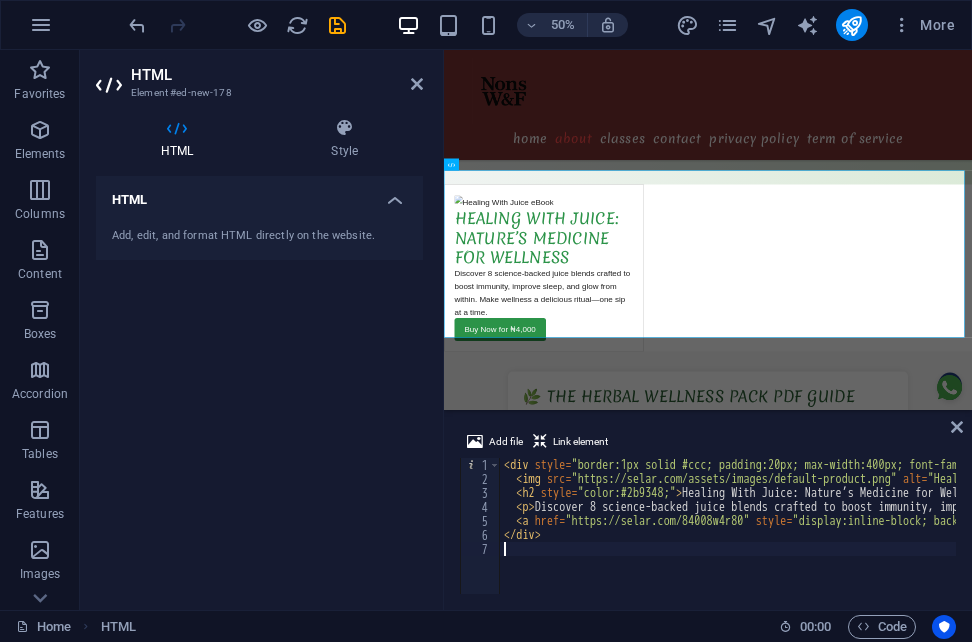 click on "< div   style = "border:1px solid #ccc; padding:20px; max-width:400px; font-family:Arial, sans-serif;" >    < img   src = "https://selar.com/assets/images/default-product.png"   alt = "Healing With Juice eBook"   style = "width:100%; height:auto;" >    < h2   style = "color:#2b9348;" > Healing With Juice: Nature’s Medicine for Wellness </ h2 >    < p > Discover 8 science-backed juice blends crafted to boost immunity, improve sleep, and glow from within. Make wellness a delicious ritual—one sip at a time. </ p >    < a   href = "https://selar.com/84008w4r80"   style = "display:inline-block; background-color:#2b9348; color:white; padding:10px 20px; text-decoration:none; border-radius:5px;" > Buy Now for ₦[PRICE] </ a > </ div >" at bounding box center (1151, 538) 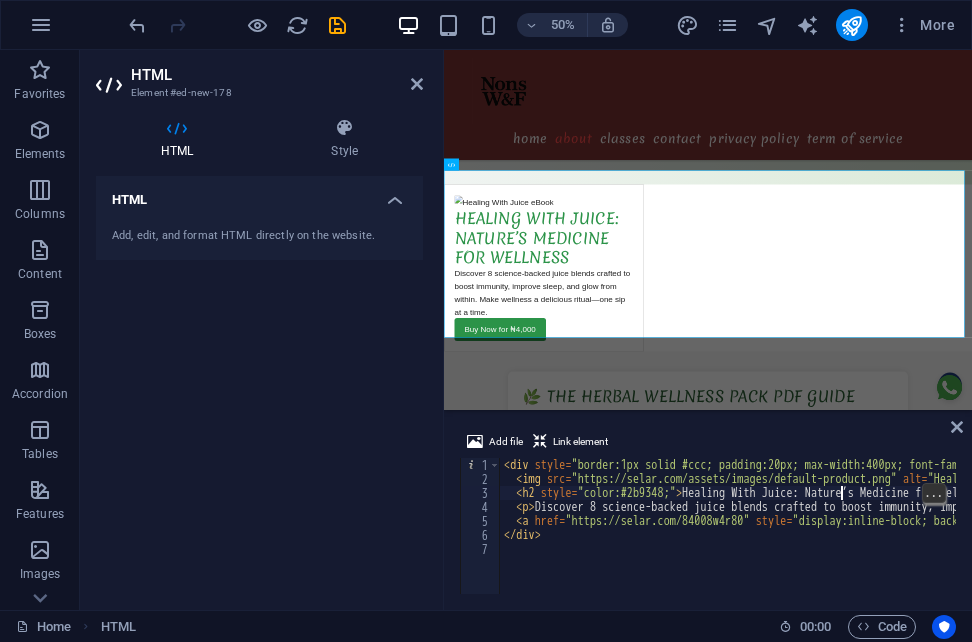 scroll, scrollTop: 0, scrollLeft: 28, axis: horizontal 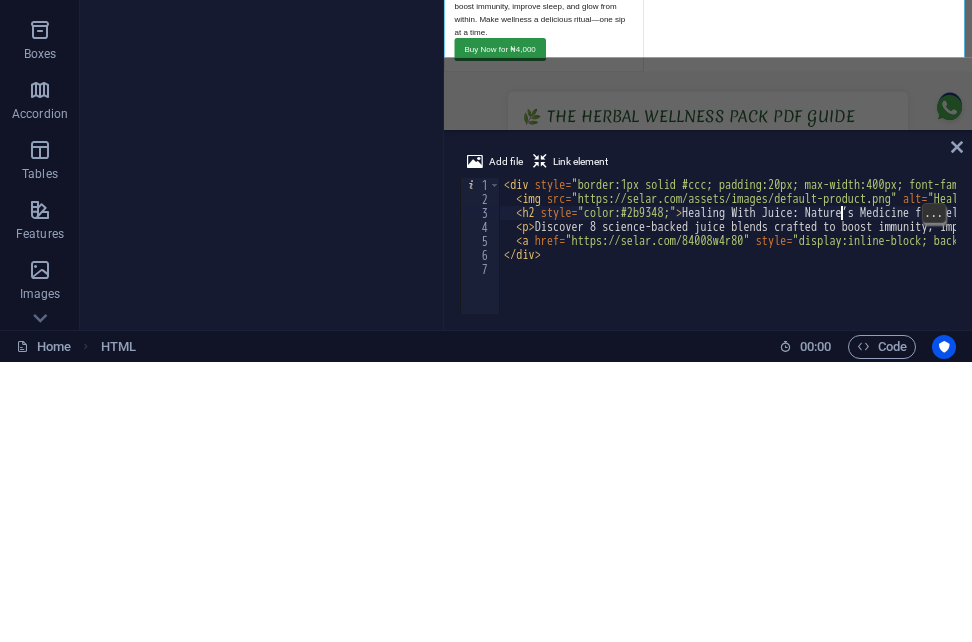 click on "< div   style = "border:1px solid #ccc; padding:20px; max-width:400px; font-family:Arial, sans-serif;" >    < img   src = "https://selar.com/assets/images/default-product.png"   alt = "Healing With Juice eBook"   style = "width:100%; height:auto;" >    < h2   style = "color:#2b9348;" > Healing With Juice: Nature’s Medicine for Wellness </ h2 >    < p > Discover 8 science-backed juice blends crafted to boost immunity, improve sleep, and glow from within. Make wellness a delicious ritual—one sip at a time. </ p >    < a   href = "https://selar.com/84008w4r80"   style = "display:inline-block; background-color:#2b9348; color:white; padding:10px 20px; text-decoration:none; border-radius:5px;" > Buy Now for ₦[PRICE] </ a > </ div >" at bounding box center (1151, 538) 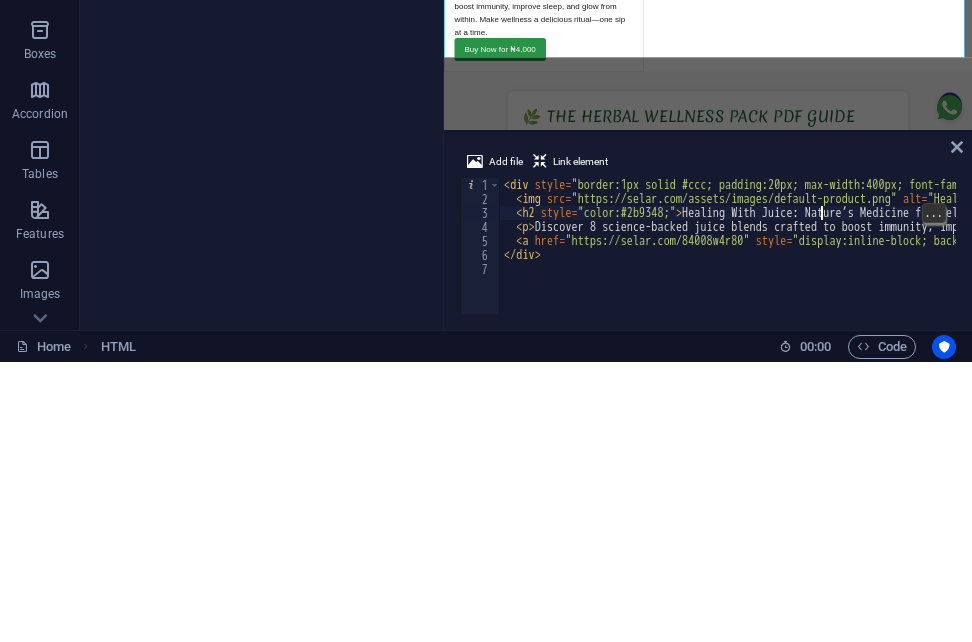 click on "< div   style = "border:1px solid #ccc; padding:20px; max-width:400px; font-family:Arial, sans-serif;" >    < img   src = "https://selar.com/assets/images/default-product.png"   alt = "Healing With Juice eBook"   style = "width:100%; height:auto;" >    < h2   style = "color:#2b9348;" > Healing With Juice: Nature’s Medicine for Wellness </ h2 >    < p > Discover 8 science-backed juice blends crafted to boost immunity, improve sleep, and glow from within. Make wellness a delicious ritual—one sip at a time. </ p >    < a   href = "https://selar.com/84008w4r80"   style = "display:inline-block; background-color:#2b9348; color:white; padding:10px 20px; text-decoration:none; border-radius:5px;" > Buy Now for ₦[PRICE] </ a > </ div >" at bounding box center [1151, 538] 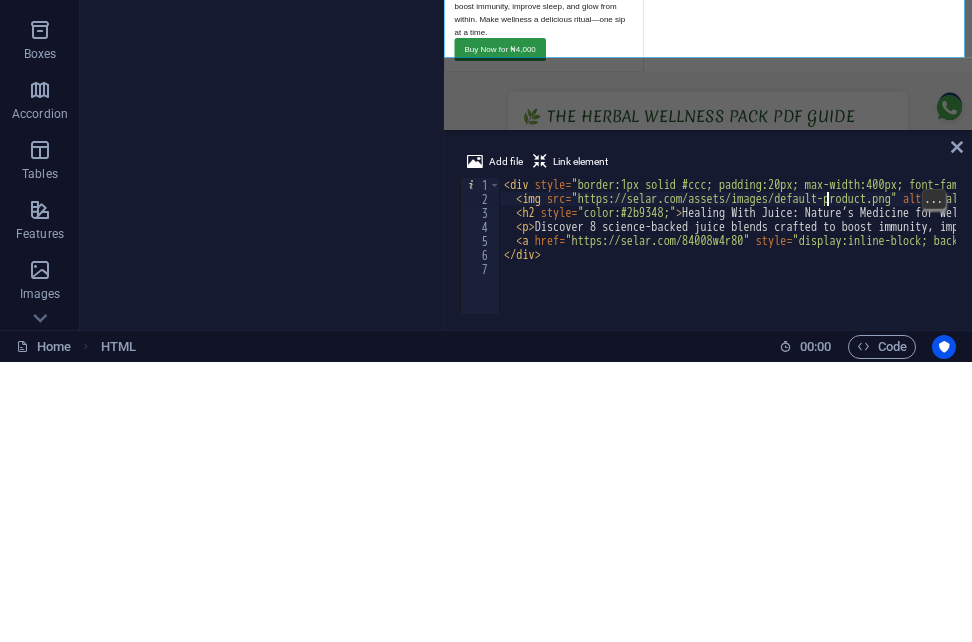 click on "< div   style = "border:1px solid #ccc; padding:20px; max-width:400px; font-family:Arial, sans-serif;" >    < img   src = "https://selar.com/assets/images/default-product.png"   alt = "Healing With Juice eBook"   style = "width:100%; height:auto;" >    < h2   style = "color:#2b9348;" > Healing With Juice: Nature’s Medicine for Wellness </ h2 >    < p > Discover 8 science-backed juice blends crafted to boost immunity, improve sleep, and glow from within. Make wellness a delicious ritual—one sip at a time. </ p >    < a   href = "https://selar.com/84008w4r80"   style = "display:inline-block; background-color:#2b9348; color:white; padding:10px 20px; text-decoration:none; border-radius:5px;" > Buy Now for ₦[PRICE] </ a > </ div >" at bounding box center [1151, 538] 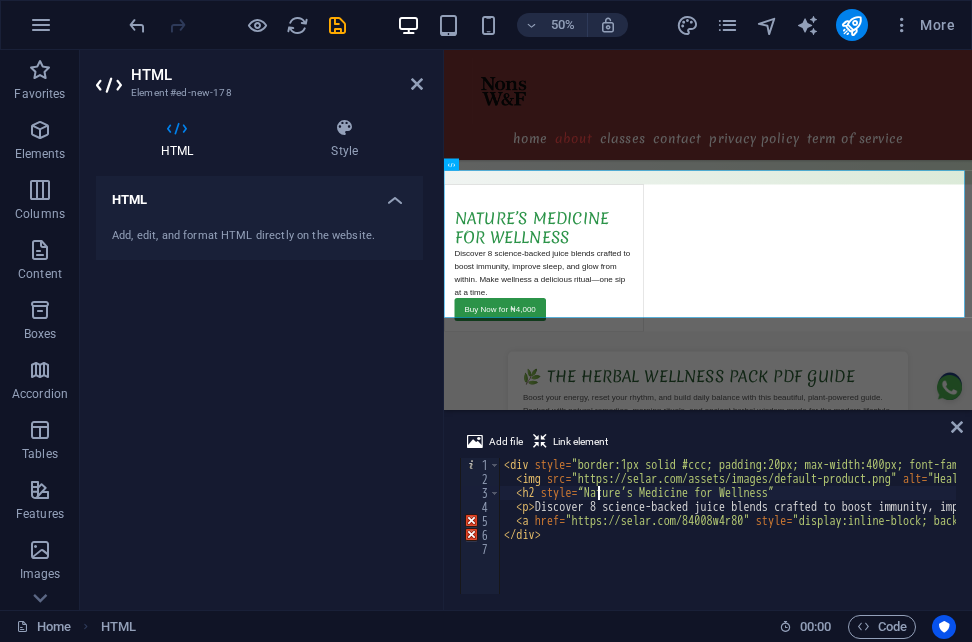 type on "<h2 style="Nature’s Medicine for Wellness</h2>" 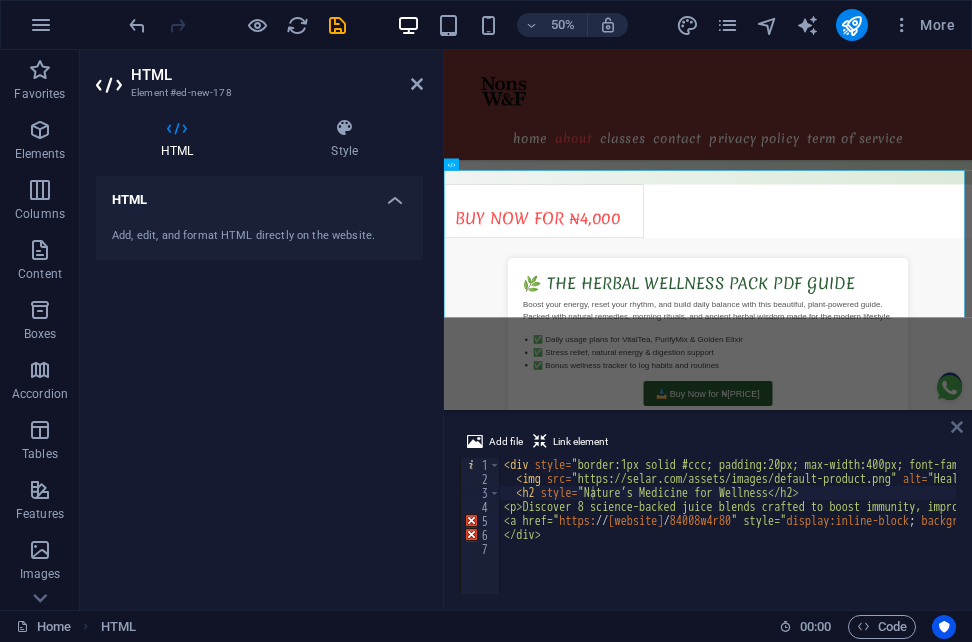 click at bounding box center (957, 427) 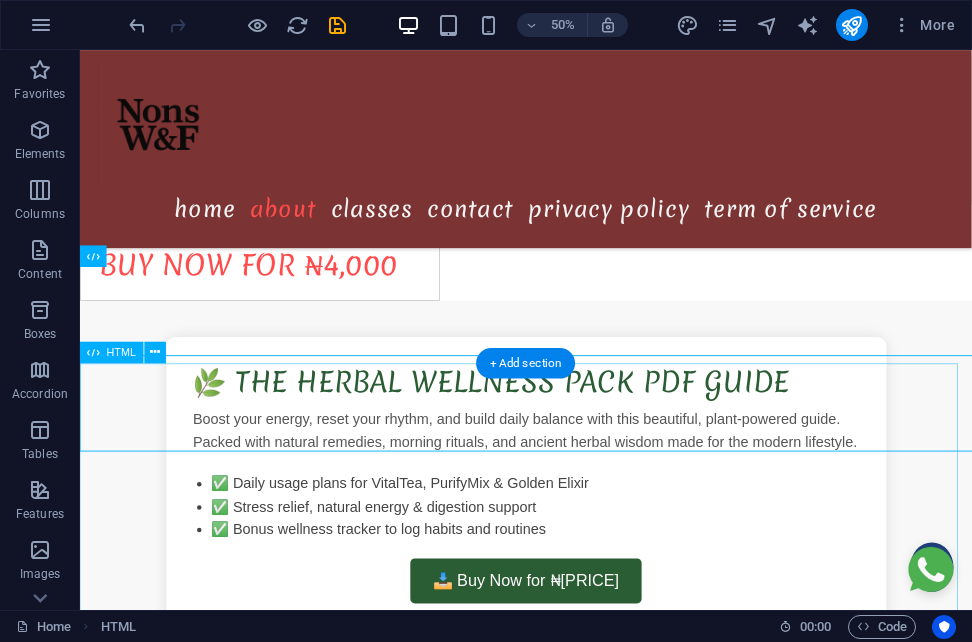scroll, scrollTop: 2853, scrollLeft: 0, axis: vertical 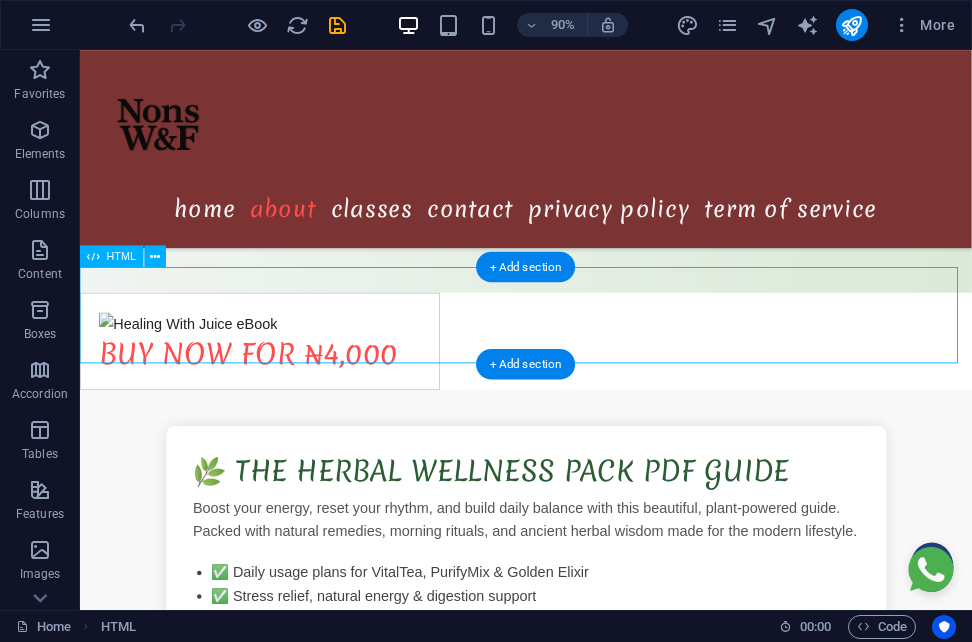click on "Buy Now for ₦4,000" at bounding box center (575, 374) 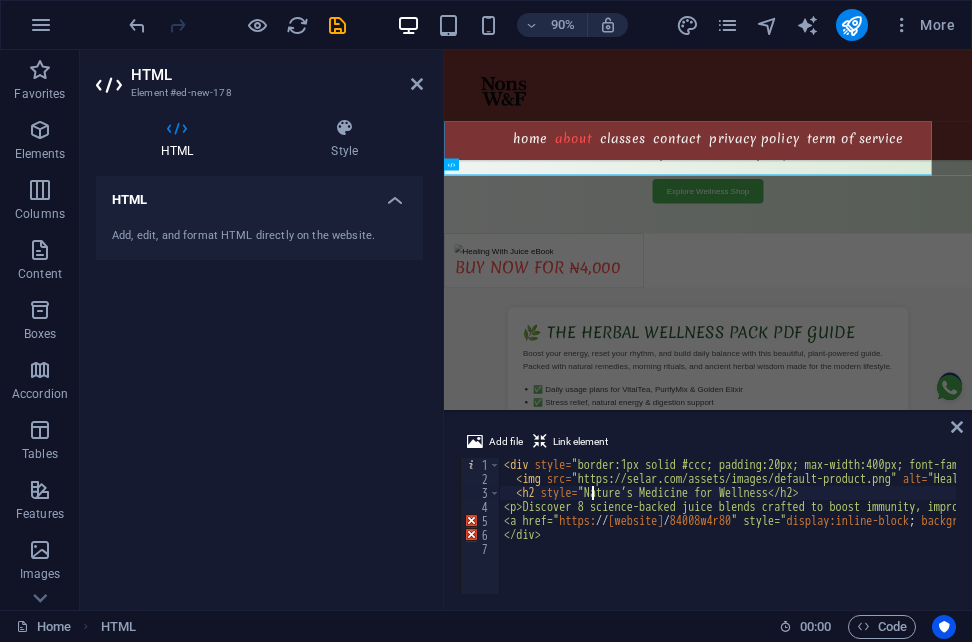 scroll, scrollTop: 2951, scrollLeft: 0, axis: vertical 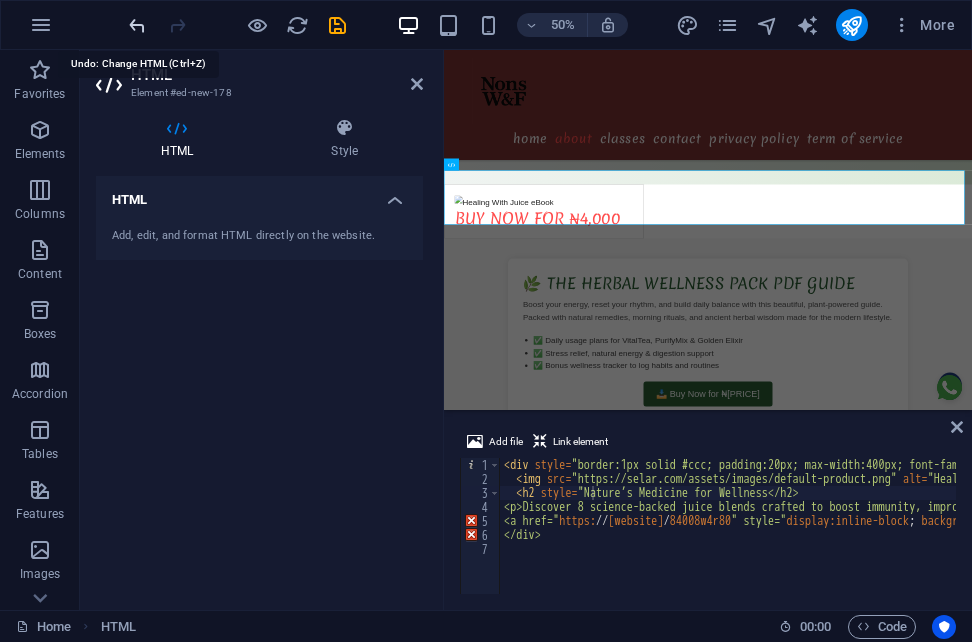 click at bounding box center [137, 25] 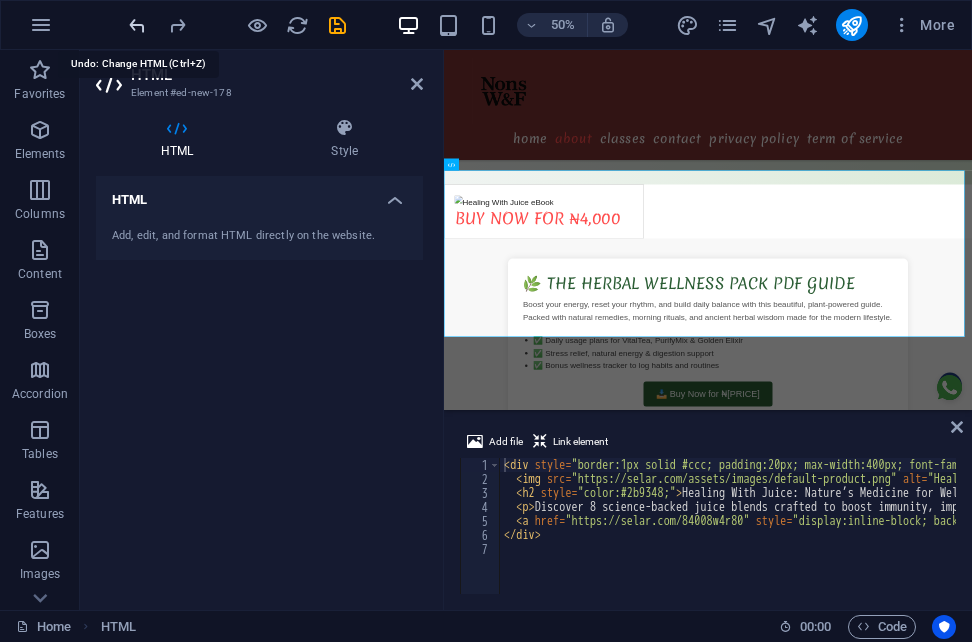 type on "<div style="border:1px solid #ccc; padding:20px; max-width:400px; font-family:Arial, sans-serif;">" 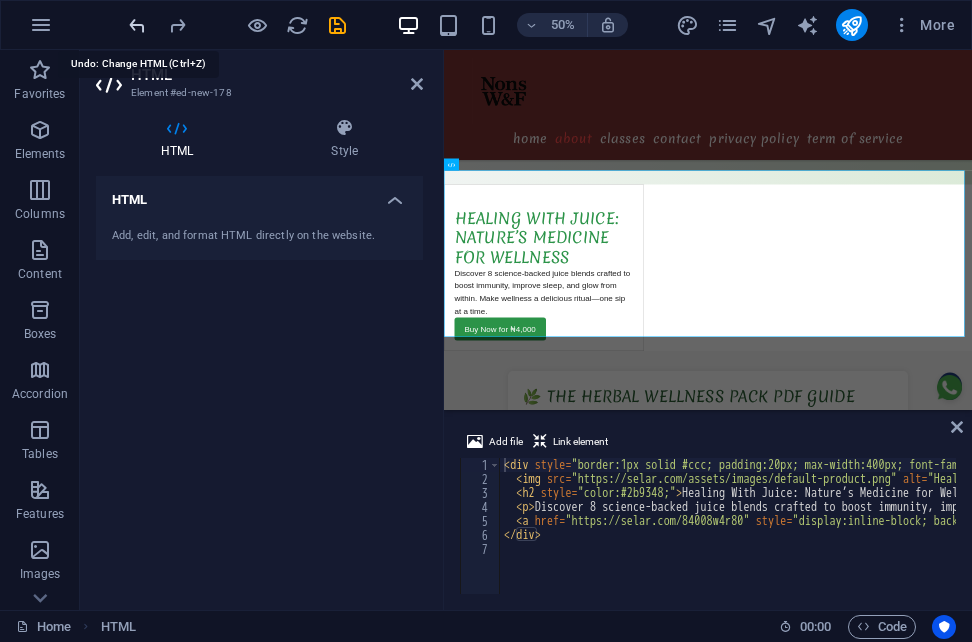 click at bounding box center (137, 25) 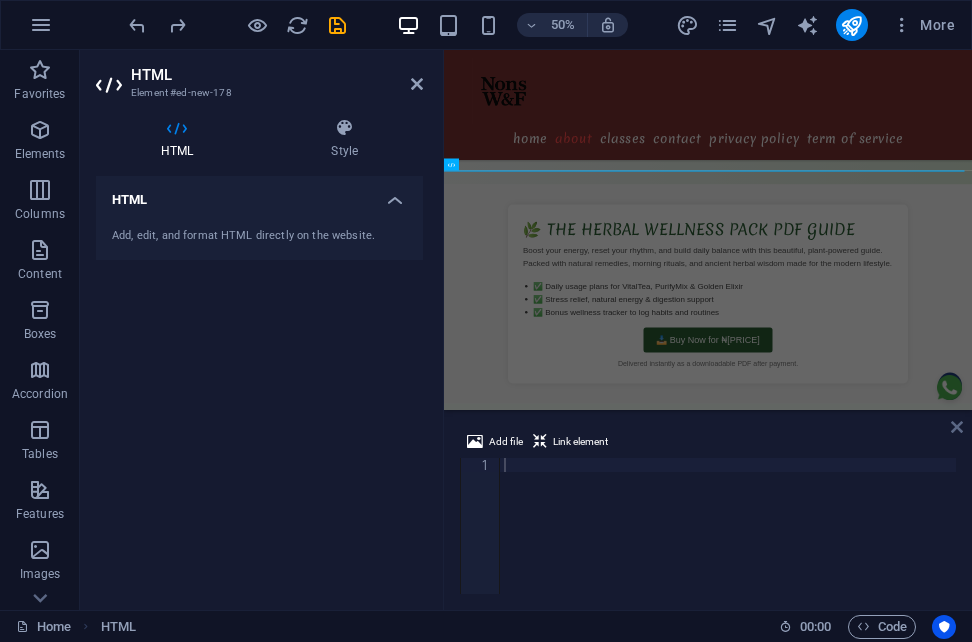 click at bounding box center [957, 427] 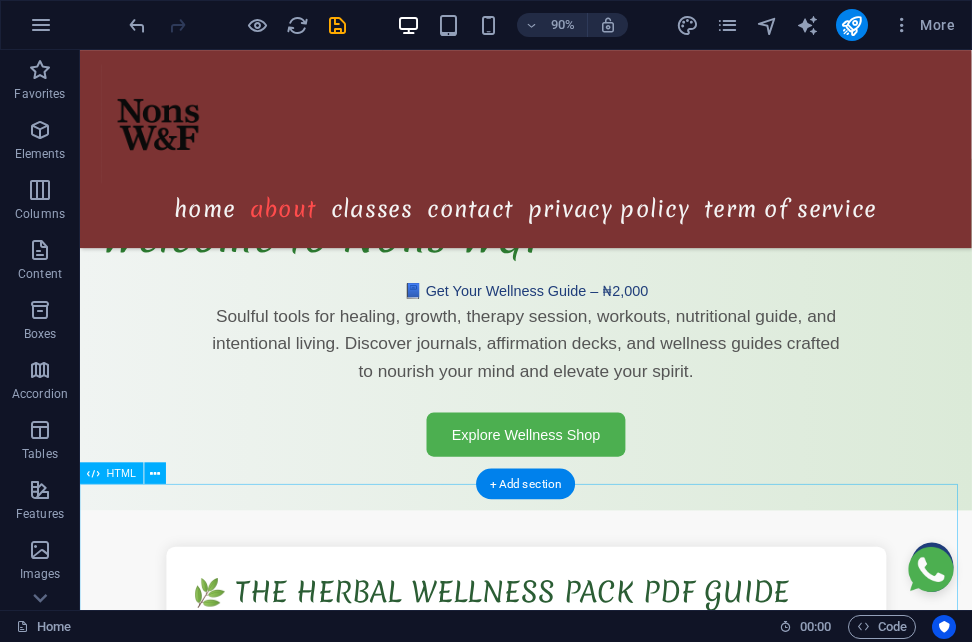 scroll, scrollTop: 2609, scrollLeft: 0, axis: vertical 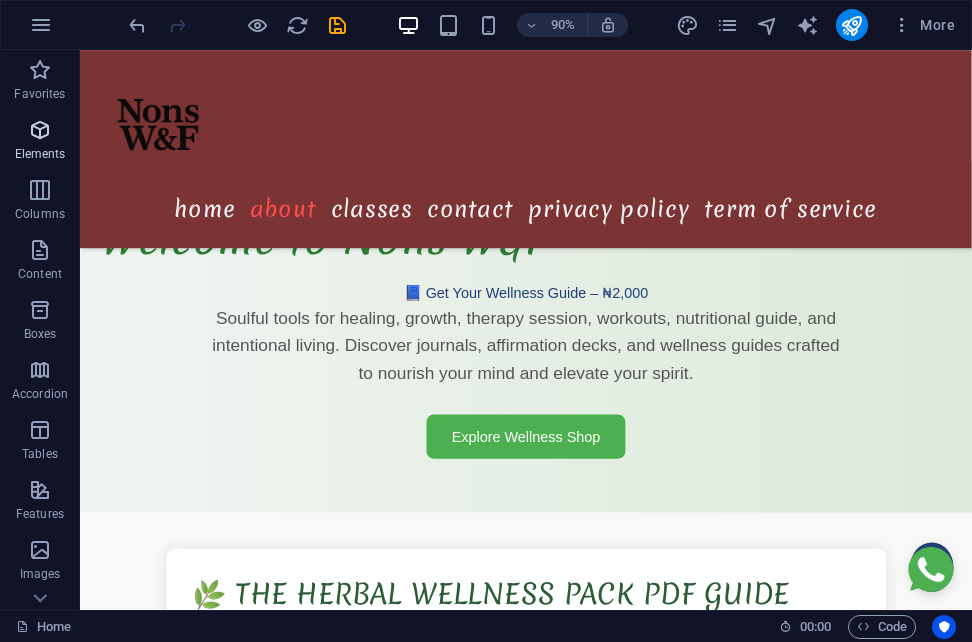 click on "Elements" at bounding box center (40, 154) 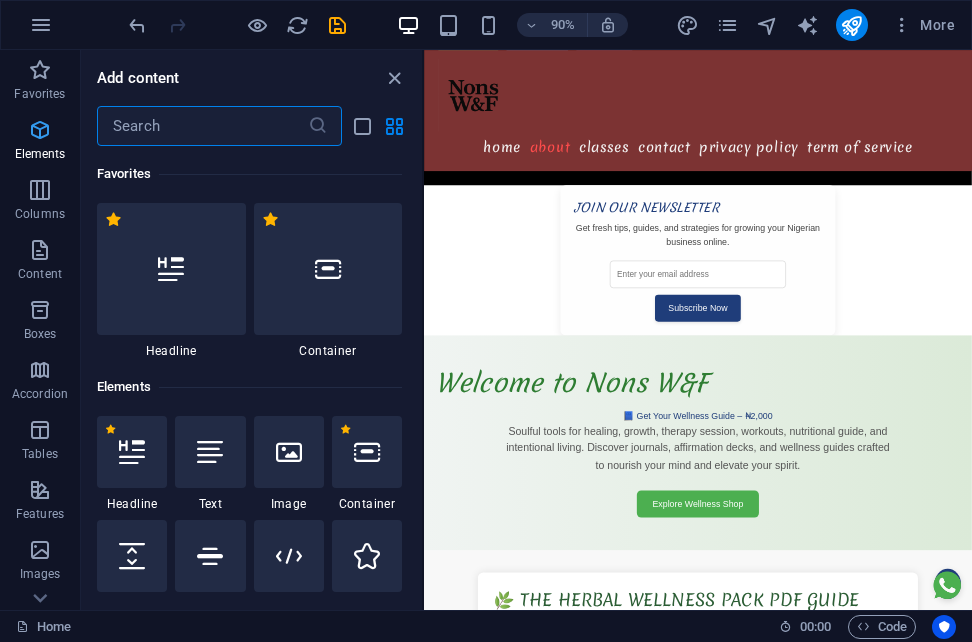 scroll, scrollTop: 3005, scrollLeft: 0, axis: vertical 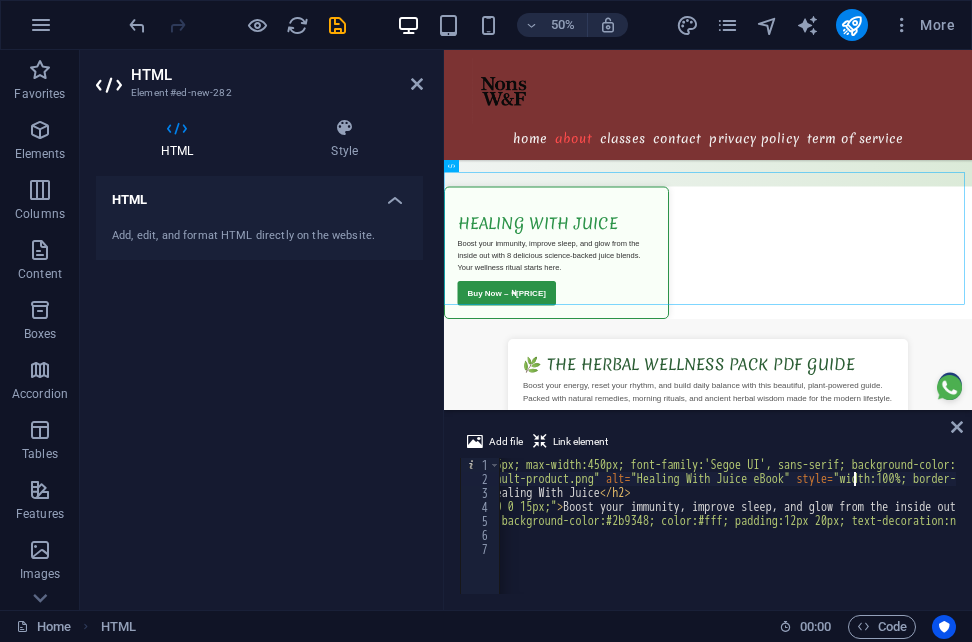 click on "< div   style = "border:2px solid #2b9348; padding:25px; max-width:450px; font-family:'Segoe UI', sans-serif; background-color:#f9fff8; box-shadow:0 0 15px rgba(0,0,0,0.1); border-radius:10px;" >    < img   src = "https://selar.com/assets/images/default-product.png"   alt = "Healing With Juice eBook"   style = "width:100%; border-radius:8px; margin-bottom:15px;" >    < h2   style = "color:#2b9348; margin:0 0 10px;" > Healing With Juice </ h2 >    < p   style = "font-size:15px; color:#333; margin:0 0 15px;" > Boost your immunity, improve sleep, and glow from the inside out with 8 delicious science-backed juice blends. Your wellness ritual starts here. </ p >    < a   href = "https://selar.com/84008w4r80"   style = "background-color:#2b9348; color:#fff; padding:12px 20px; text-decoration:none; border-radius:5px; font-weight:bold; display:inline-block;" > Buy Now – ₦4,000 </ a > </ div >" at bounding box center (904, 538) 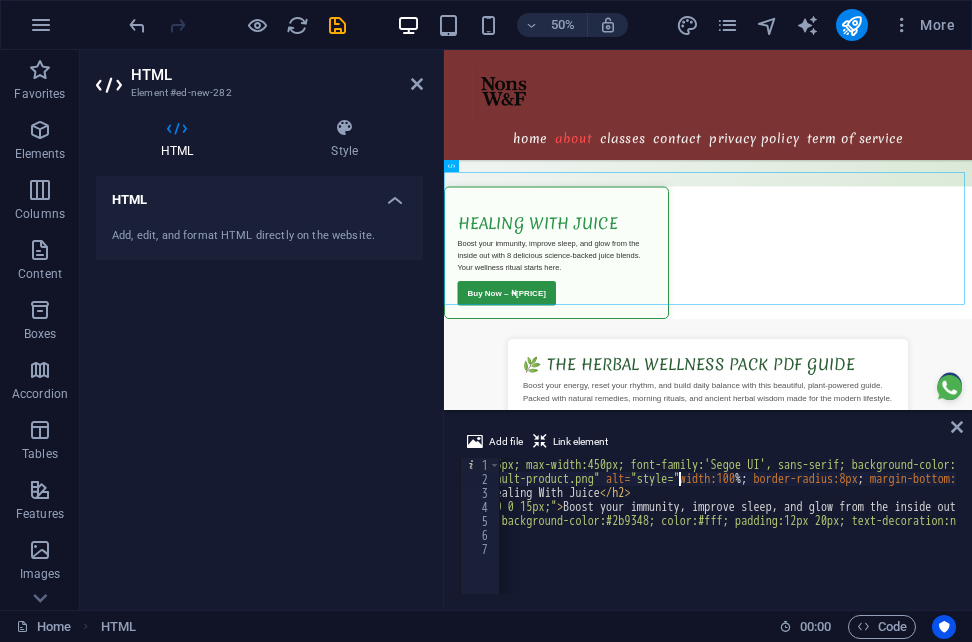 type on "<img src="https://selar.com/assets/images/default-product.png" alt=style="width:100%; border-radius:8px; margin-bottom:15px;">" 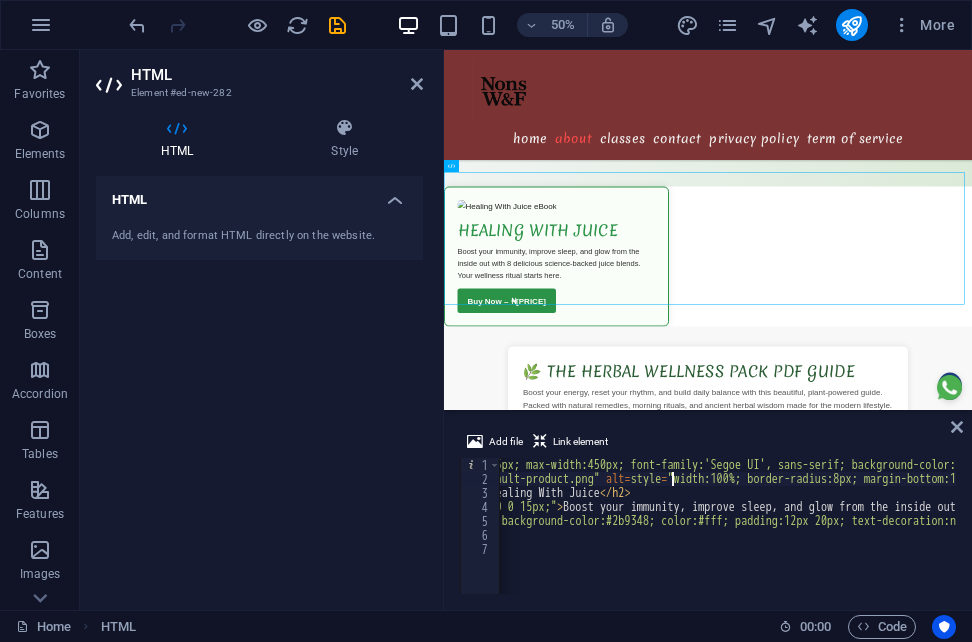 scroll, scrollTop: 0, scrollLeft: 0, axis: both 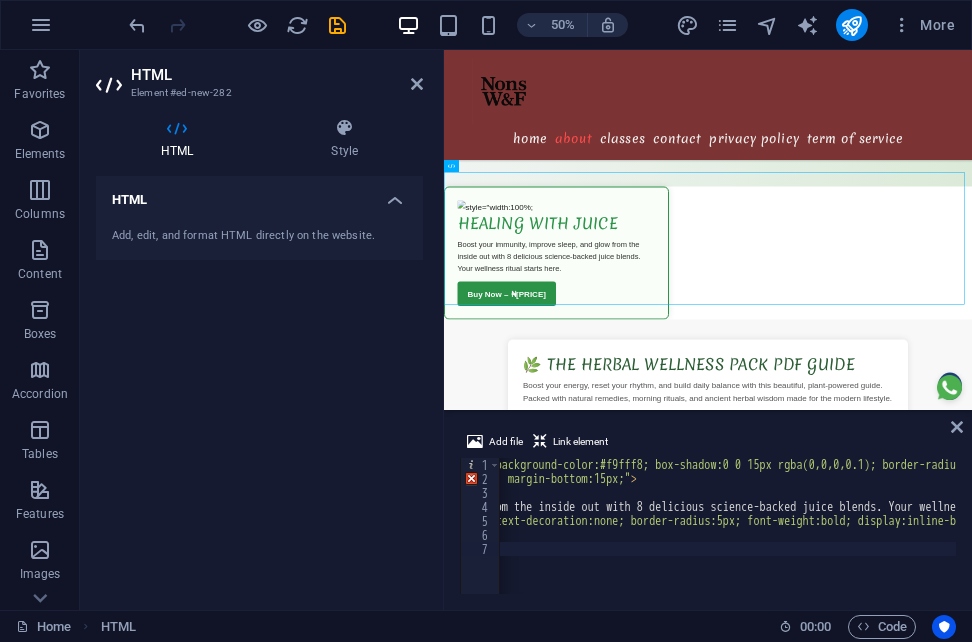 click on "Healing With Juice
Boost your immunity, improve sleep, and glow from the inside out with 8 delicious science-backed juice blends. Your wellness ritual starts here.
Buy Now – ₦4,000" at bounding box center [548, 538] 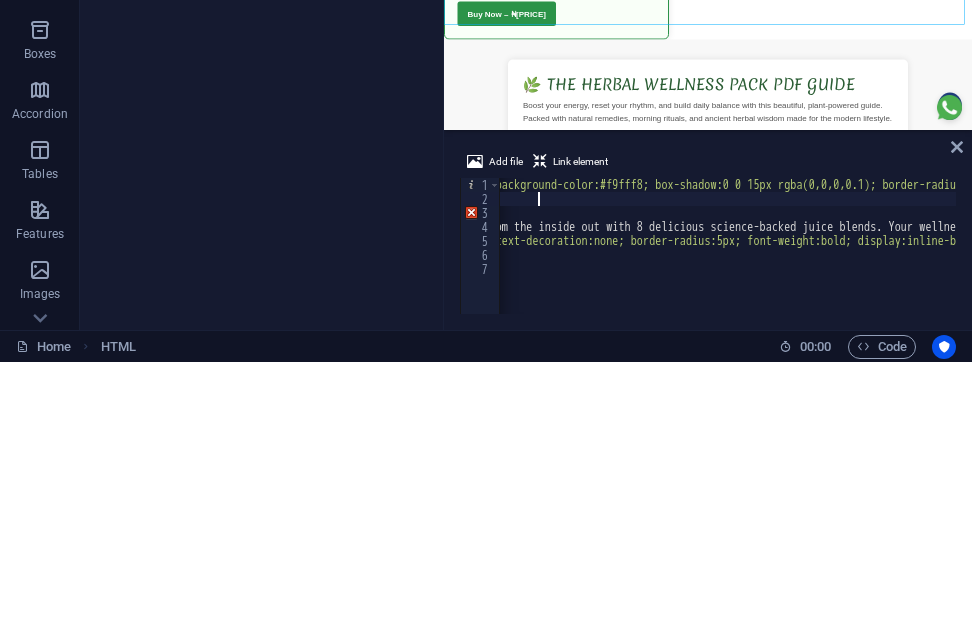 scroll, scrollTop: 0, scrollLeft: 52, axis: horizontal 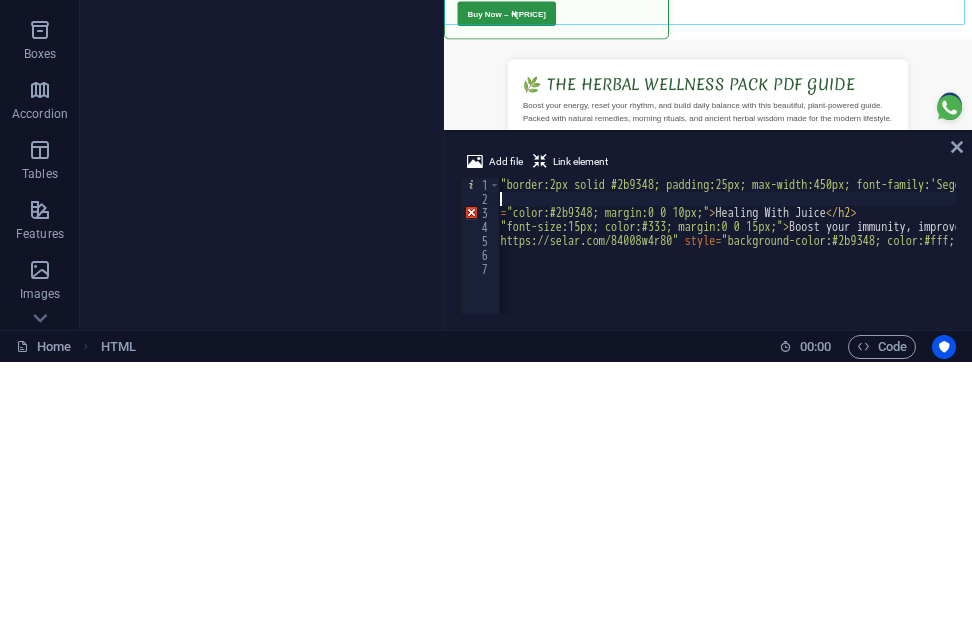 type on "<" 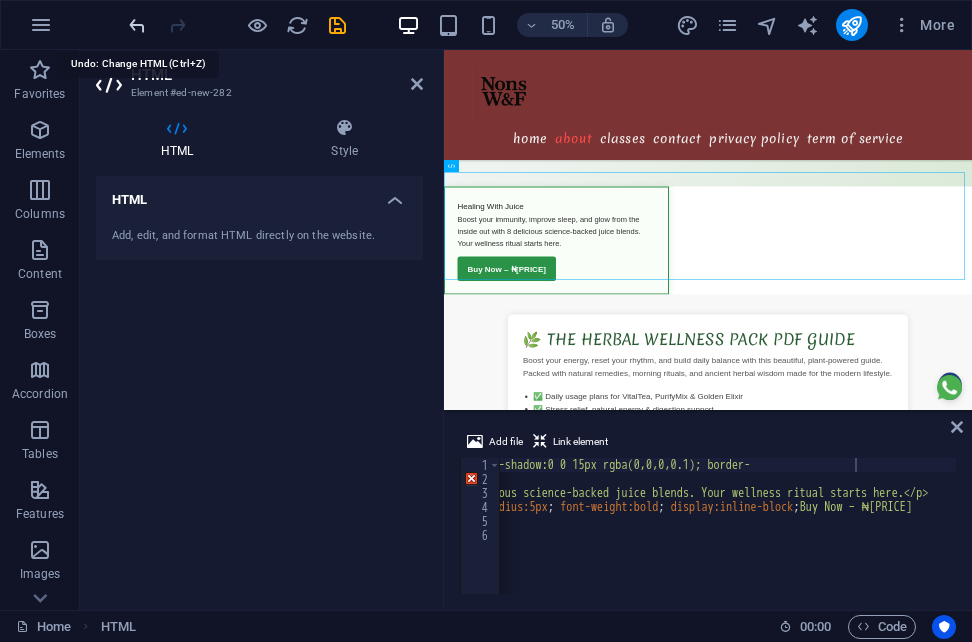 click at bounding box center (137, 25) 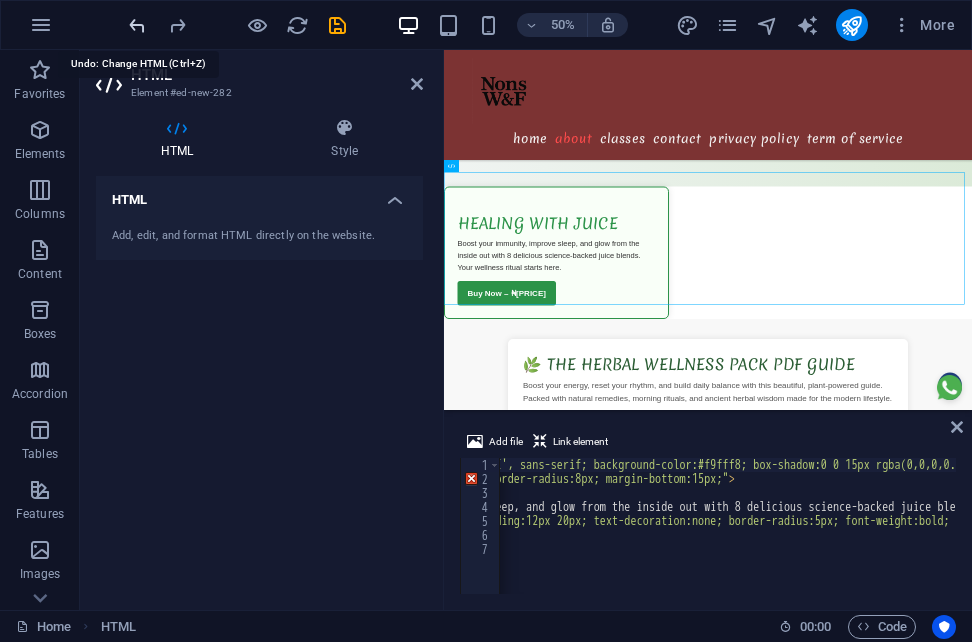 click at bounding box center (137, 25) 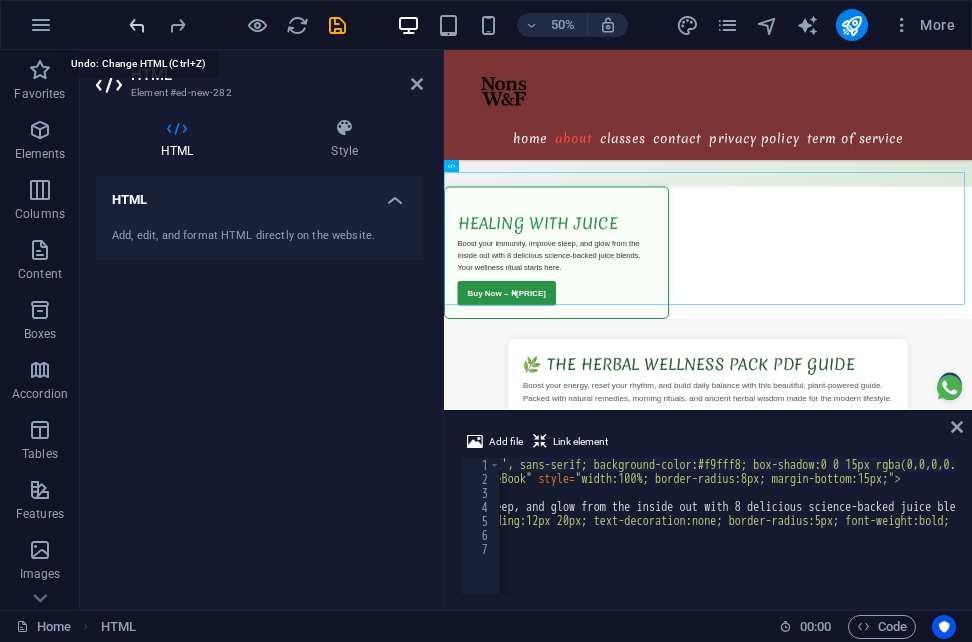 click at bounding box center (137, 25) 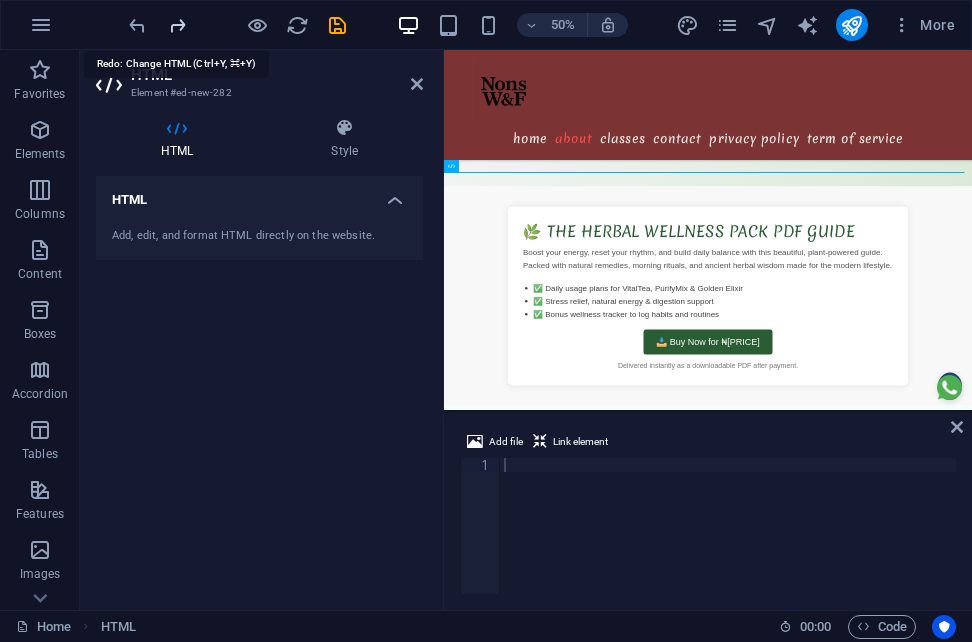 click at bounding box center (177, 25) 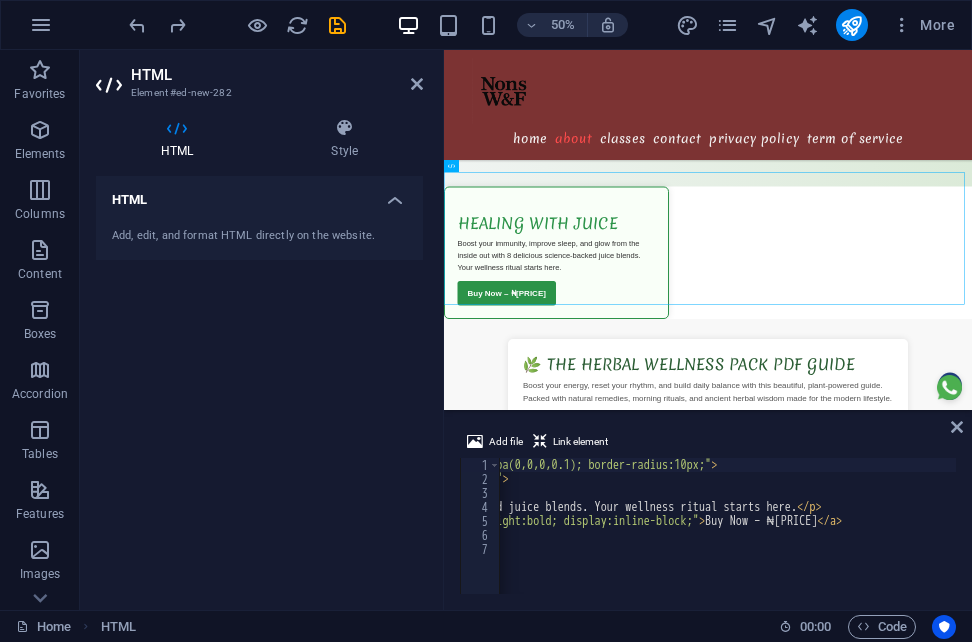 click on "< div   style = "border:2px solid #2b9348; padding:25px; max-width:450px; font-family:'Segoe UI', sans-serif; background-color:#f9fff8; box-shadow:0 0 15px rgba(0,0,0,0.1); border-radius:10px;" >    < img   src = "https://selar.com/assets/images/default-product.png"   alt = "Healing With Juice eBook"   style = "width:100%; border-radius:8px; margin-bottom:15px;" >    < h2   style = "color:#2b9348; margin:0 0 10px;" > Healing With Juice </ h2 >    < p   style = "font-size:15px; color:#333; margin:0 0 15px;" > Boost your immunity, improve sleep, and glow from the inside out with 8 delicious science-backed juice blends. Your wellness ritual starts here. </ p >    < a   href = "https://selar.com/84008w4r80"   style = "background-color:#2b9348; color:#fff; padding:12px 20px; text-decoration:none; border-radius:5px; font-weight:bold; display:inline-block;" > Buy Now – ₦4,000 </ a > </ div >" at bounding box center (254, 538) 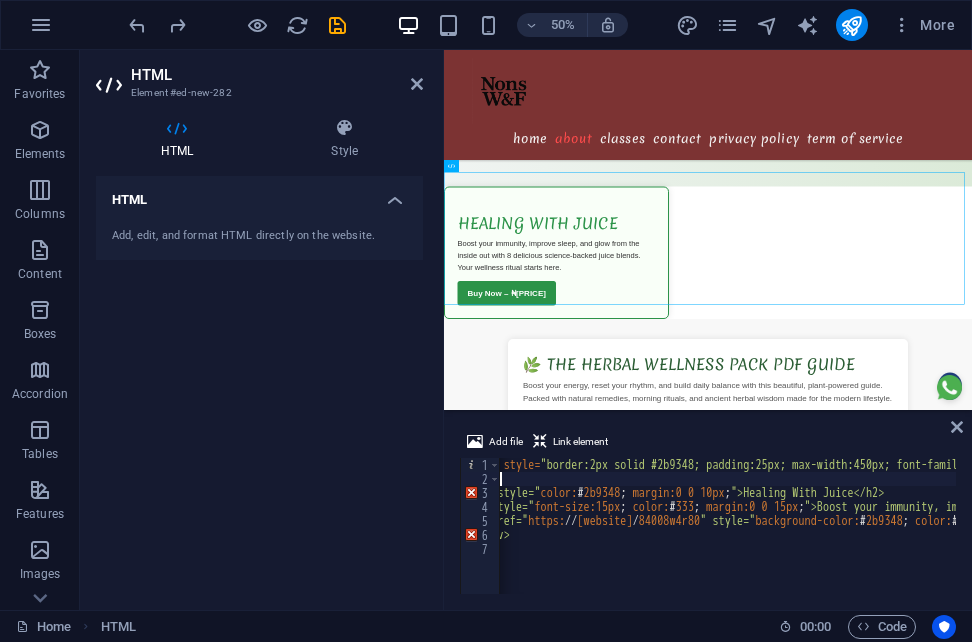 type on "<" 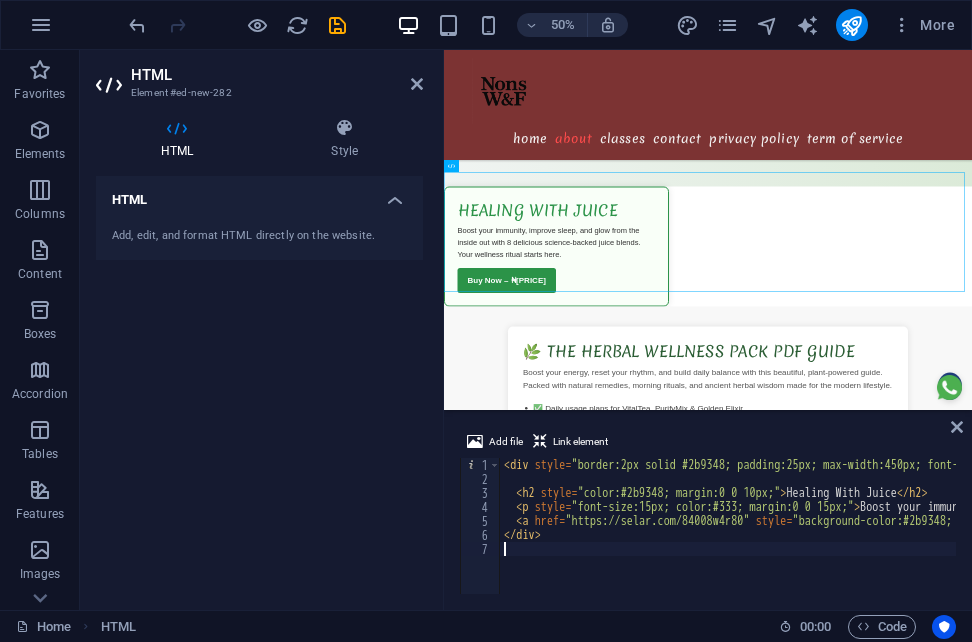 click on "Healing With Juice
Boost your immunity, improve sleep, and glow from the inside out with 8 delicious science-backed juice blends. Your wellness ritual starts here.
Buy Now – ₦4,000" at bounding box center [1201, 538] 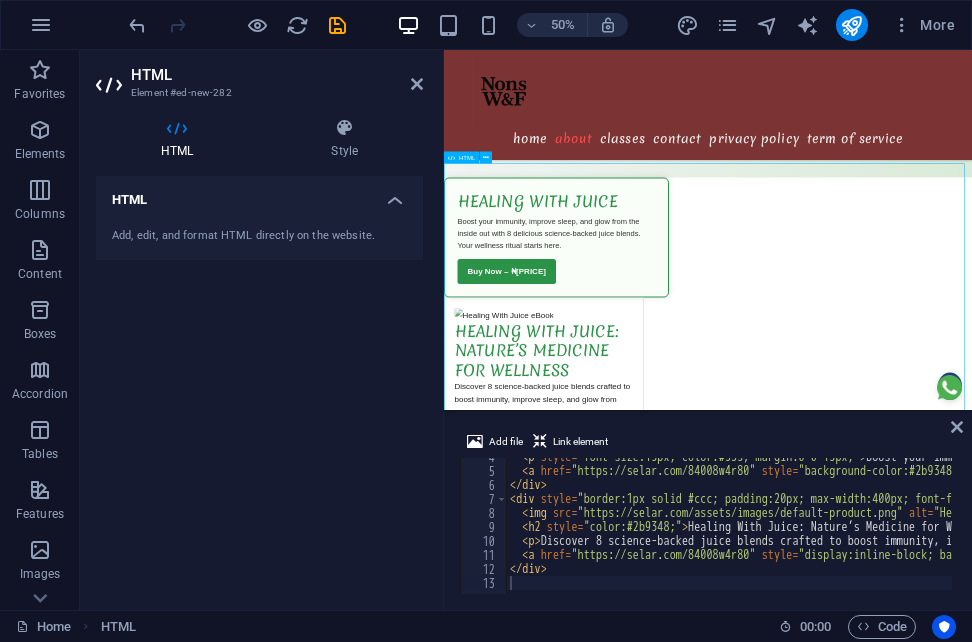 scroll, scrollTop: 2964, scrollLeft: 0, axis: vertical 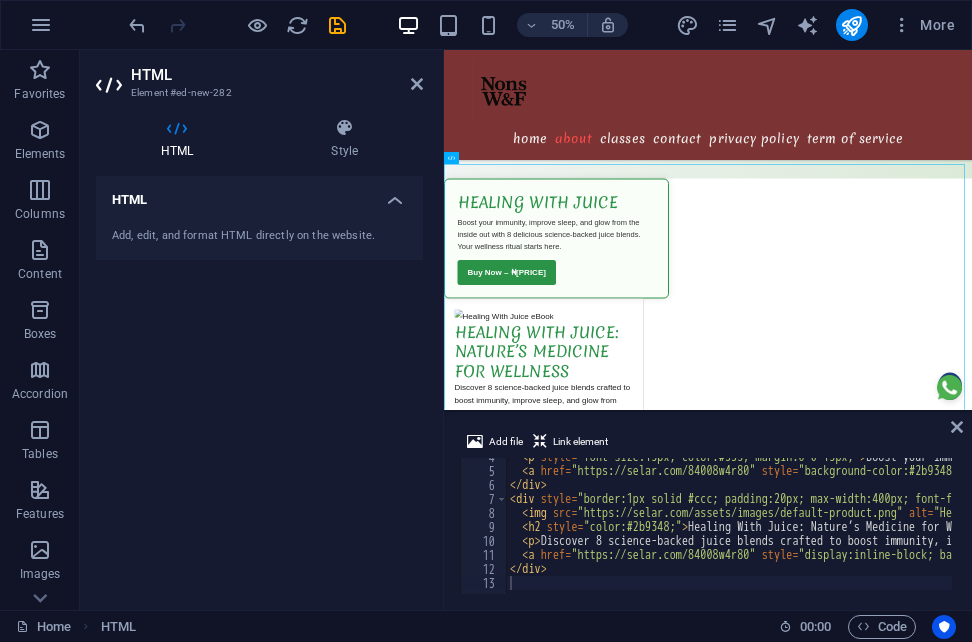 click on "<p>© <span id="currentYear"></span> Nons F&amp;W. All rights reserved.</p>" at bounding box center (1207, 530) 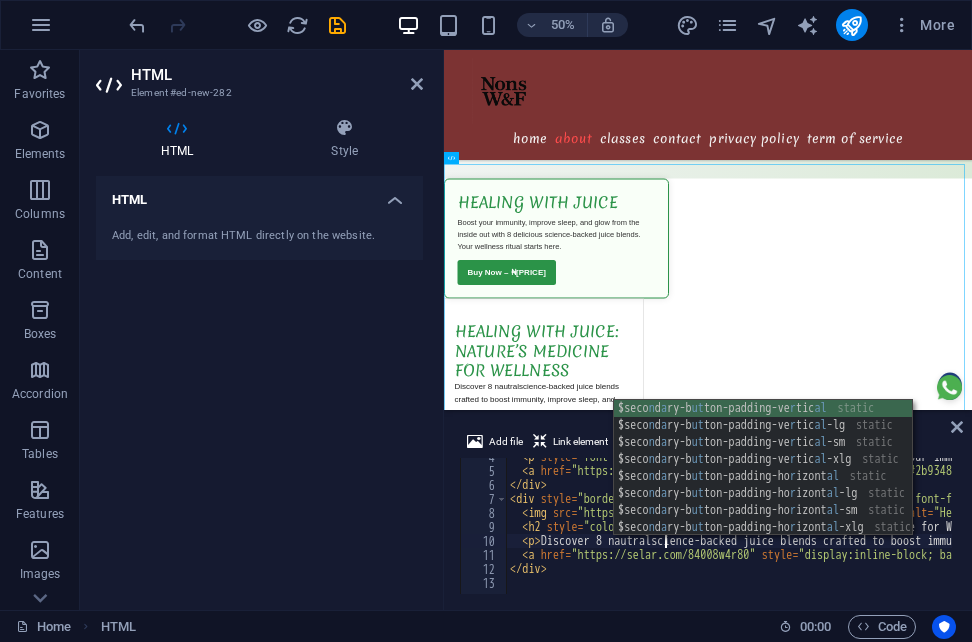 scroll, scrollTop: 0, scrollLeft: 13, axis: horizontal 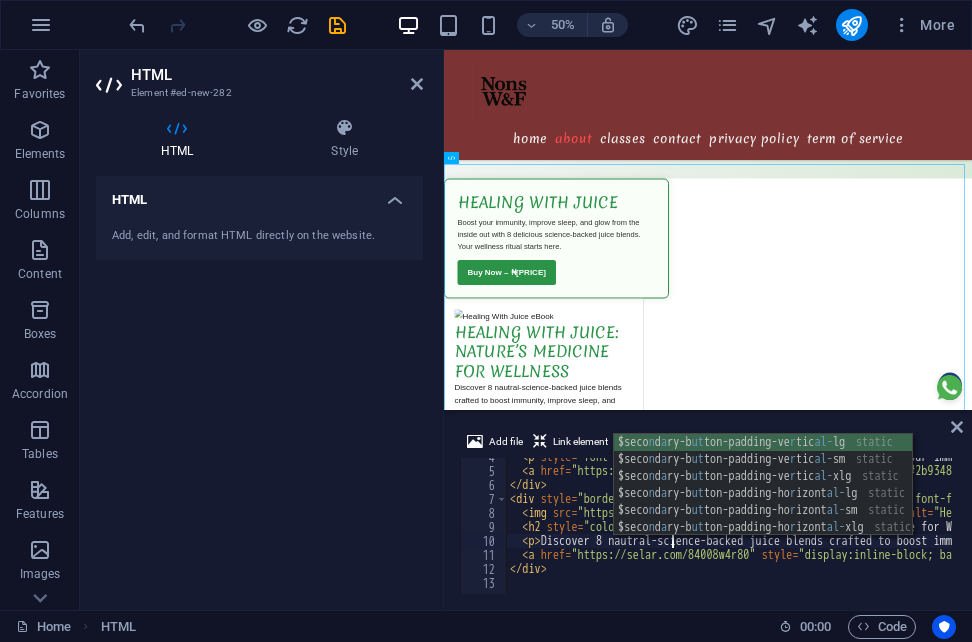 click on "Nons W&F Home (en) Favorites Elements Columns Content Boxes Accordion Tables Features Images Slider Header Footer Forms Marketing Collections HTML Element #ed-new-282 HTML Style HTML Add, edit, and format HTML directly on the website. Preset Element Layout How this element expands within the layout (Flexbox). Size Default auto px % 1/1 1/2 1/3 1/4 1/5 1/6 1/7 1/8 1/9 1/10 Grow Shrink Order Container layout Visible Visible Opacity 100 % Overflow Spacing Margin Default auto px % rem vw vh Custom Custom auto px % rem vw vh auto px % rem vw vh auto px % rem vw vh auto px % rem vw vh Padding Default px rem % vh vw Custom Custom px rem % vh vw px rem % vh vw px rem % vh vw px rem % vh vw Border Style              - Width 1 auto px rem % vh vw Custom Custom 1 auto px rem % vh vw 1 auto px rem % vh vw 1 auto px rem % vh vw 1 auto px rem % vh vw  - Color Round corners Default px rem % vh vw Custom Custom px rem % vh vw px rem % %" at bounding box center [486, 321] 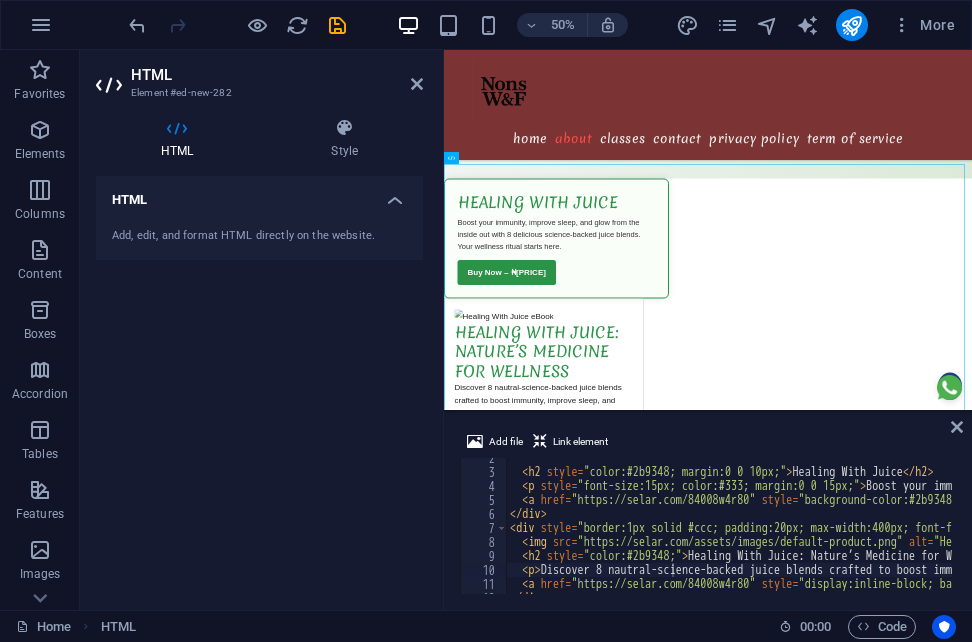 scroll, scrollTop: 0, scrollLeft: 0, axis: both 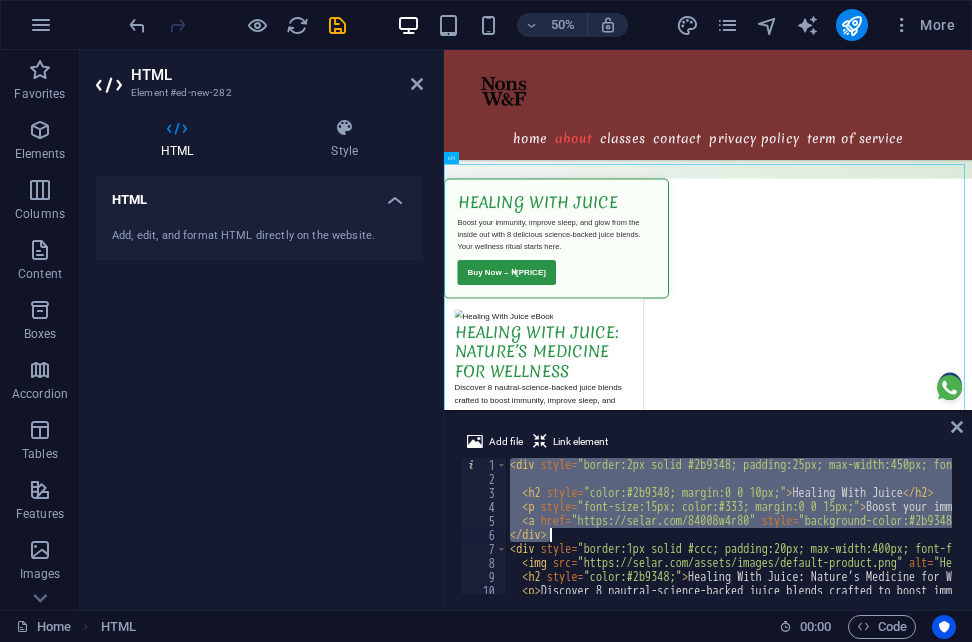 drag, startPoint x: 513, startPoint y: 465, endPoint x: 669, endPoint y: 530, distance: 169 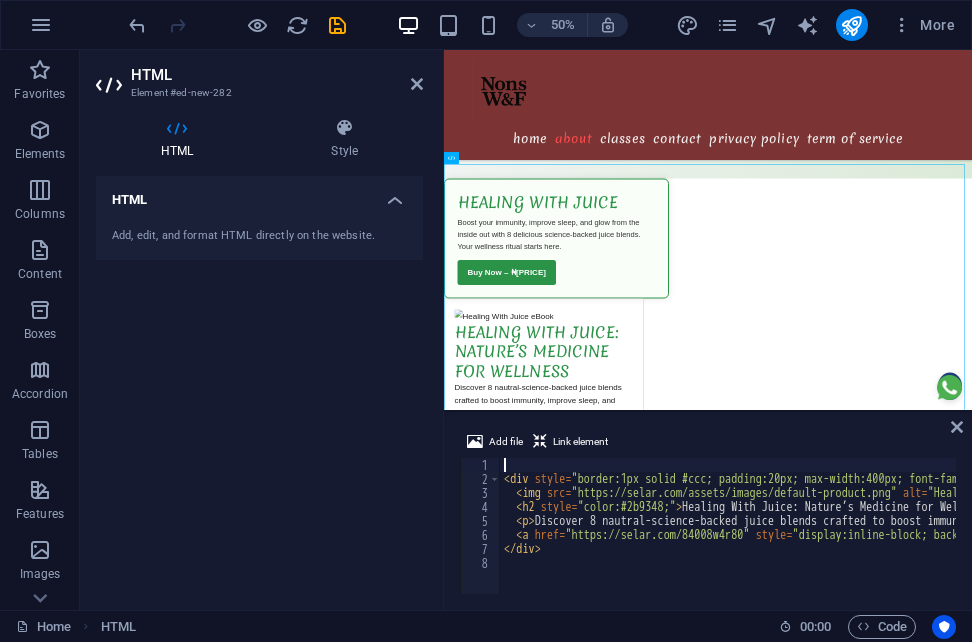 scroll, scrollTop: 0, scrollLeft: 0, axis: both 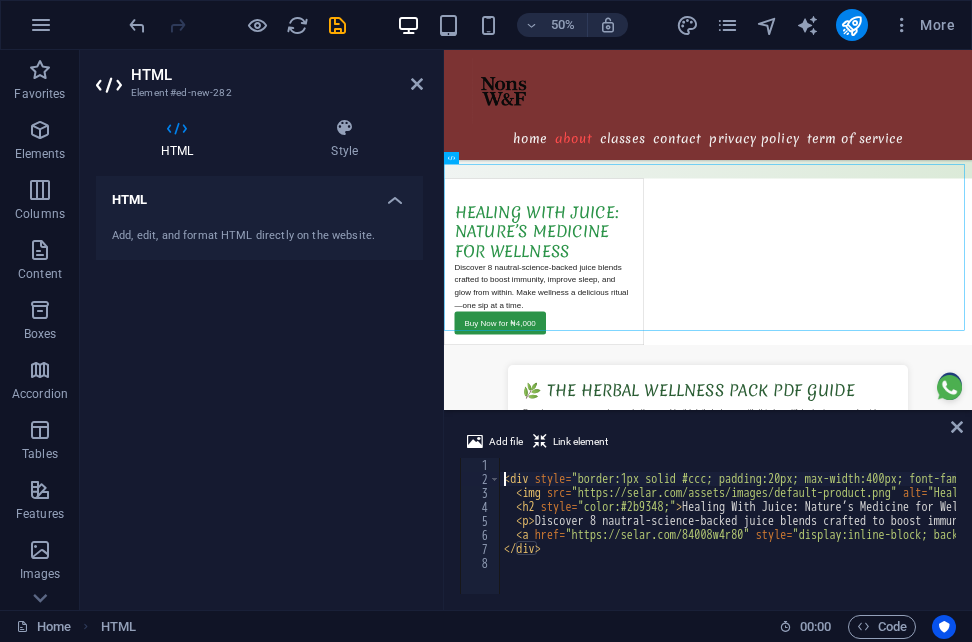 click on "< div   style = "border:1px solid #ccc; padding:20px; max-width:400px; font-family:Arial, sans-serif;" >    < img   src = "https://selar.com/assets/images/default-product.png"   alt = "Healing With Juice eBook"   style = "width:100%; height:auto;" >    < h2   style = "color:#2b9348;" > Healing With Juice: Nature’s Medicine for Wellness </ h2 >    < p > Discover 8 nautral-science-backed juice blends crafted to boost immunity, improve sleep, and glow from within. Make wellness a delicious ritual—one sip at a time. </ p >    < a   href = "https://selar.com/84008w4r80"   style = "display:inline-block; background-color:#2b9348; color:white; padding:10px 20px; text-decoration:none; border-radius:5px;" > Buy Now for ₦[PRICE] </ a > </ div >" at bounding box center (1151, 538) 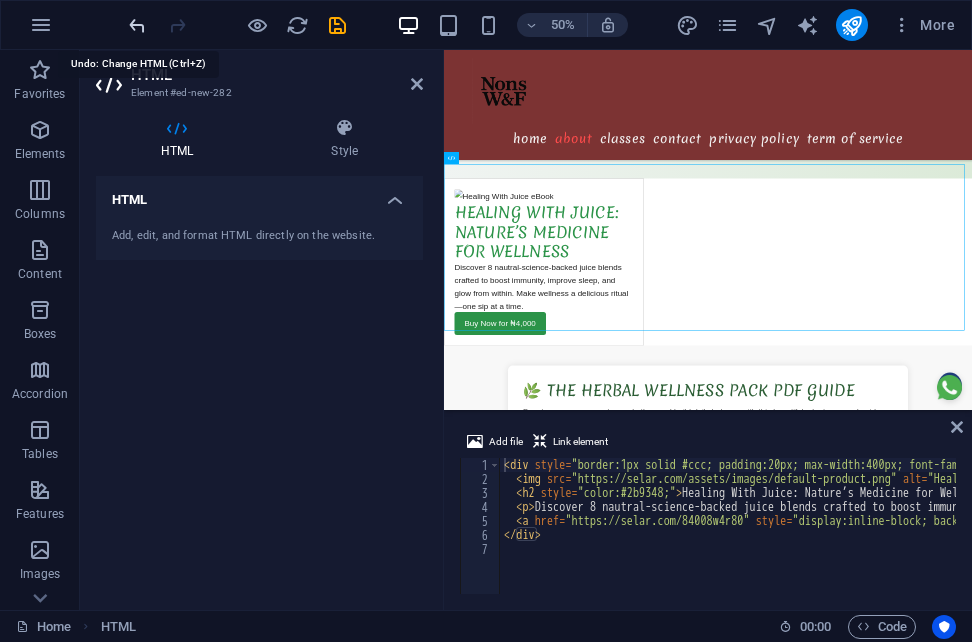 click at bounding box center [137, 25] 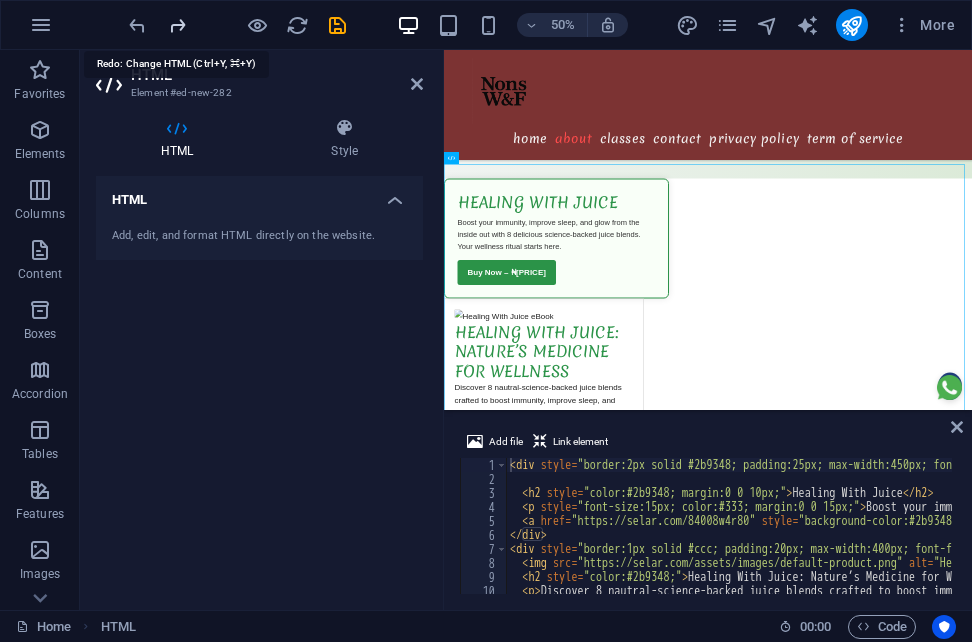 click at bounding box center (177, 25) 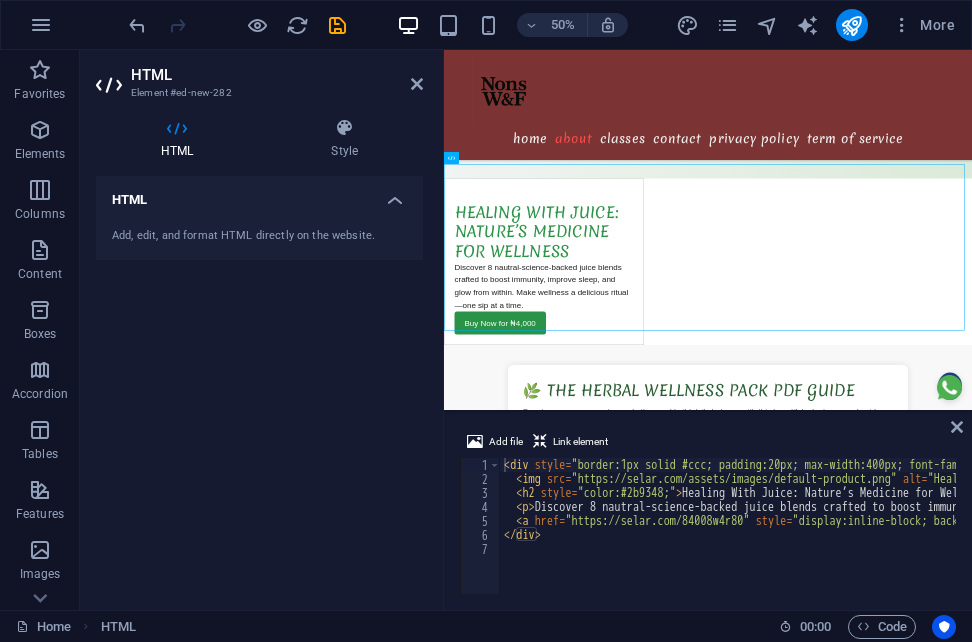 scroll, scrollTop: 2866, scrollLeft: 0, axis: vertical 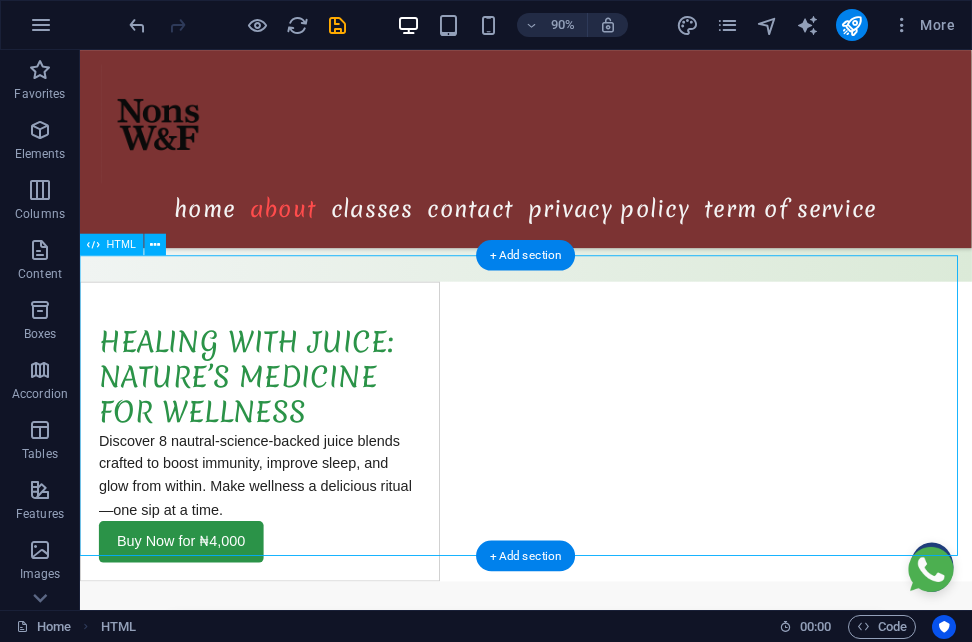 click on "Healing With Juice: Nature’s Medicine for Wellness
Discover 8 nautral-science-backed juice blends crafted to boost immunity, improve sleep, and glow from within. Make wellness a delicious ritual—one sip at a time.
Buy Now for ₦4,000" at bounding box center [575, 473] 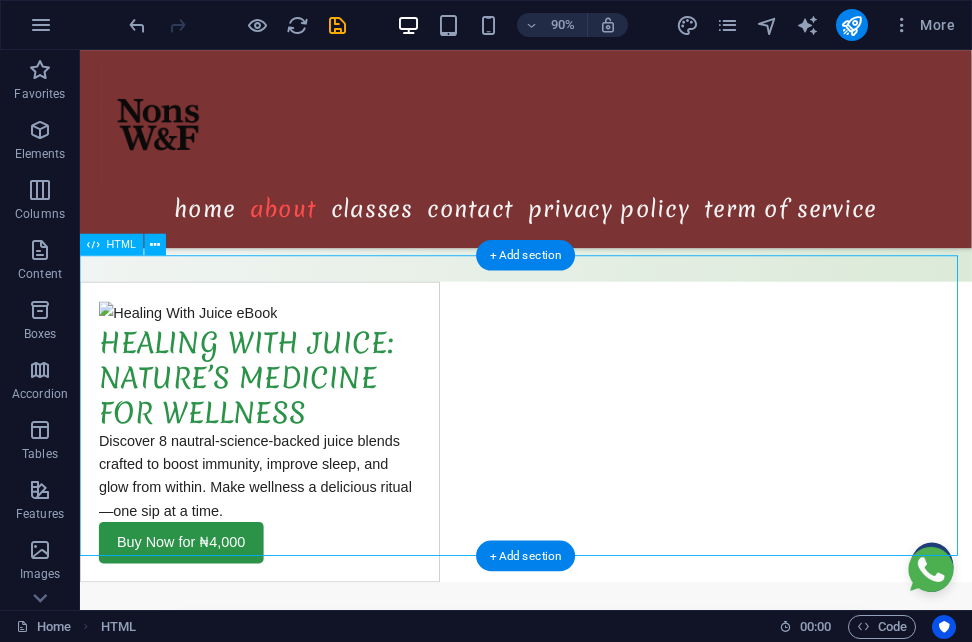 click on "Healing With Juice: Nature’s Medicine for Wellness
Discover 8 nautral-science-backed juice blends crafted to boost immunity, improve sleep, and glow from within. Make wellness a delicious ritual—one sip at a time.
Buy Now for ₦4,000" at bounding box center (575, 474) 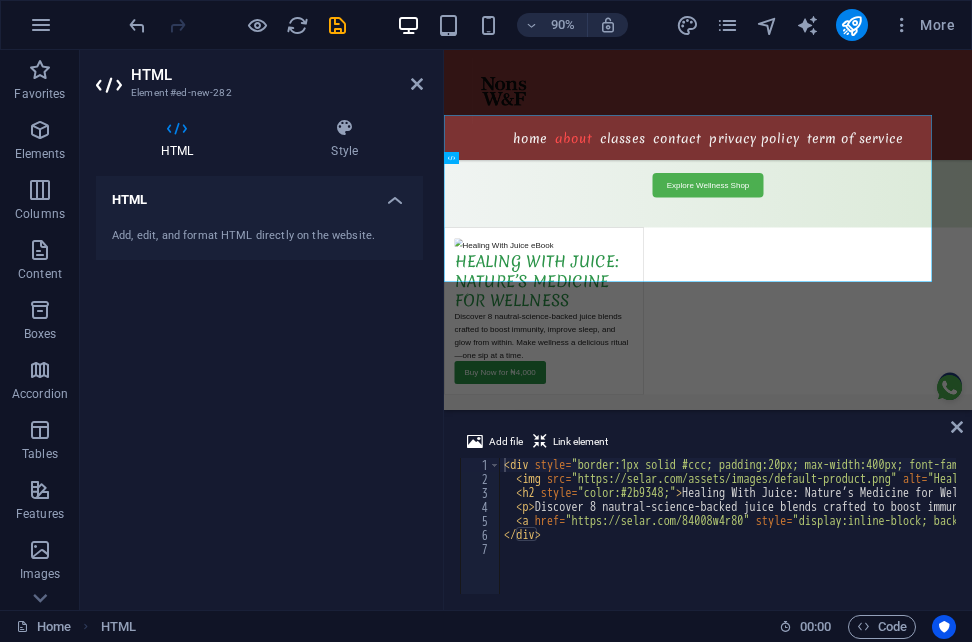 scroll, scrollTop: 2964, scrollLeft: 0, axis: vertical 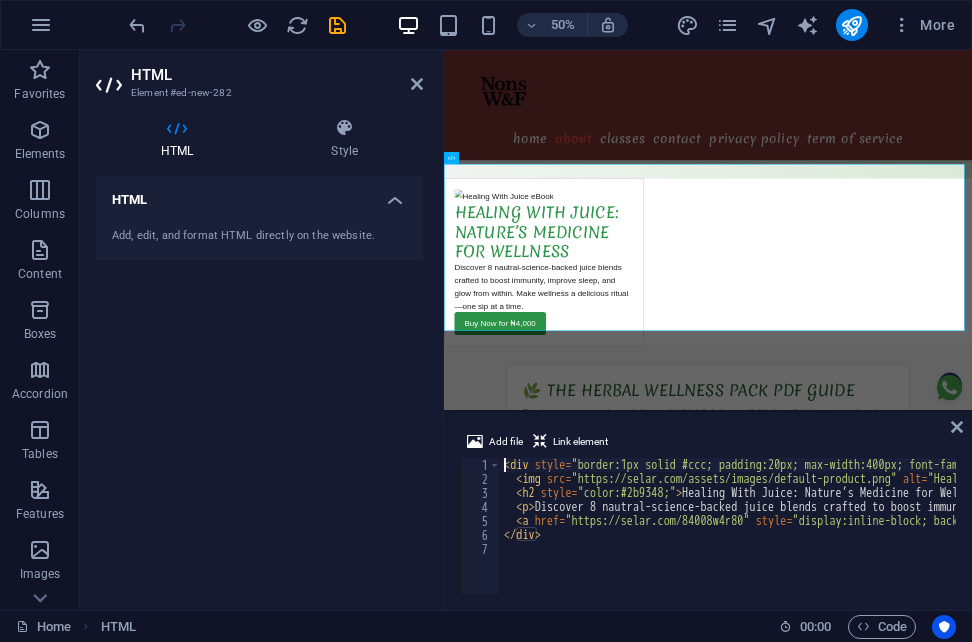 click on "HTML Add, edit, and format HTML directly on the website." at bounding box center (259, 385) 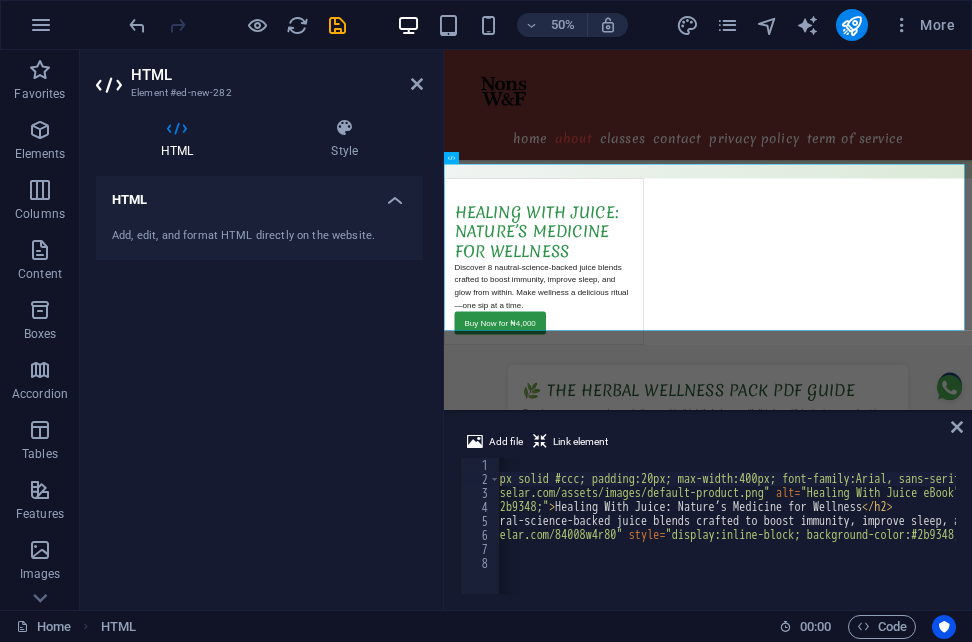 scroll, scrollTop: 0, scrollLeft: 0, axis: both 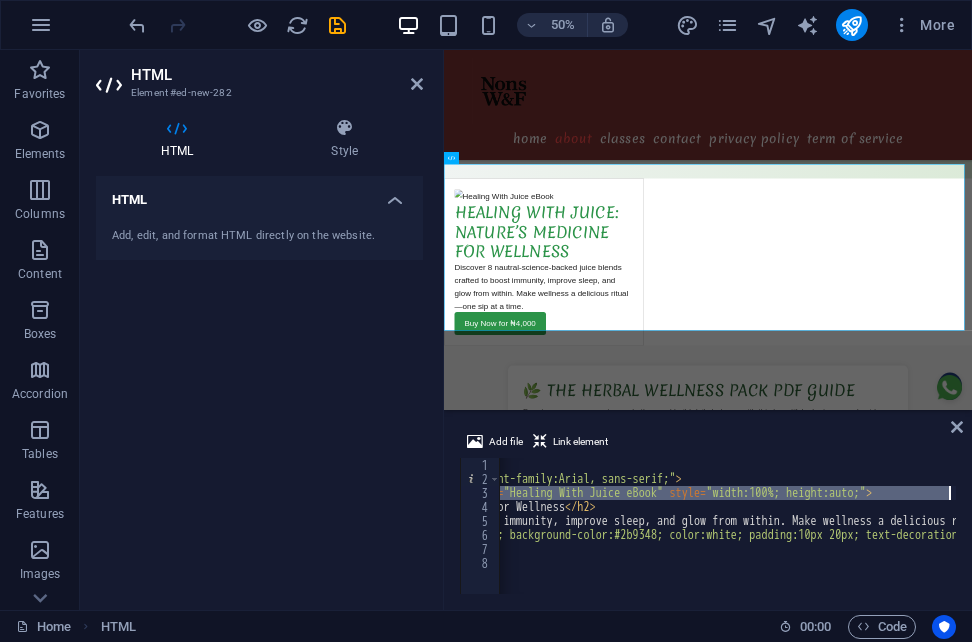drag, startPoint x: 516, startPoint y: 491, endPoint x: 964, endPoint y: 495, distance: 448.01785 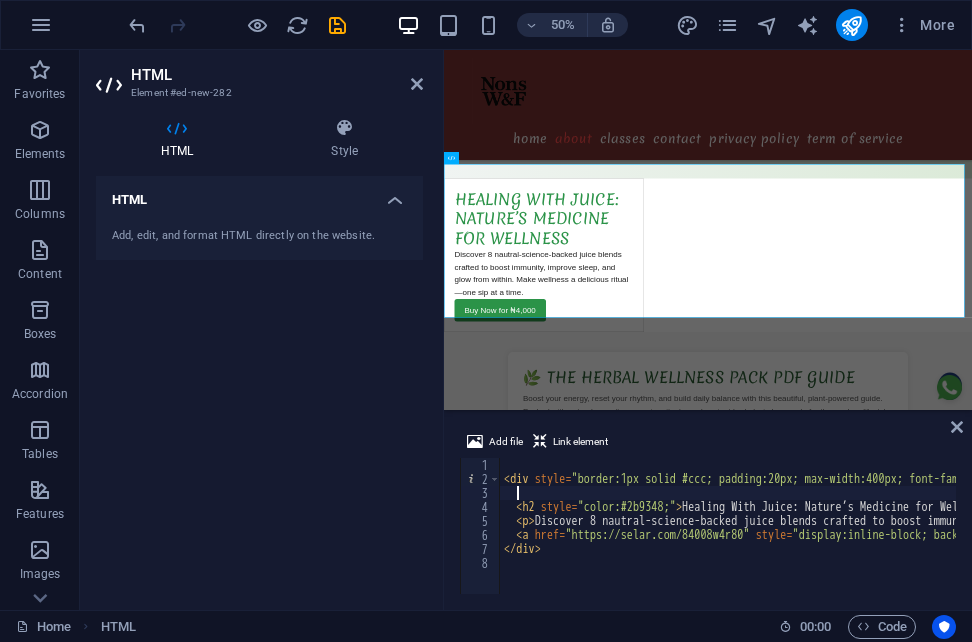 scroll, scrollTop: 0, scrollLeft: 0, axis: both 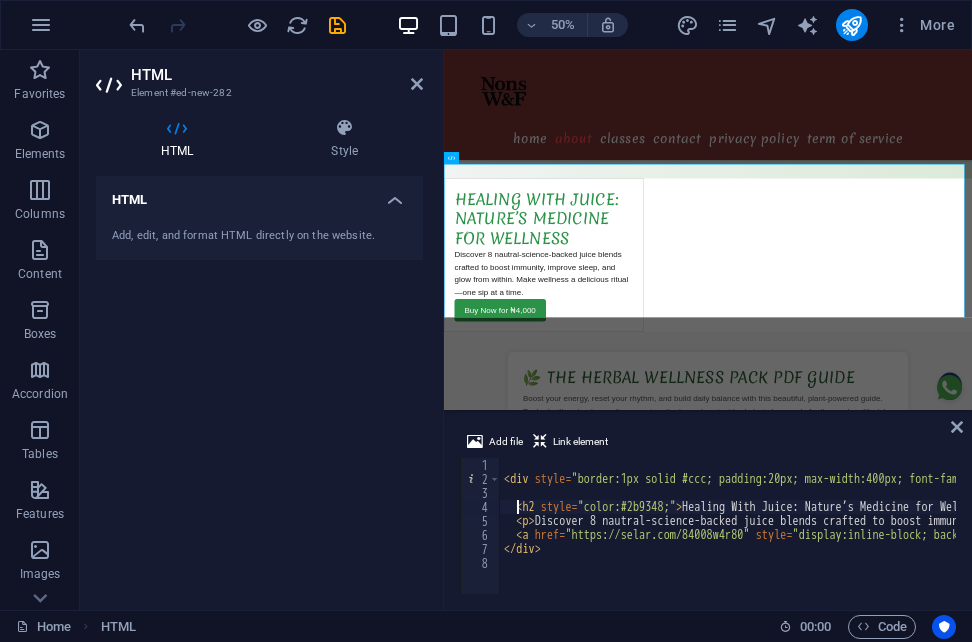 click on "<div style="border:1px solid #ccc; padding:20px; max-width:400px; font-family:Arial, sans-serif;" > <h2 style="color:#2b9348;"> Healing With Juice: Nature’s Medicine for Wellness </h2 > <p> Discover 8 nautral-science-backed juice blends crafted to boost immunity, improve sleep, and glow from within. Make wellness a delicious ritual—one sip at a time. </p> <a href="https://selar.com/84008w4r80" style="display:inline-block; background-color:#2b9348; color:white; padding:10px 20px; text-decoration:none; border-radius:5px;"> Buy Now for ₦4,000 </a> </div>" at bounding box center [1151, 538] 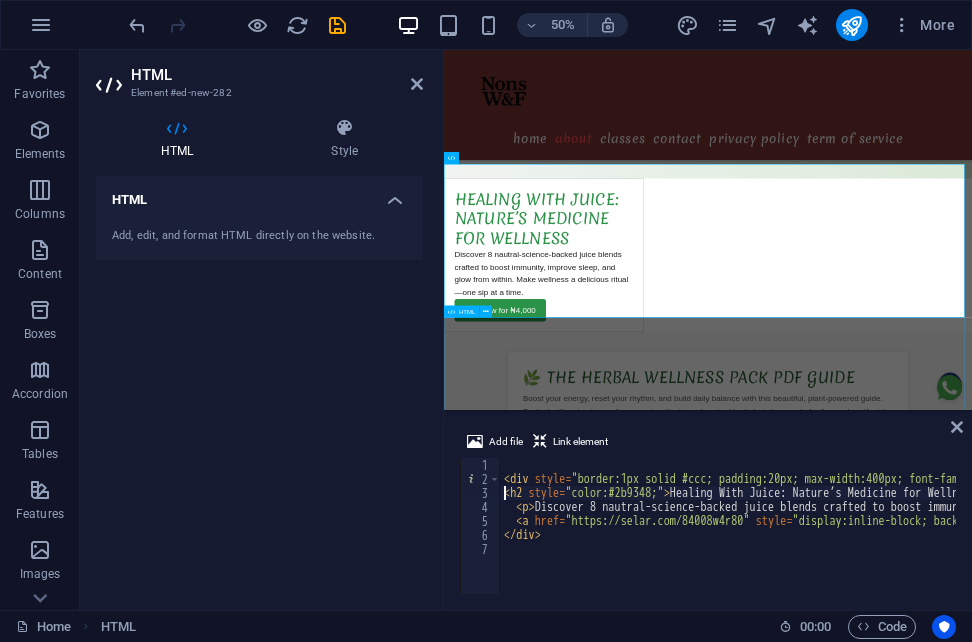 type on "<h2 style="color:#2b9348;">Healing With Juice: Nature’s Medicine for Wellness</h2>" 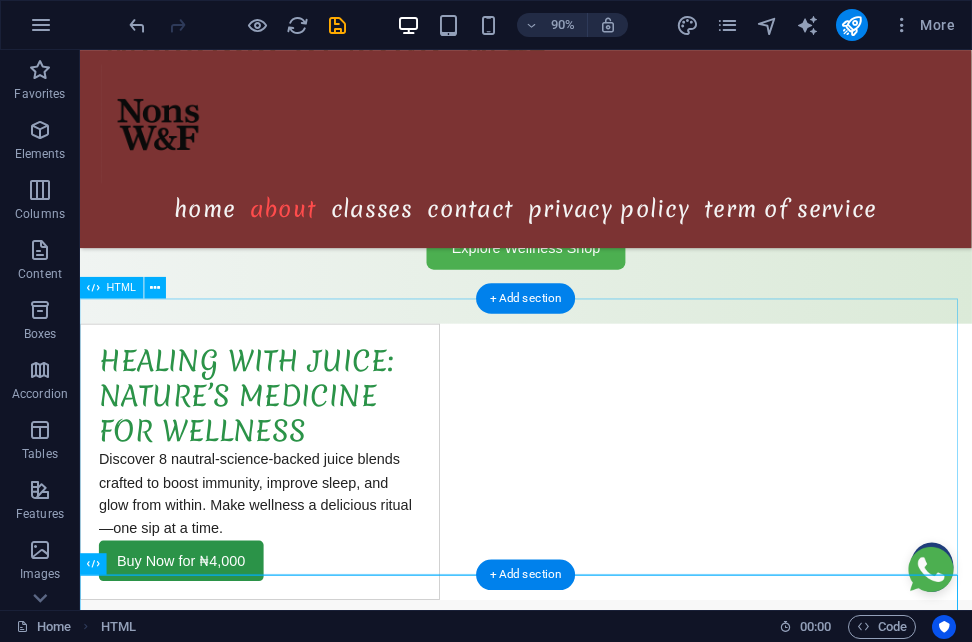 scroll, scrollTop: 2818, scrollLeft: 0, axis: vertical 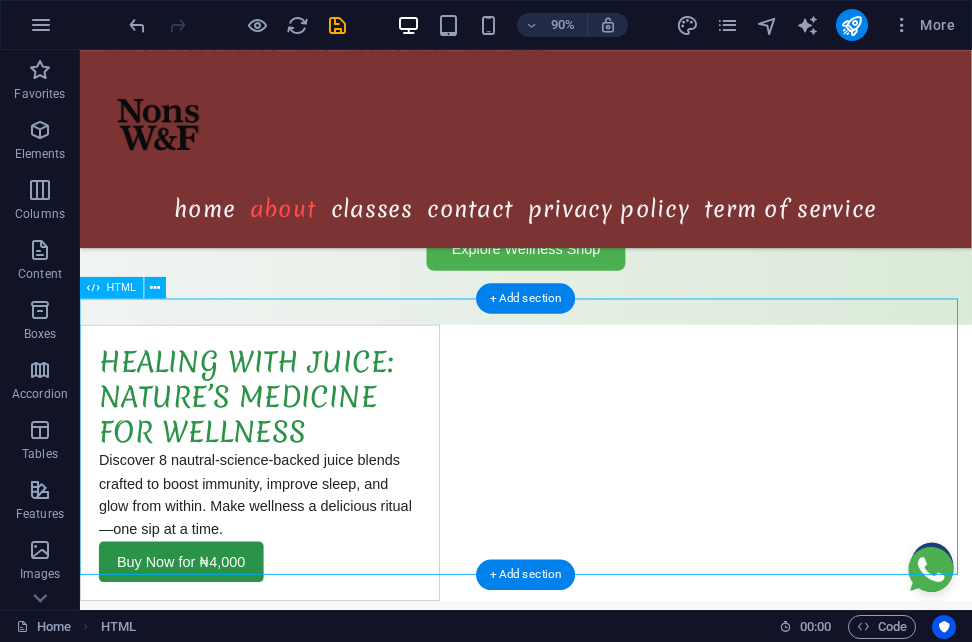 drag, startPoint x: 359, startPoint y: 453, endPoint x: 613, endPoint y: 434, distance: 254.70964 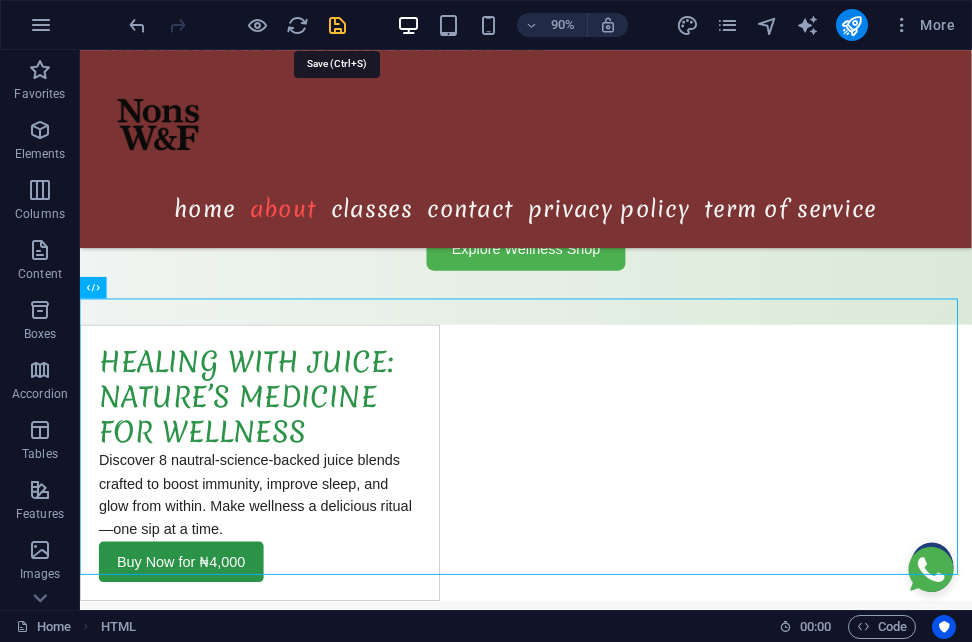 click at bounding box center (337, 25) 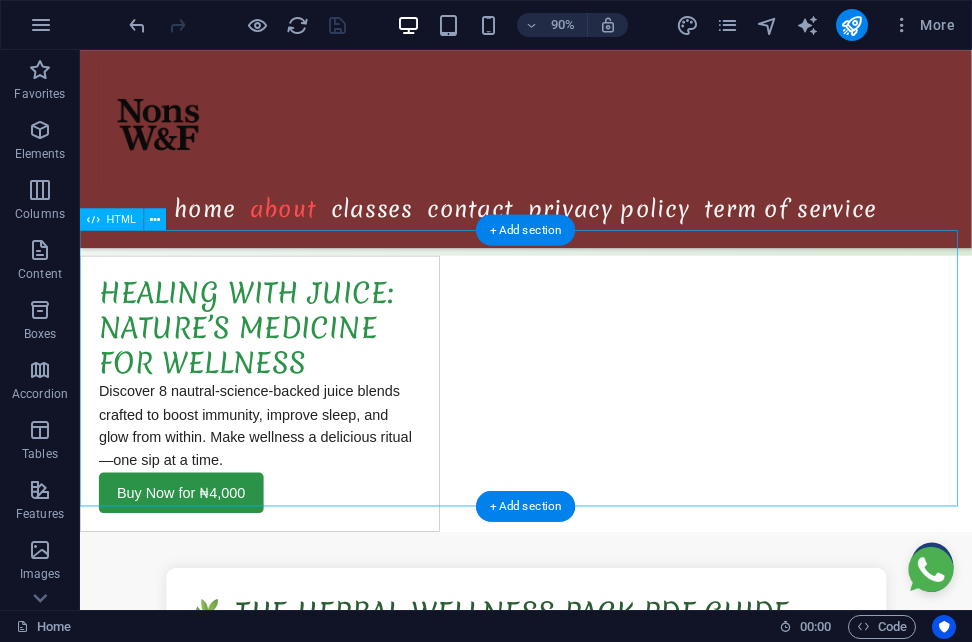 scroll, scrollTop: 2894, scrollLeft: 0, axis: vertical 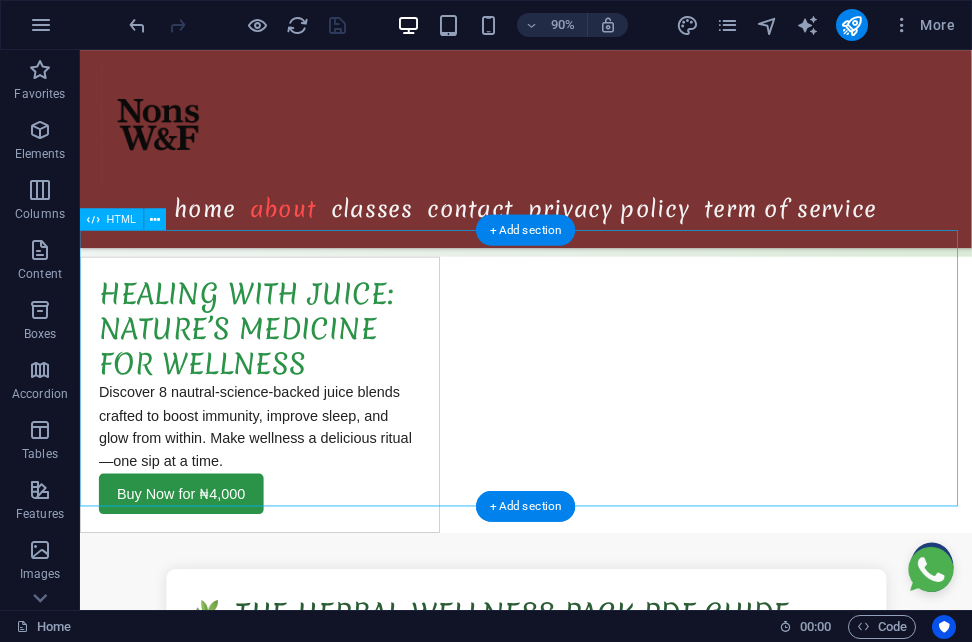 click on "Healing With Juice: Nature’s Medicine for Wellness
Discover 8 nautral-science-backed juice blends crafted to boost immunity, improve sleep, and glow from within. Make wellness a delicious ritual—one sip at a time.
Buy Now for ₦4,000" at bounding box center [575, 432] 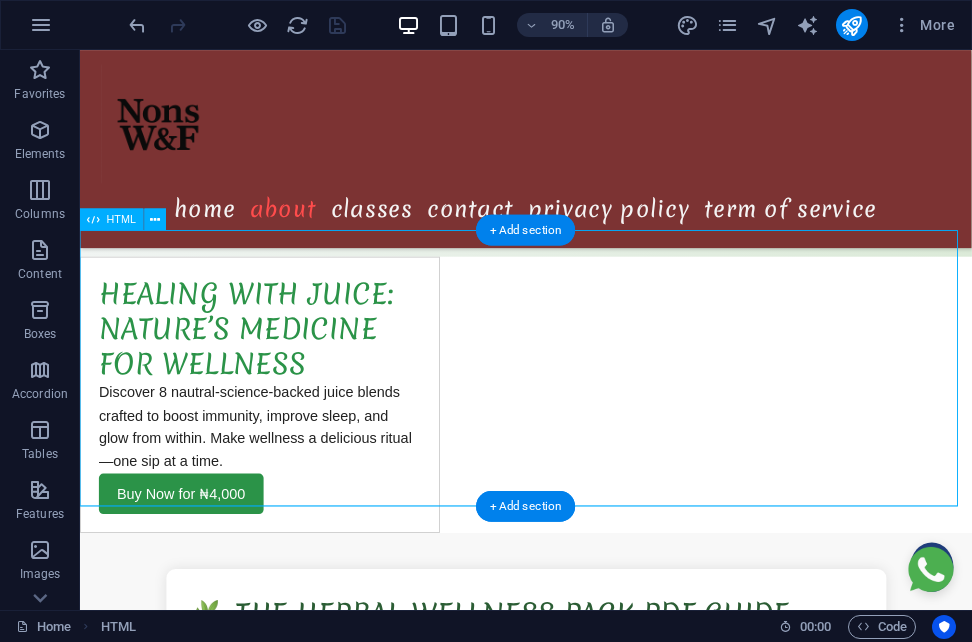 click on "Healing With Juice: Nature’s Medicine for Wellness
Discover 8 nautral-science-backed juice blends crafted to boost immunity, improve sleep, and glow from within. Make wellness a delicious ritual—one sip at a time.
Buy Now for ₦4,000" at bounding box center [575, 432] 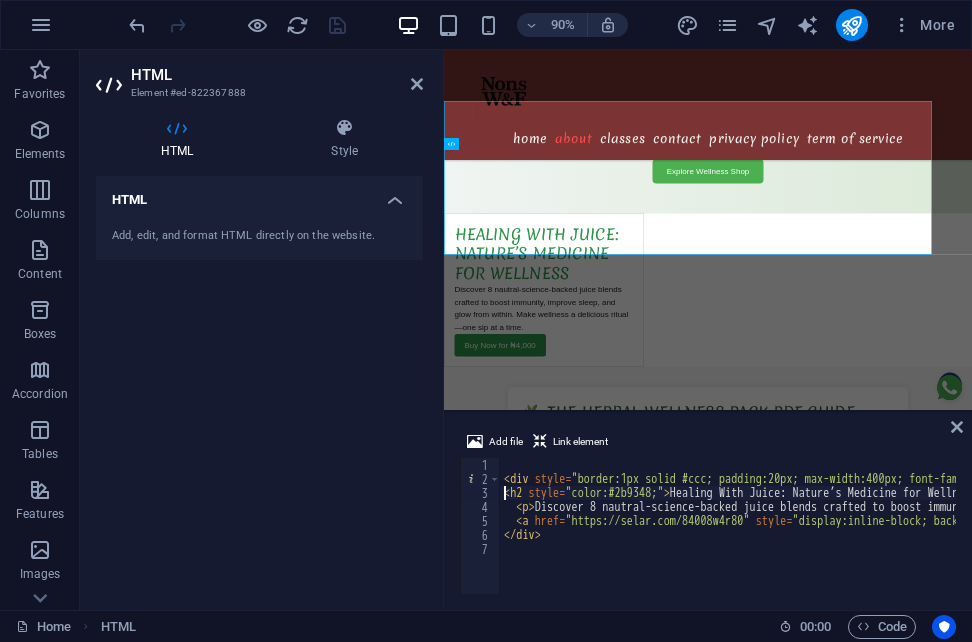 scroll, scrollTop: 2992, scrollLeft: 0, axis: vertical 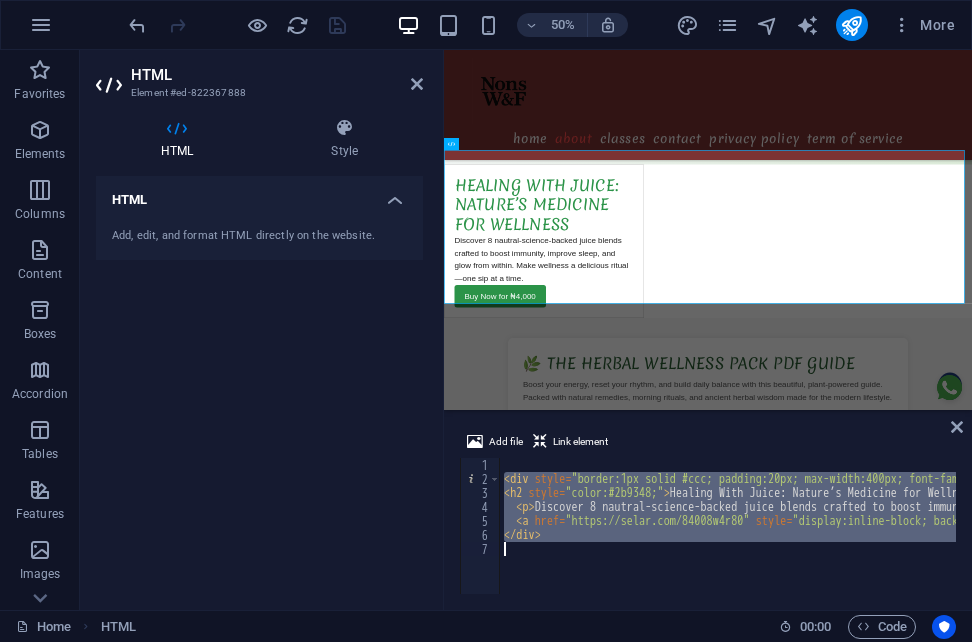 drag, startPoint x: 503, startPoint y: 481, endPoint x: 944, endPoint y: 573, distance: 450.49417 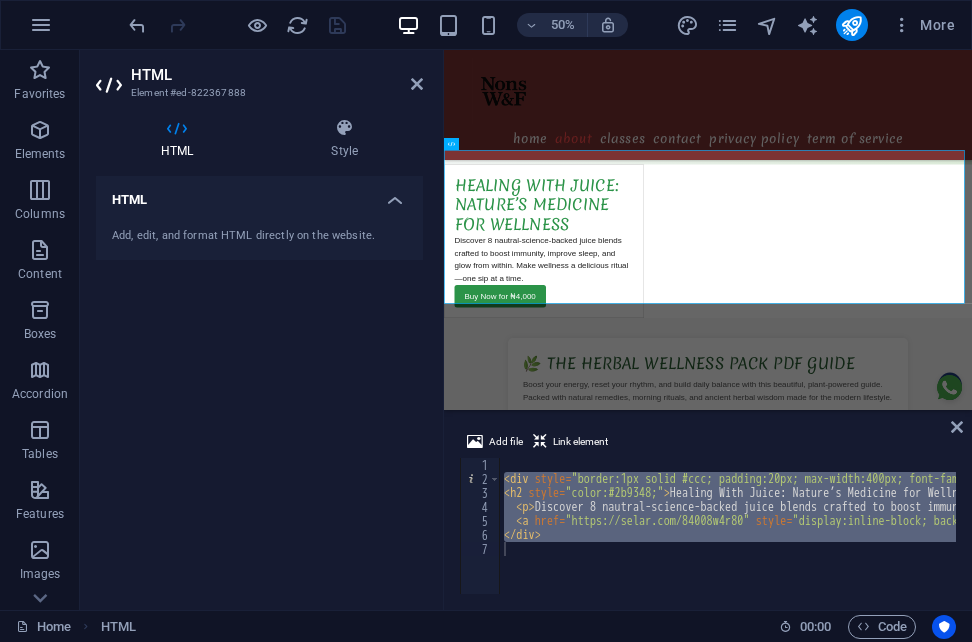 drag, startPoint x: 925, startPoint y: 512, endPoint x: 800, endPoint y: 489, distance: 127.09839 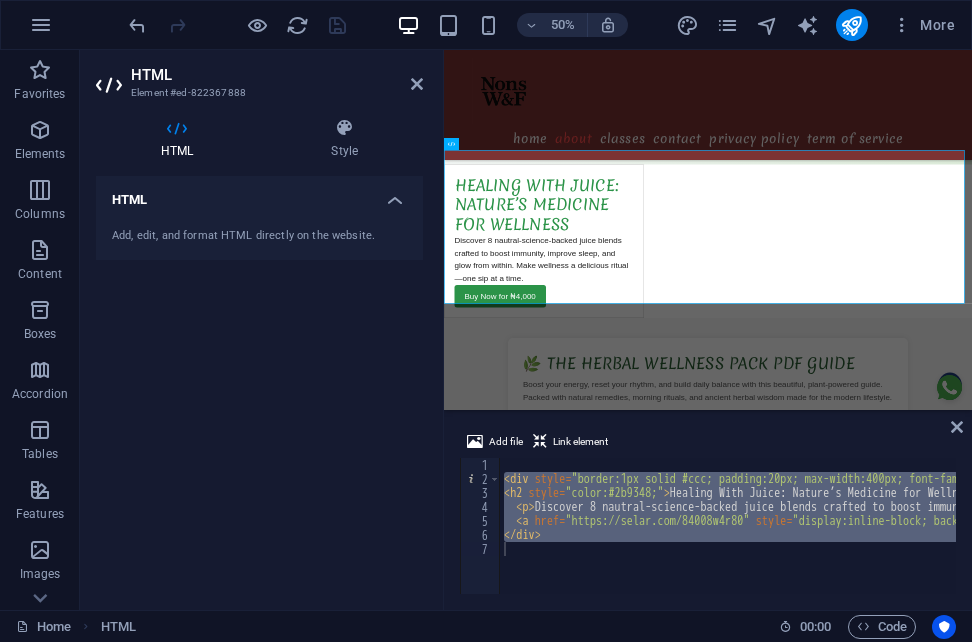 click on "<div style="border:1px solid #ccc; padding:20px; max-width:400px; font-family:Arial, sans-serif;" > < h2   style = "color:#2b9348;" > Healing With Juice: Nature’s Medicine for Wellness </ h2 >    < p > Discover 8 nautral-science-backed juice blends crafted to boost immunity, improve sleep, and glow from within. Make wellness a delicious ritual—one sip at a time. </ p >    < a   href = "https://selar.com/84008w4r80"   style = "display:inline-block; background-color:#2b9348; color:white; padding:10px 20px; text-decoration:none; border-radius:5px;" > Buy Now for ₦4,000 </ a > </ div >" at bounding box center (728, 526) 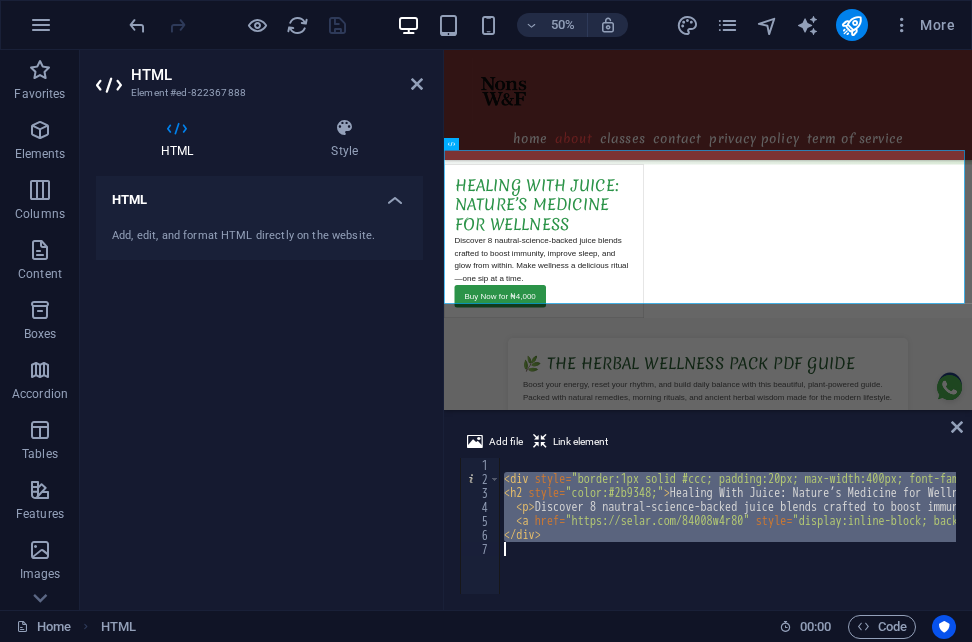 drag, startPoint x: 502, startPoint y: 482, endPoint x: 817, endPoint y: 585, distance: 331.41214 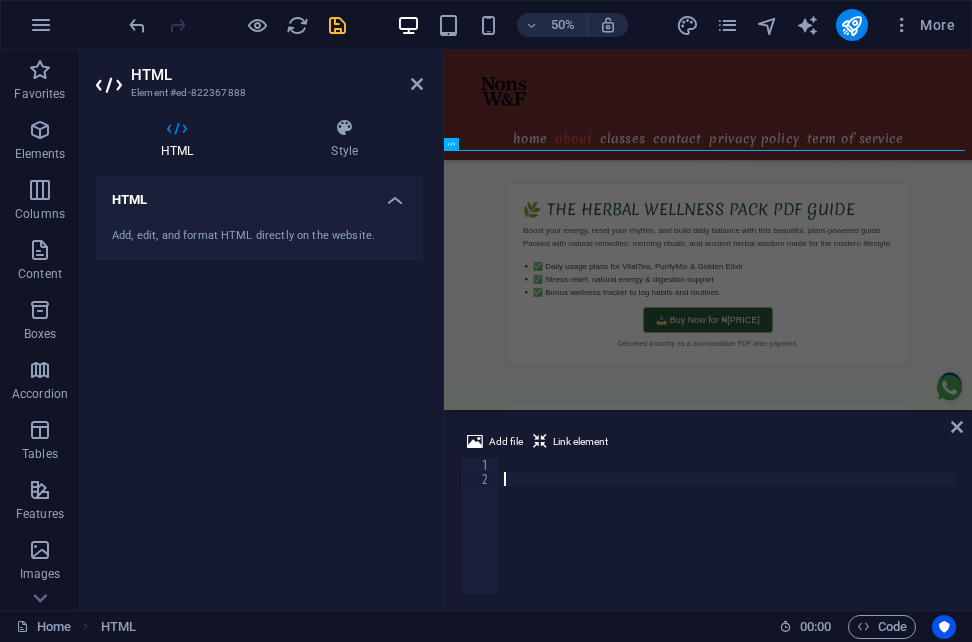 click at bounding box center [728, 538] 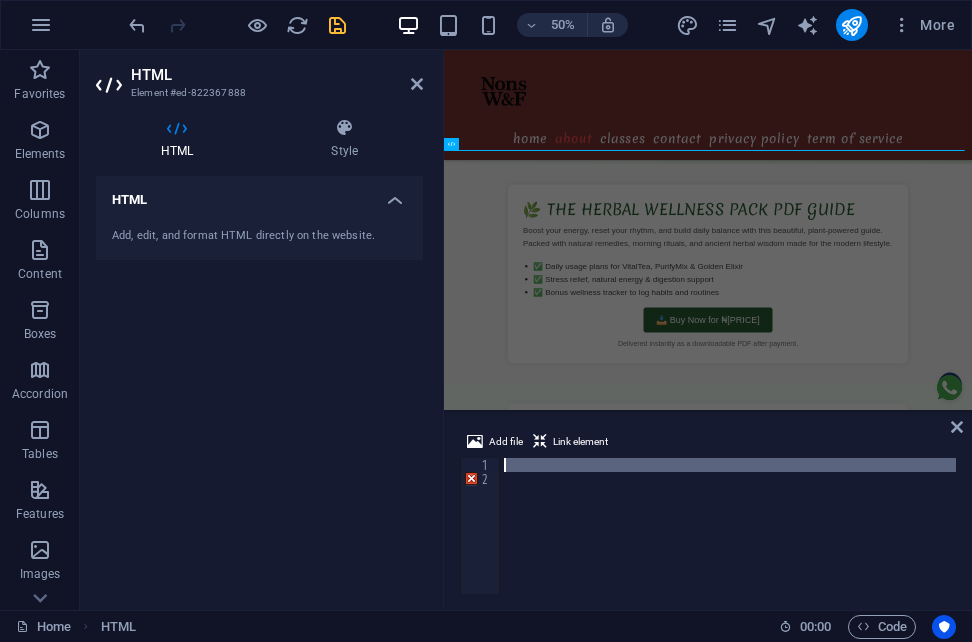 drag, startPoint x: 521, startPoint y: 492, endPoint x: 508, endPoint y: 466, distance: 29.068884 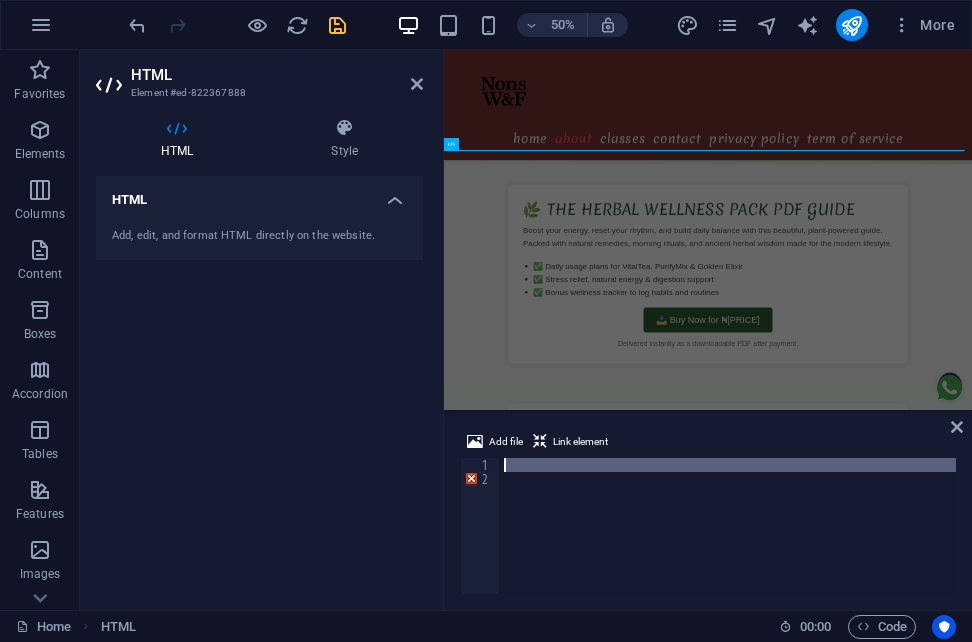click at bounding box center [728, 526] 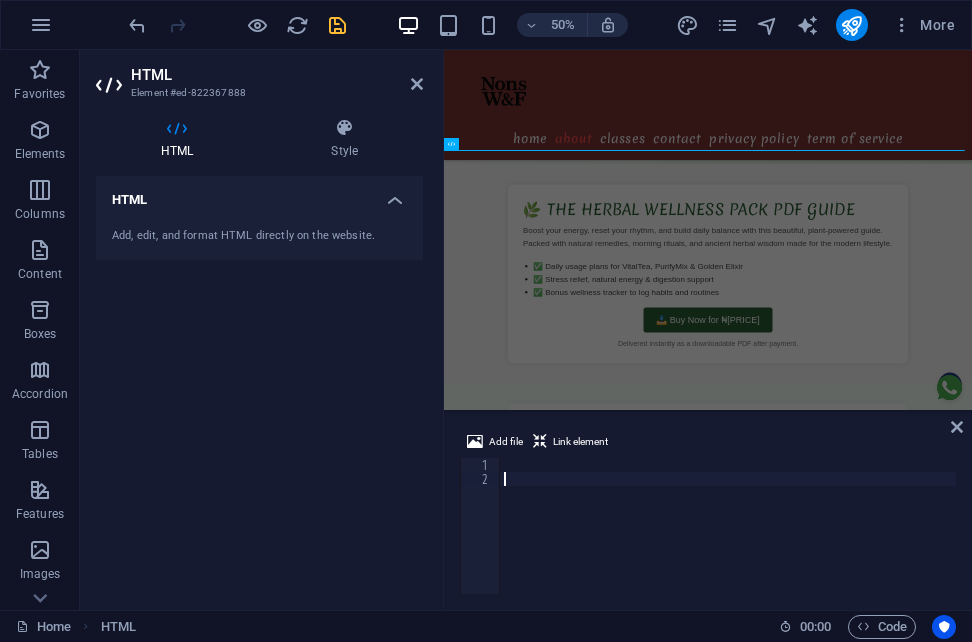 drag, startPoint x: 515, startPoint y: 497, endPoint x: 708, endPoint y: 513, distance: 193.66208 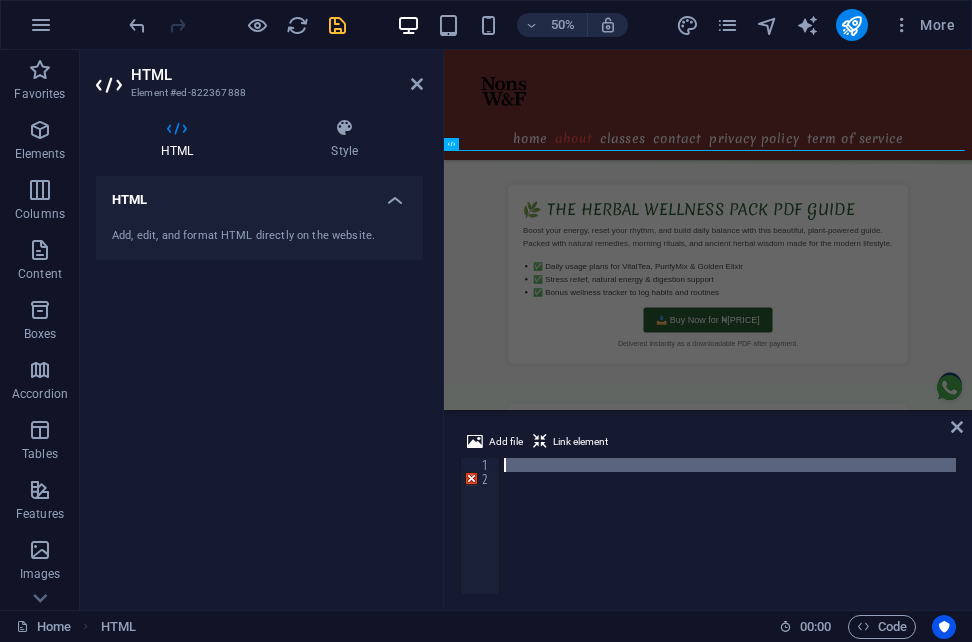 drag, startPoint x: 708, startPoint y: 513, endPoint x: 512, endPoint y: 463, distance: 202.27704 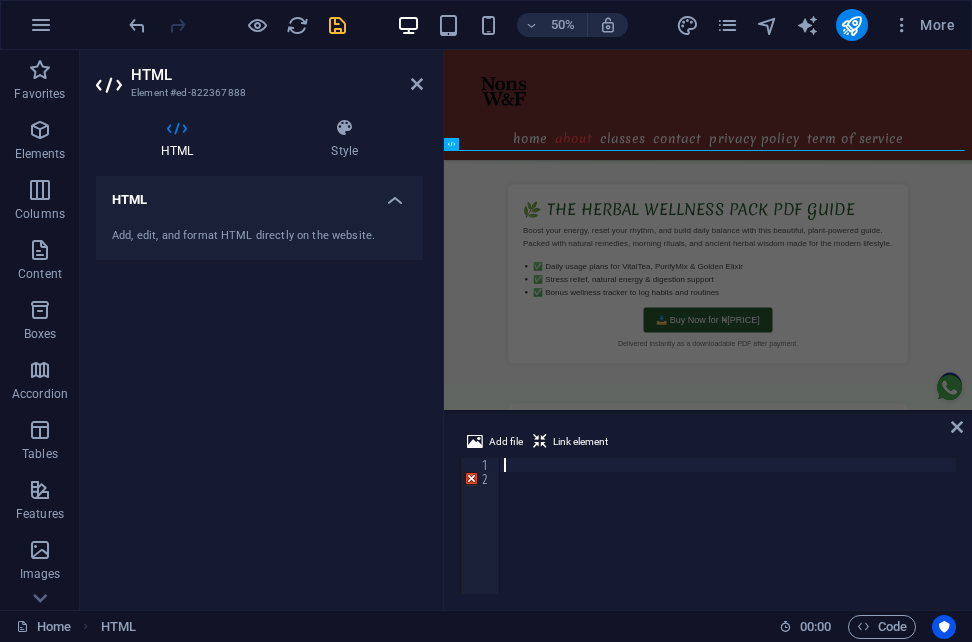 type 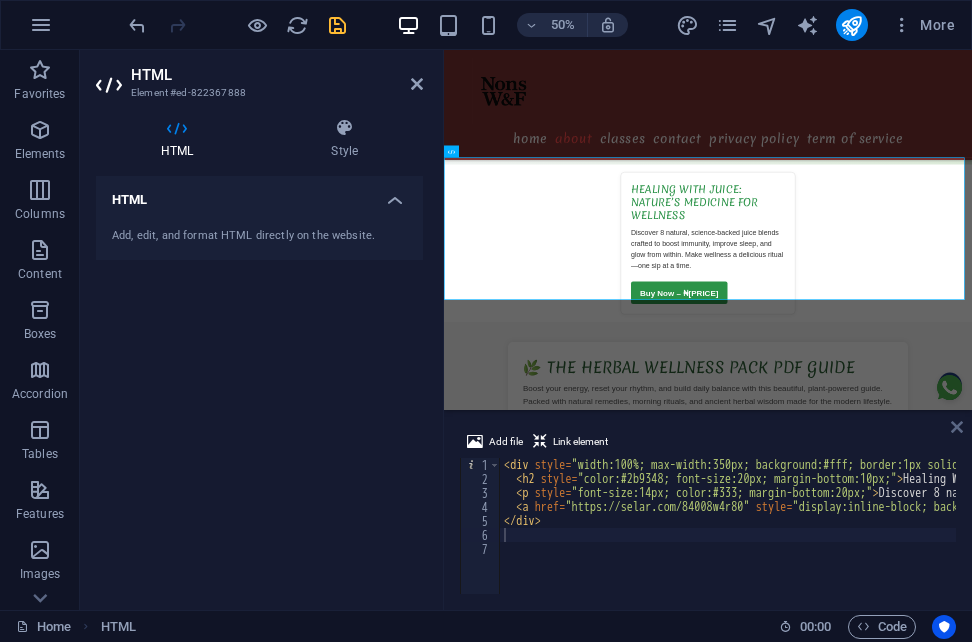 click at bounding box center [957, 427] 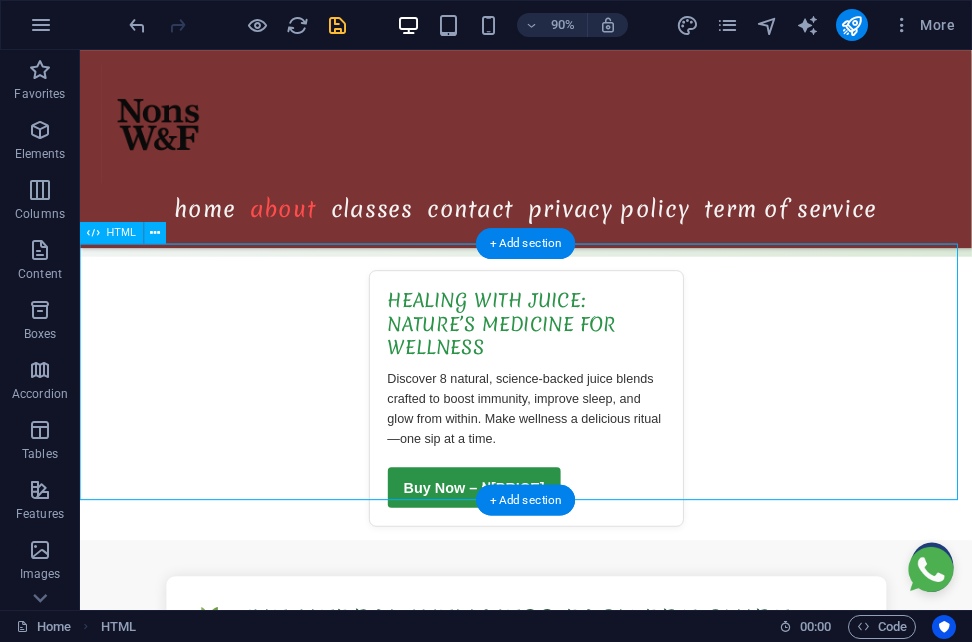 click on "Healing With Juice: Nature’s Medicine for Wellness
Discover 8 natural, science-backed juice blends crafted to boost immunity, improve sleep, and glow from within. Make wellness a delicious ritual—one sip at a time.
Buy Now – ₦4,000" at bounding box center (575, 436) 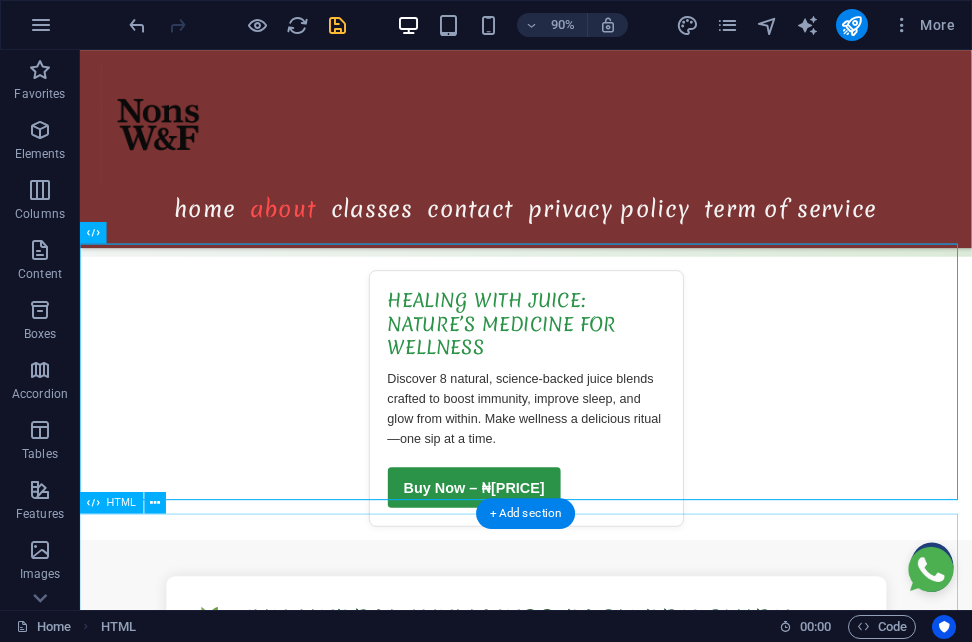 click on "🌿 The Herbal Wellness Pack PDF Guide
Boost your energy, reset your rhythm, and build daily balance with this beautiful, plant-powered guide.
Packed with natural remedies, morning rituals, and ancient herbal wisdom made for the modern lifestyle.
✅ Daily usage plans for VitalTea, PurifyMix & Golden Elixir
✅ Stress relief, natural energy & digestion support
✅ Bonus wellness tracker to log habits and routines
📥 Buy Now for ₦2,500
Delivered instantly as a downloadable PDF after payment.
📘 5 Simple Steps to Wellness & Fulfillment
This soulful digital guide gives you simple, actionable steps to reset your mind, body, and daily flow—
using  ritual ,  reflection , and  clarity .
✅ Calm anxiety & overwhelm naturally
✅ Create your own healing space anywhere" at bounding box center (575, 1055) 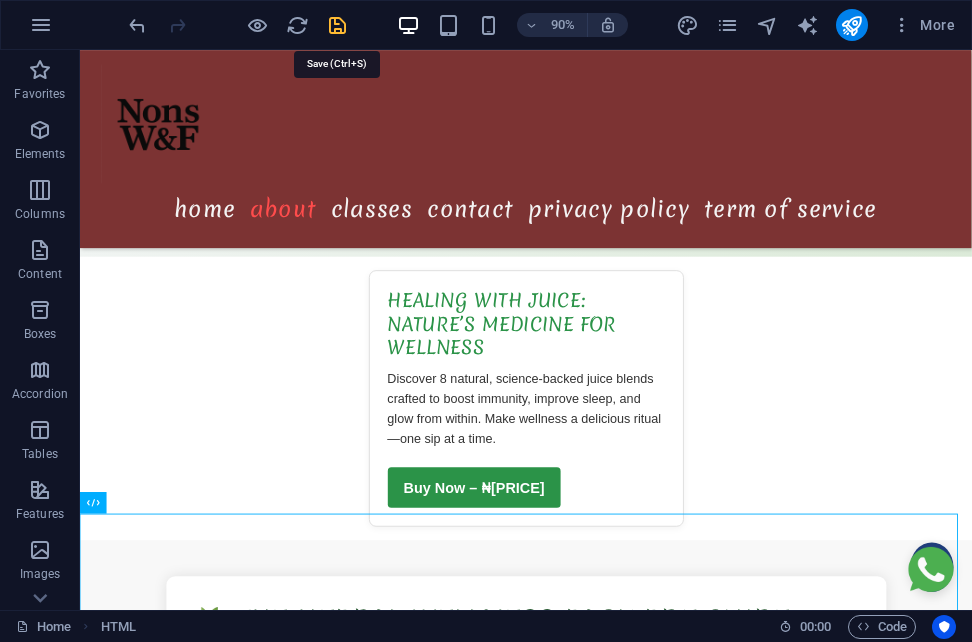 click at bounding box center (337, 25) 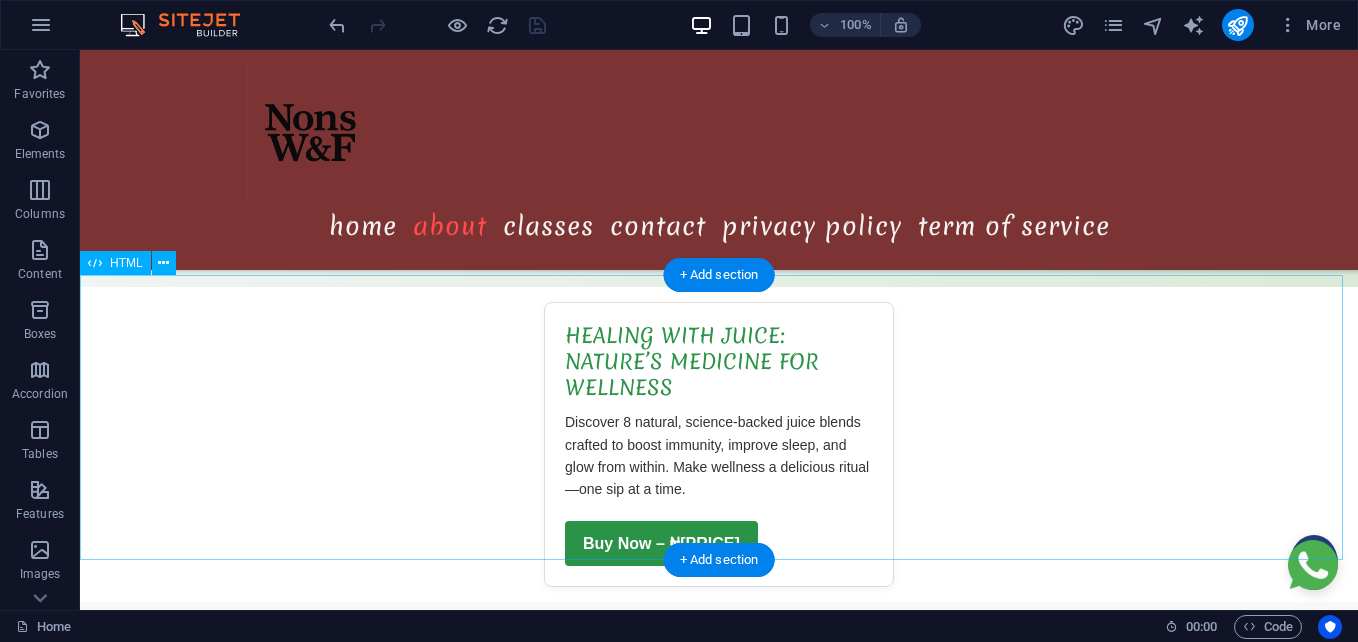 scroll, scrollTop: 2822, scrollLeft: 0, axis: vertical 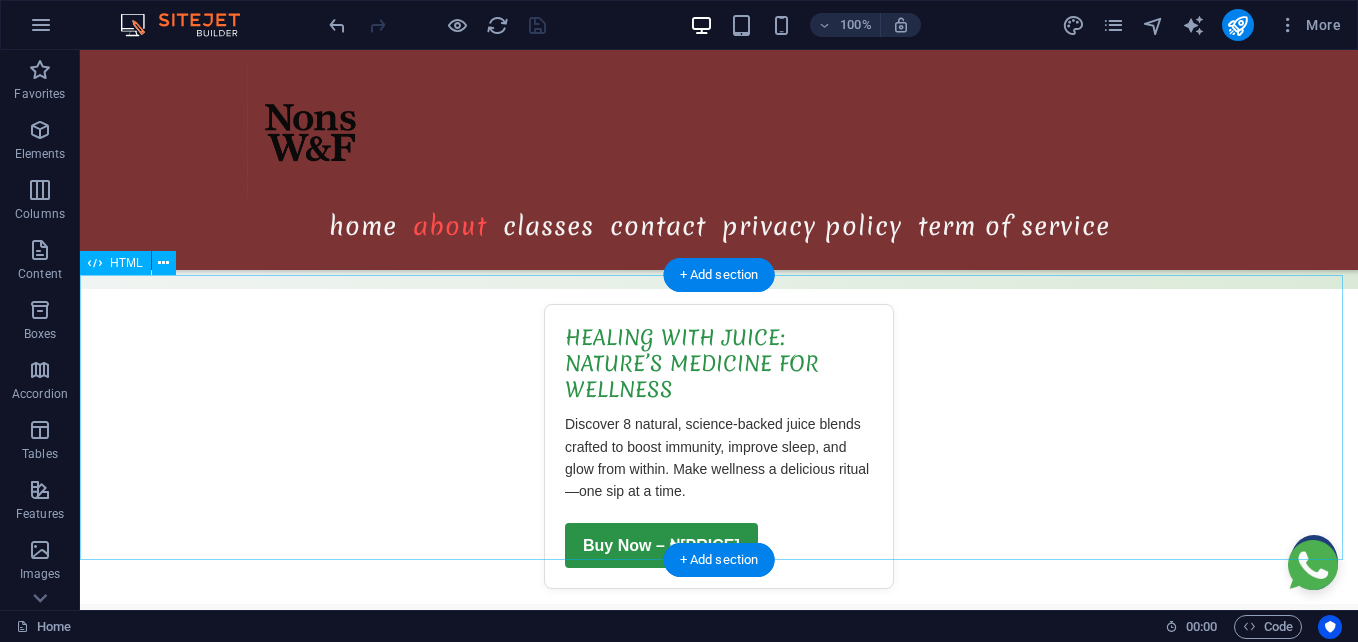 click on "Healing With Juice: Nature’s Medicine for Wellness
Discover 8 natural, science-backed juice blends crafted to boost immunity, improve sleep, and glow from within. Make wellness a delicious ritual—one sip at a time.
Buy Now – ₦4,000" at bounding box center [719, 446] 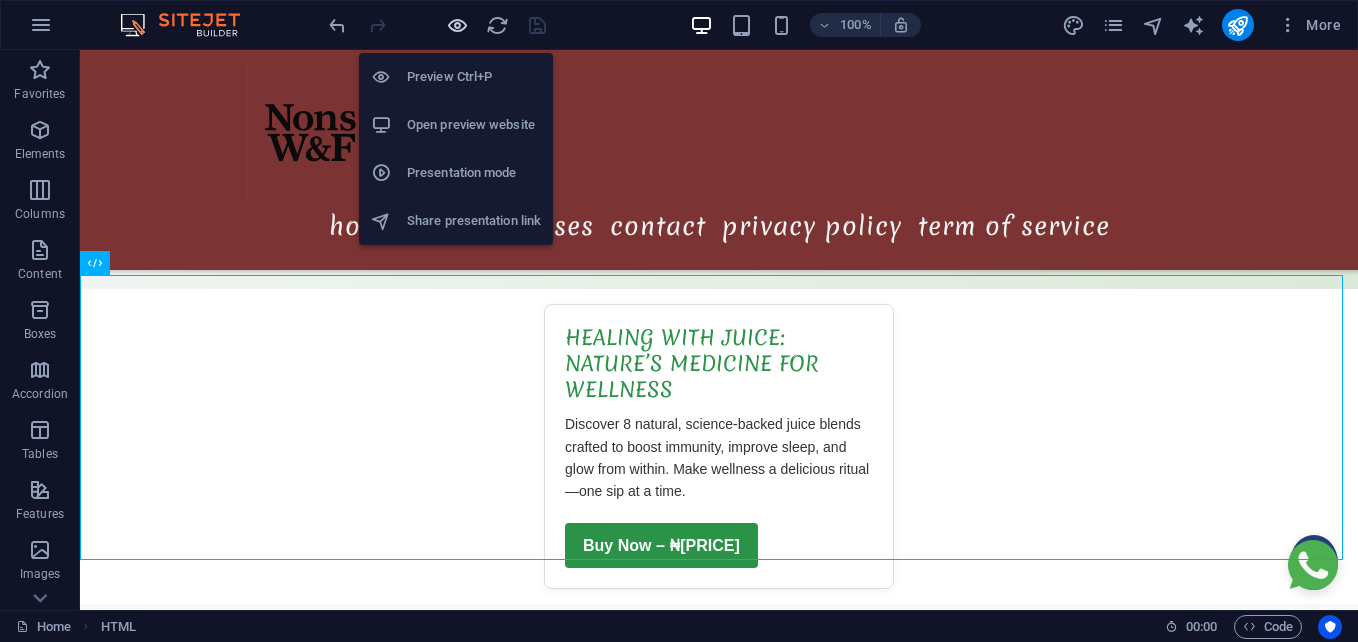 click at bounding box center [457, 25] 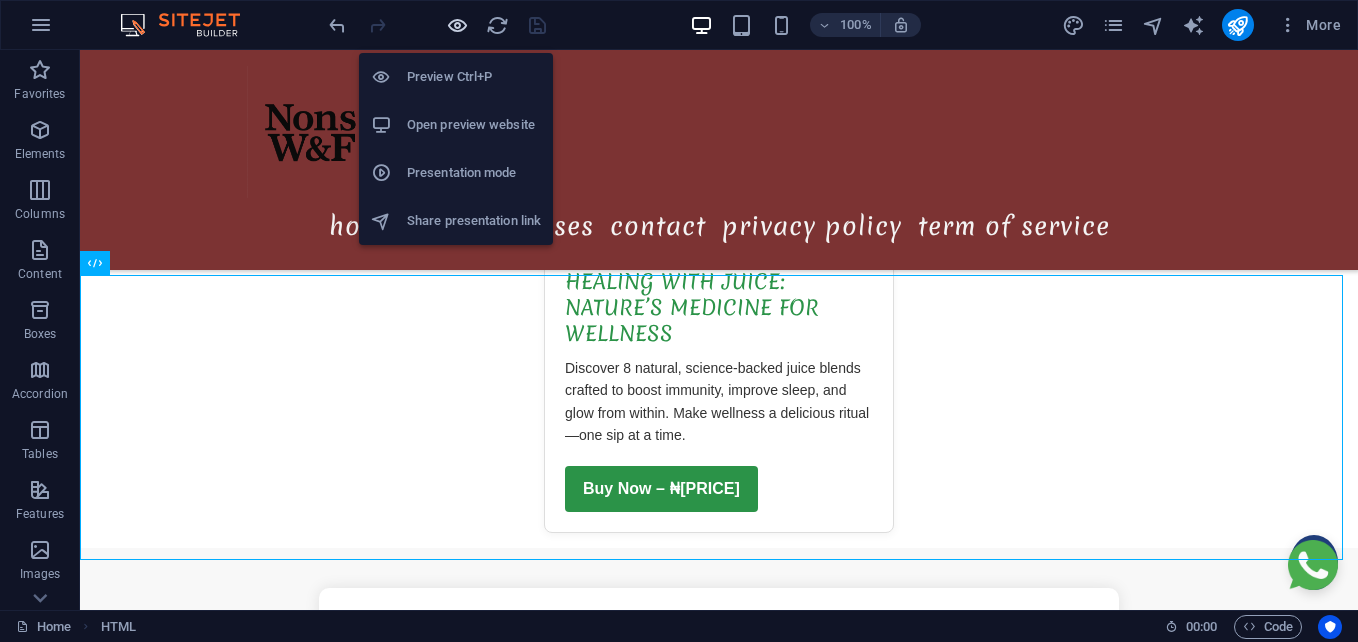 scroll, scrollTop: 2766, scrollLeft: 0, axis: vertical 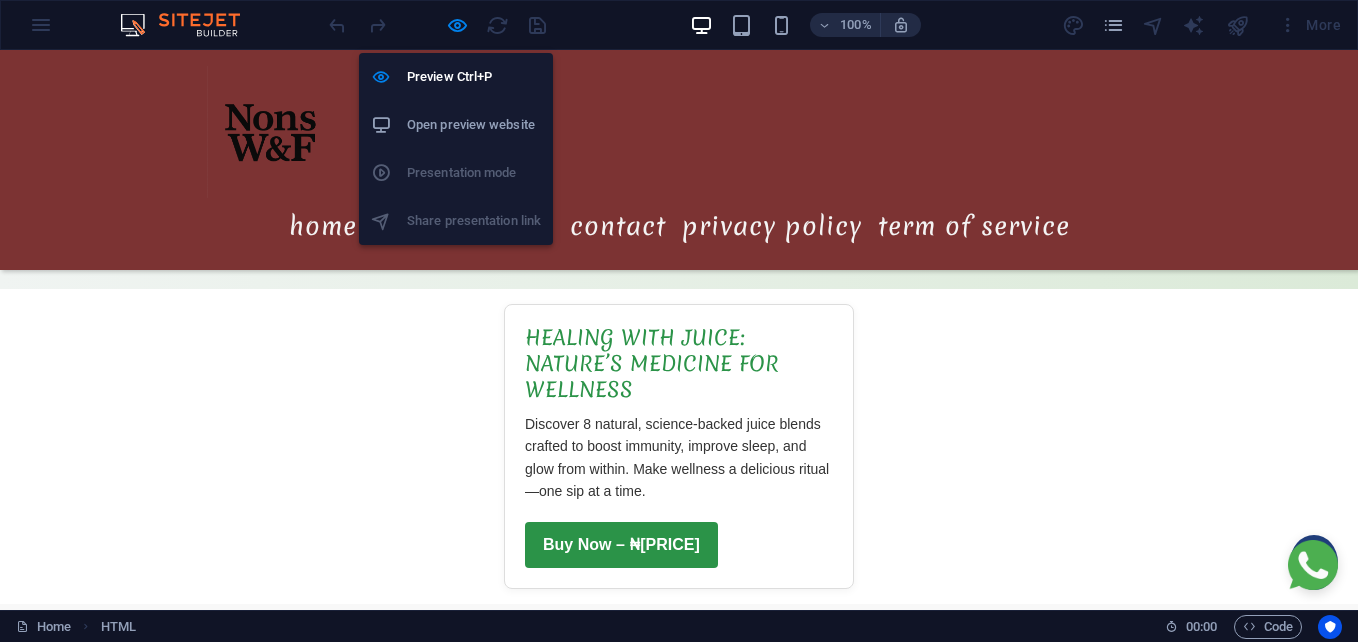 click on "Open preview website" at bounding box center [474, 125] 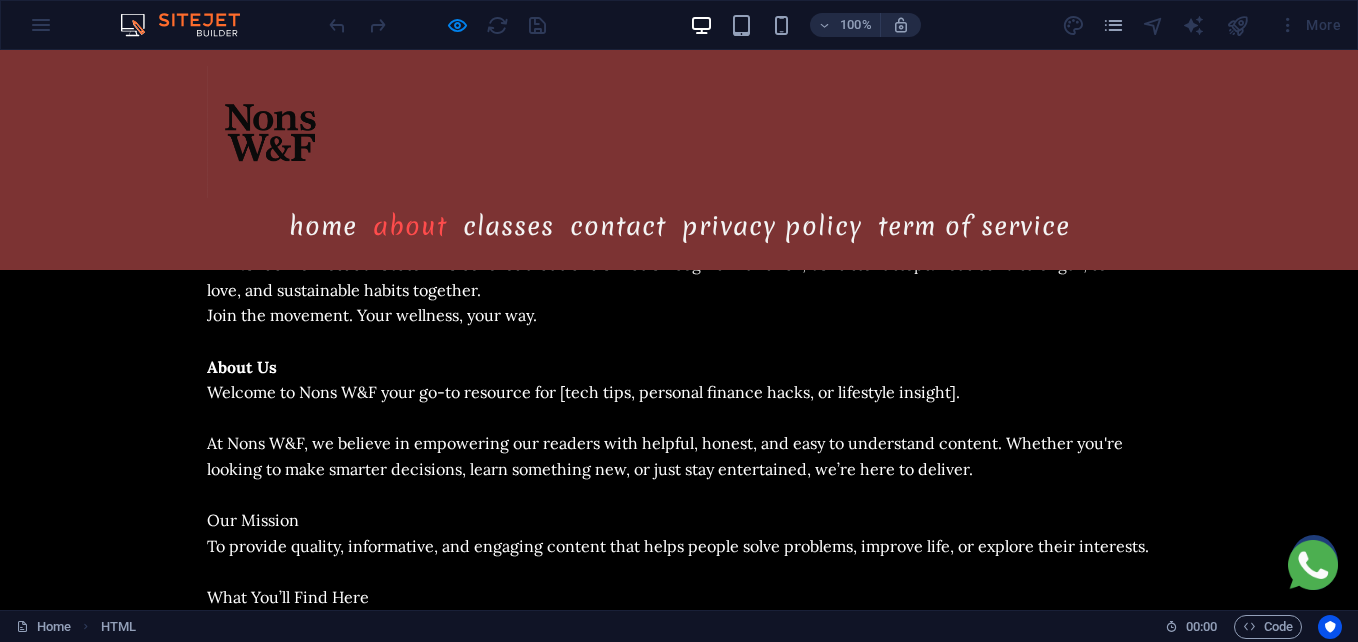 scroll, scrollTop: 1298, scrollLeft: 0, axis: vertical 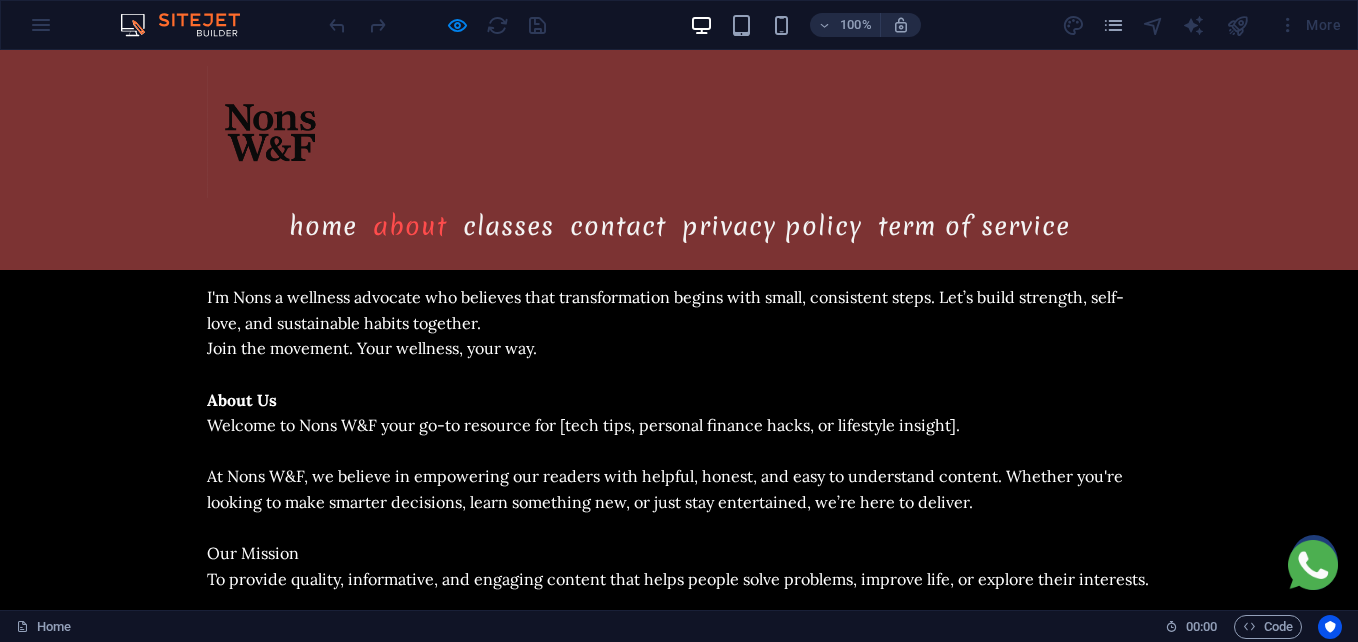 click on "At Nons W&F, we believe in empowering our readers with helpful, honest, and easy to understand content. Whether you're looking to make smarter decisions, learn something new, or just stay entertained, we’re here to deliver." at bounding box center [679, 489] 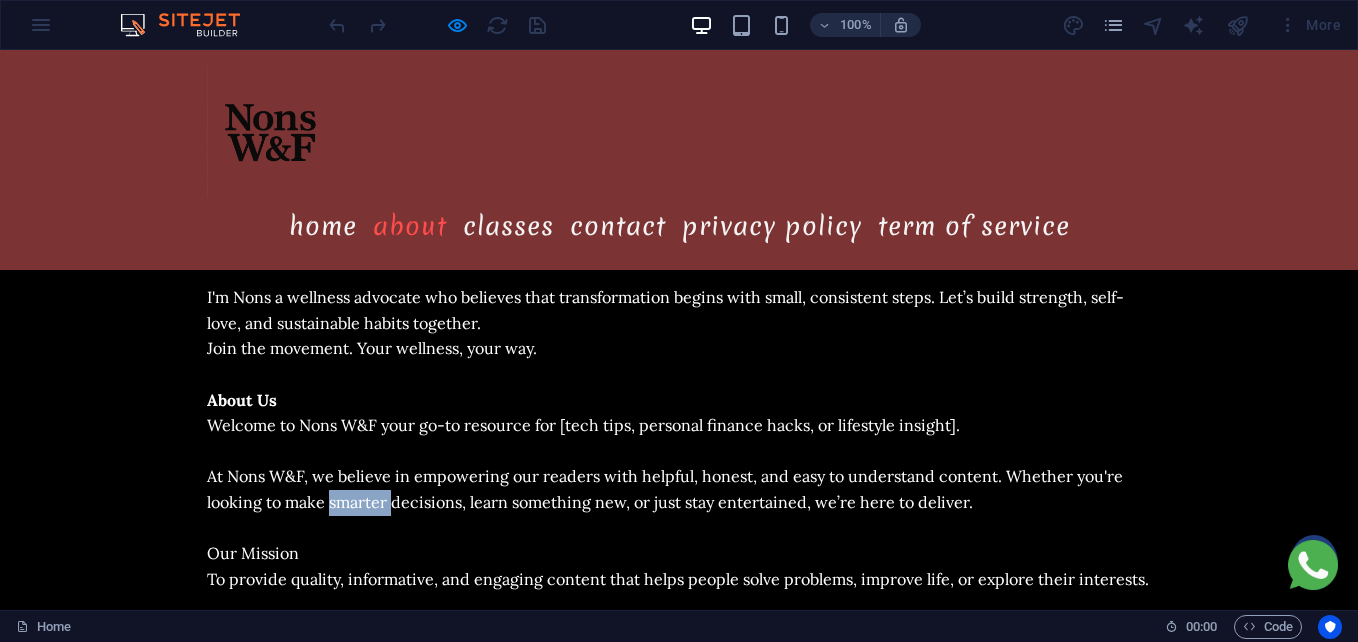 click on "At Nons W&F, we believe in empowering our readers with helpful, honest, and easy to understand content. Whether you're looking to make smarter decisions, learn something new, or just stay entertained, we’re here to deliver." at bounding box center [679, 489] 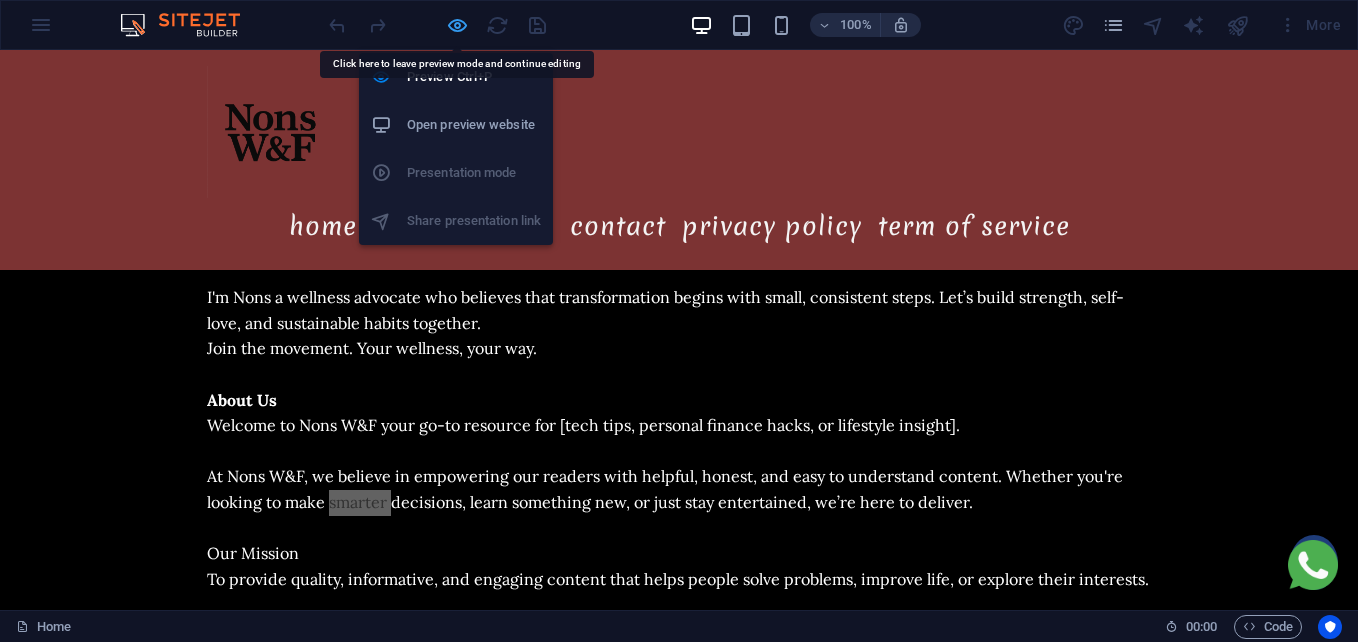 click at bounding box center (457, 25) 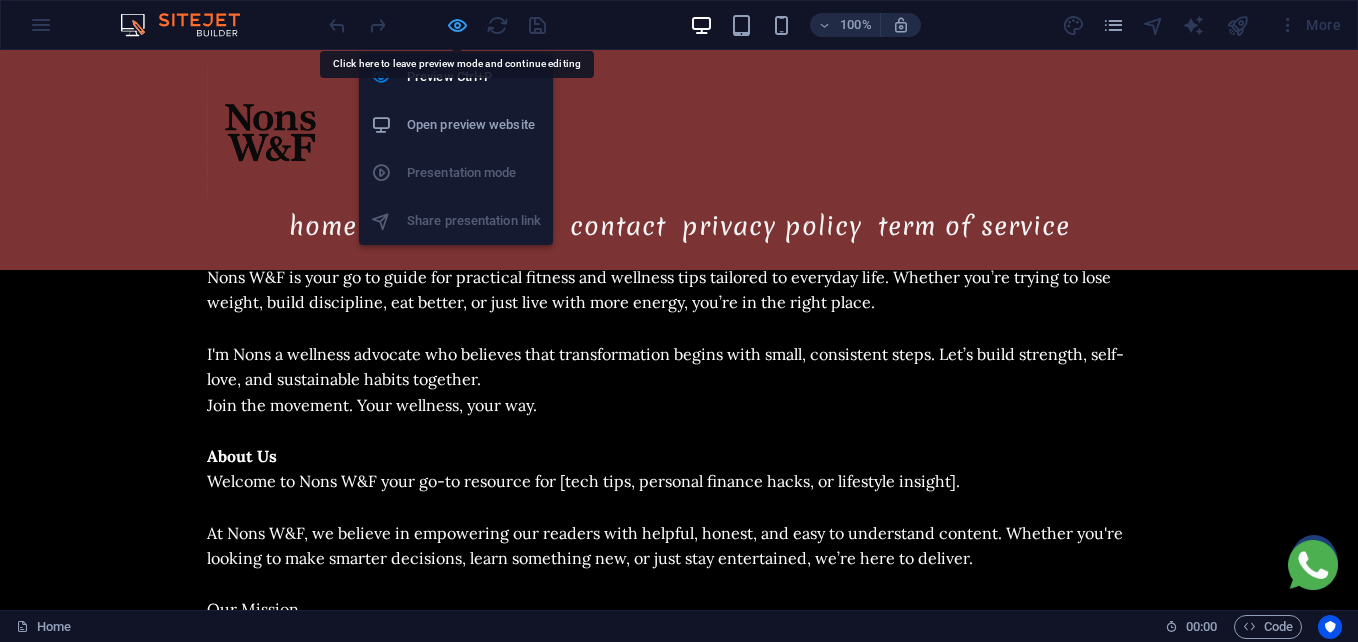scroll, scrollTop: 1355, scrollLeft: 0, axis: vertical 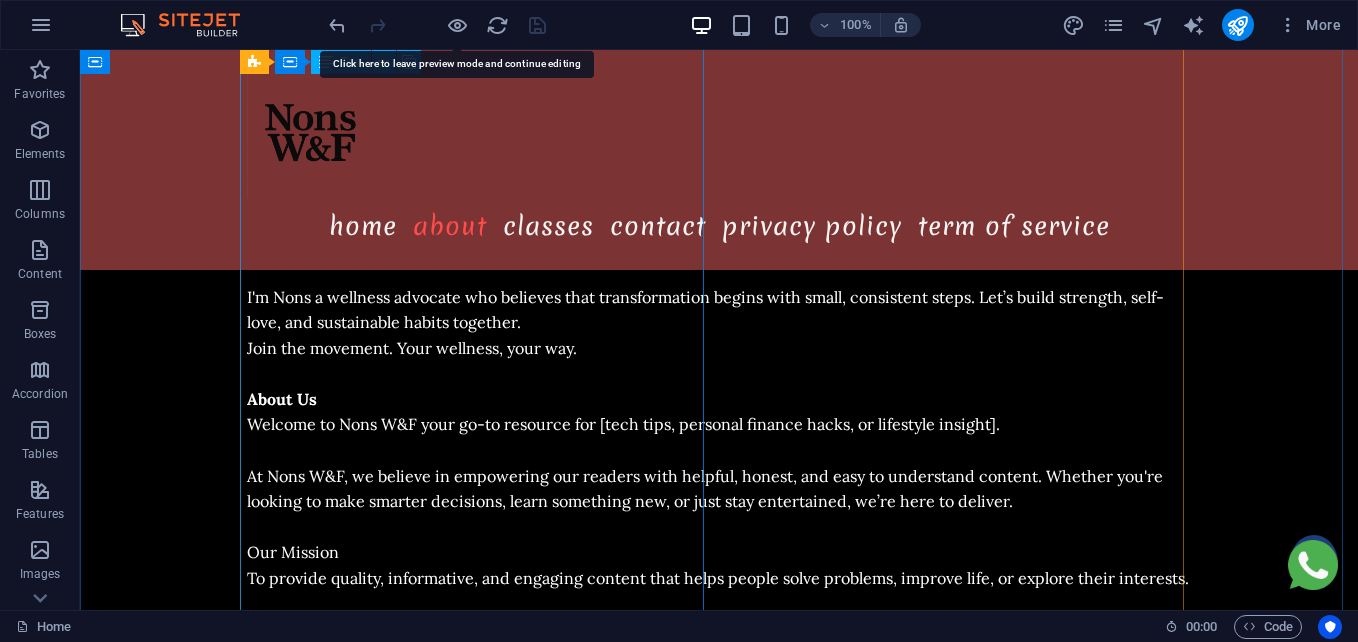 click on "Nons W&F is your go to guide for practical fitness and wellness tips tailored to everyday life. Whether you’re trying to lose weight, build discipline, eat better, or just live with more energy, you’re in the right place. I'm Nons a wellness advocate who believes that transformation begins with small, consistent steps. Let’s build strength, self-love, and sustainable habits together. Join the movement. Your wellness, your way. About Us Welcome to Nons W&F your go-to resource for [  tech tips, personal finance hacks, or lifestyle insight ]. At Nons W&F, we believe in empowering our readers with helpful, honest, and easy to understand content. Whether you're looking to make smarter decisions, learn something new, or just stay entertained, we’re here to deliver. Our Mission To provide quality, informative, and engaging content that helps people solve problems, improve life, or explore their interests. What You’ll Find Here - Expert insights and tutorials - Real life tips and experiences" at bounding box center (719, 515) 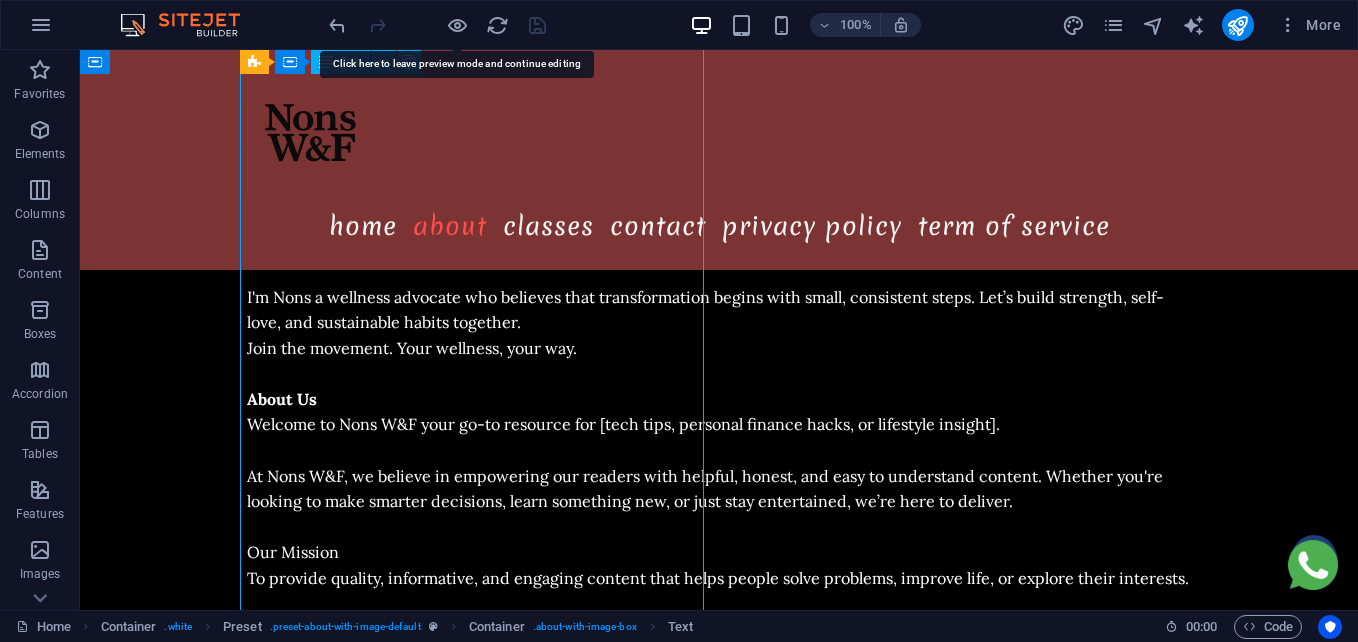 click on "Nons W&F is your go to guide for practical fitness and wellness tips tailored to everyday life. Whether you’re trying to lose weight, build discipline, eat better, or just live with more energy, you’re in the right place. I'm Nons a wellness advocate who believes that transformation begins with small, consistent steps. Let’s build strength, self-love, and sustainable habits together. Join the movement. Your wellness, your way. About Us Welcome to Nons W&F your go-to resource for [  tech tips, personal finance hacks, or lifestyle insight ]. At Nons W&F, we believe in empowering our readers with helpful, honest, and easy to understand content. Whether you're looking to make smarter decisions, learn something new, or just stay entertained, we’re here to deliver. Our Mission To provide quality, informative, and engaging content that helps people solve problems, improve life, or explore their interests. What You’ll Find Here - Expert insights and tutorials - Real life tips and experiences" at bounding box center (719, 515) 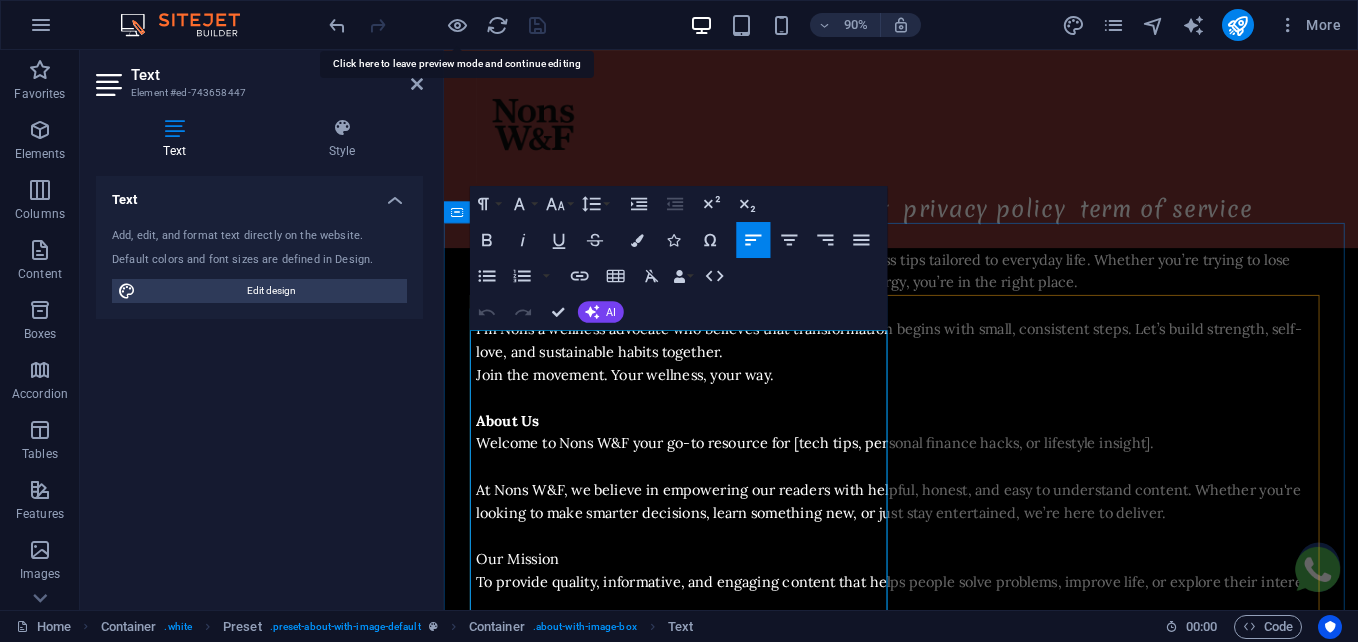 scroll, scrollTop: 1087, scrollLeft: 0, axis: vertical 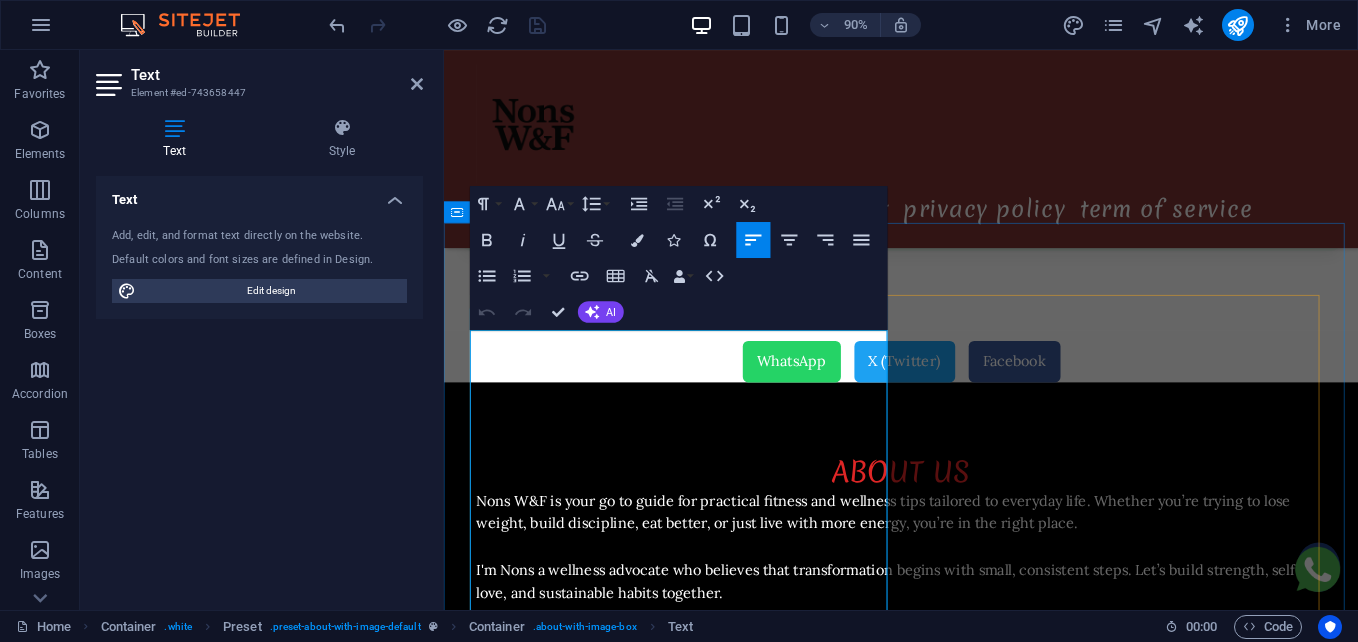 click on "Nons W&F is your go to guide for practical fitness and wellness tips tailored to everyday life. Whether you’re trying to lose weight, build discipline, eat better, or just live with more energy, you’re in the right place." at bounding box center (952, 563) 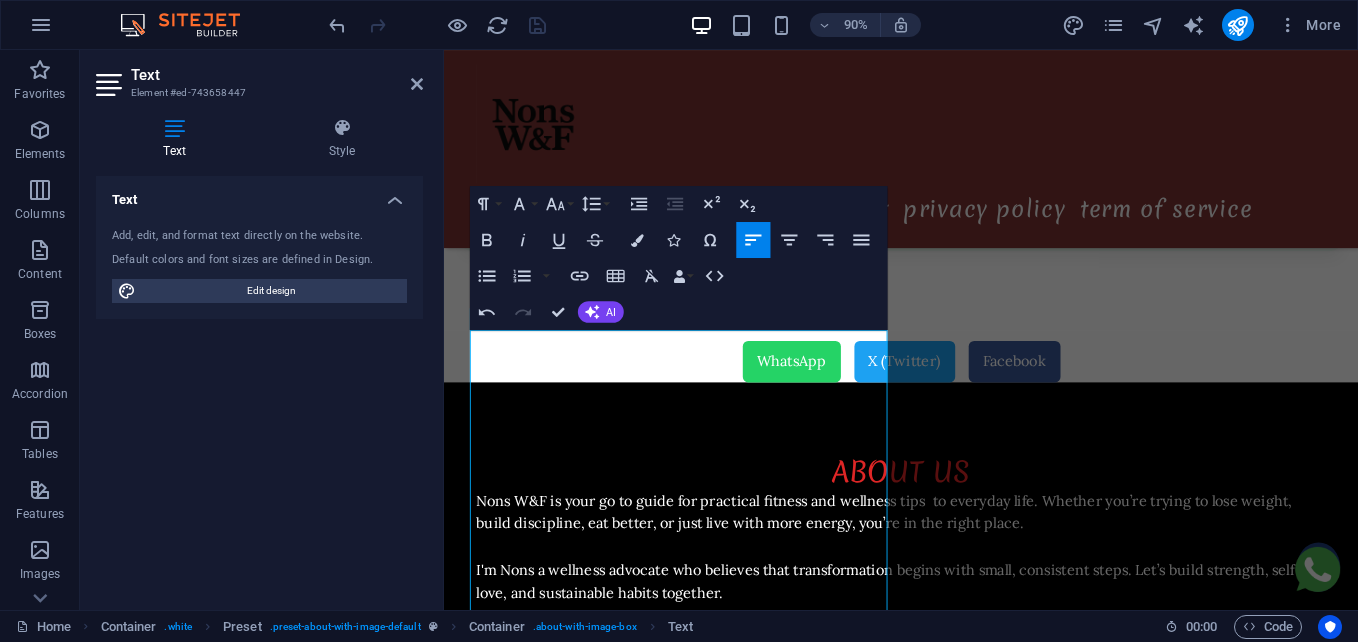 type 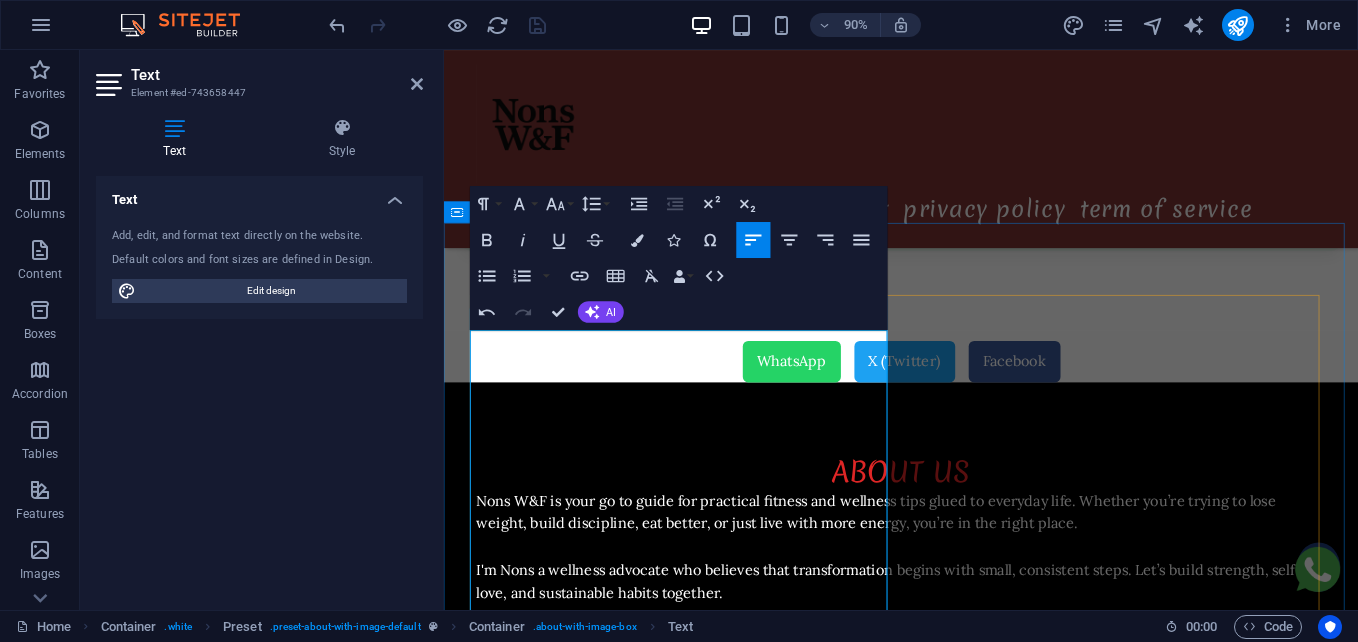 click on "Nons W&F is your go to guide for practical fitness and wellness tips glued to everyday life. Whether you’re trying to lose weight, build discipline, eat better, or just live with more energy, you’re in the right place." at bounding box center [952, 563] 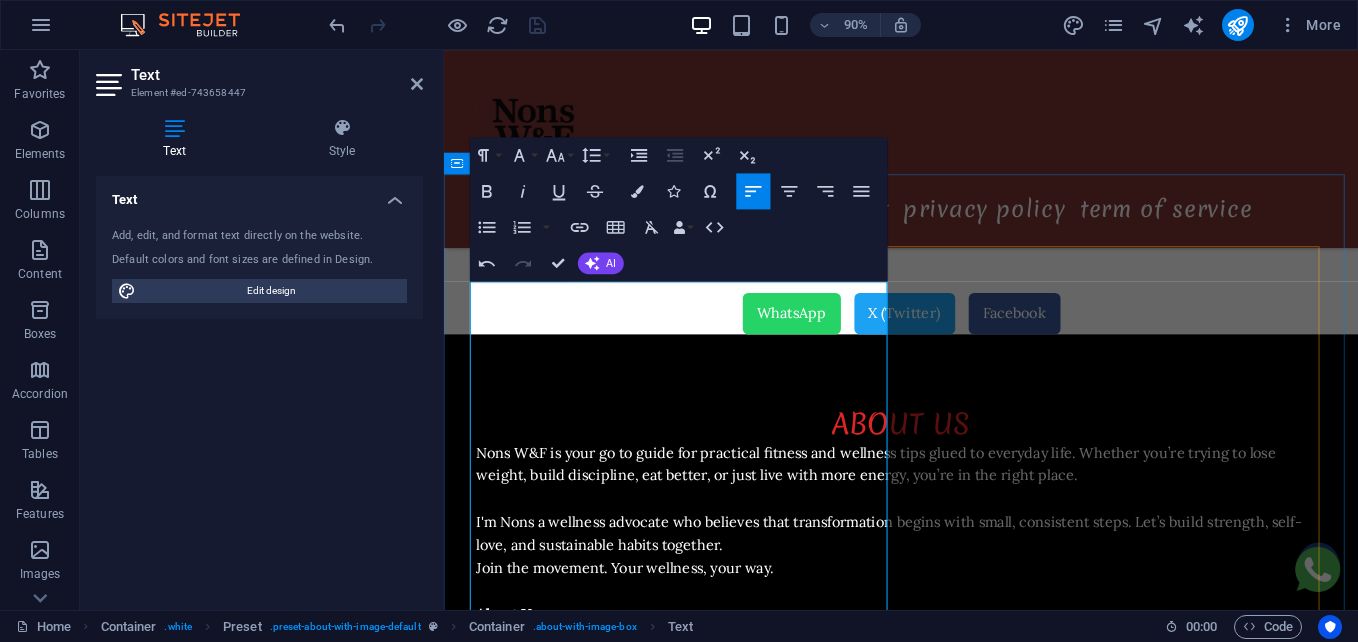 scroll, scrollTop: 1141, scrollLeft: 0, axis: vertical 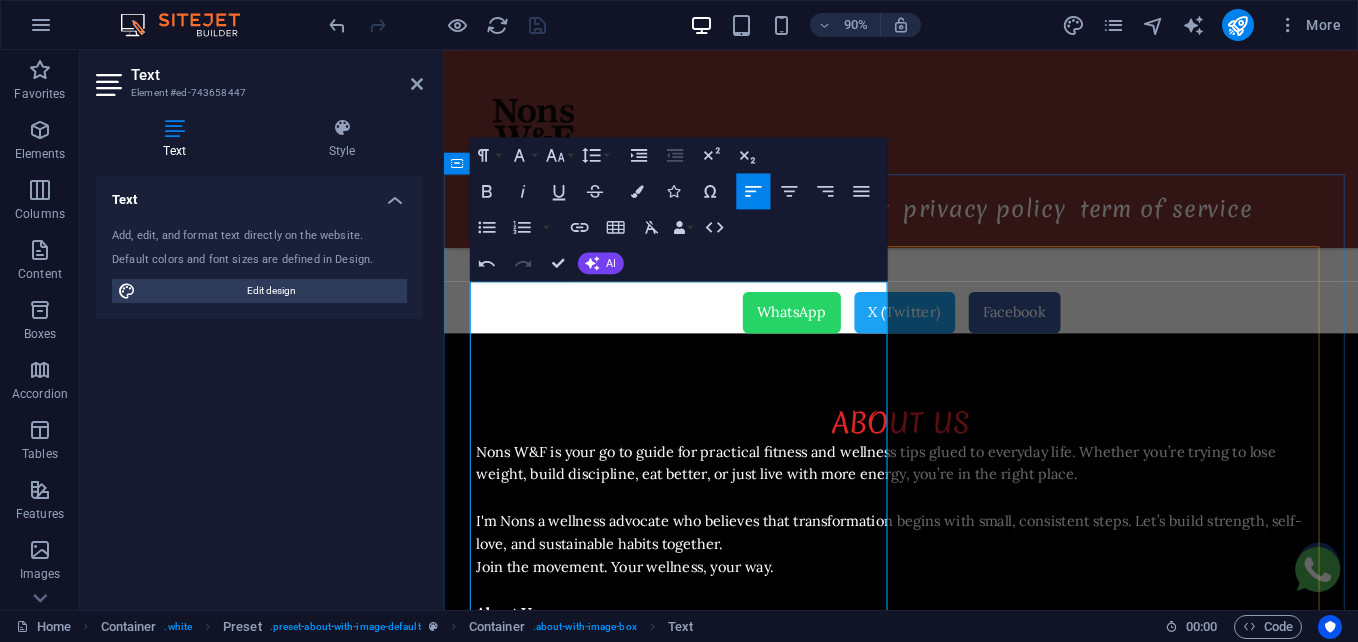 click on "Nons W&F is your go to guide for practical fitness and wellness tips glued to everyday life. Whether you’re trying to lose weight, build discipline, eat better, or just live with more energy, you’re in the right place." at bounding box center [952, 509] 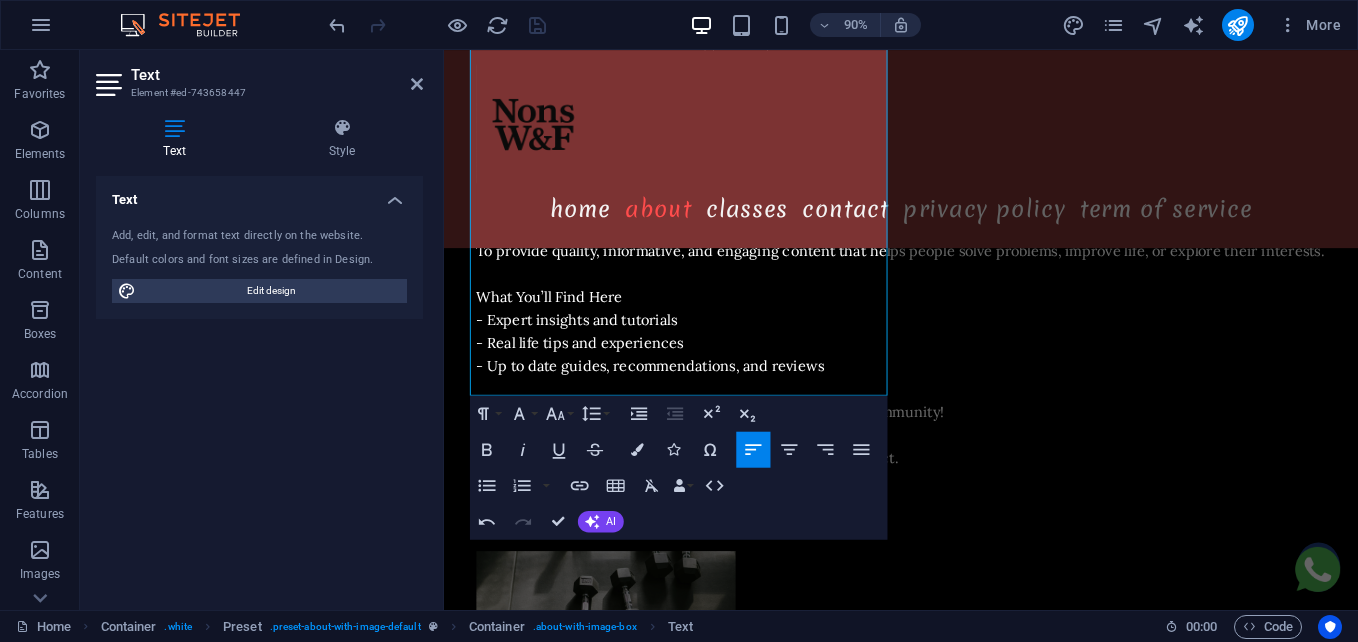 scroll, scrollTop: 1884, scrollLeft: 0, axis: vertical 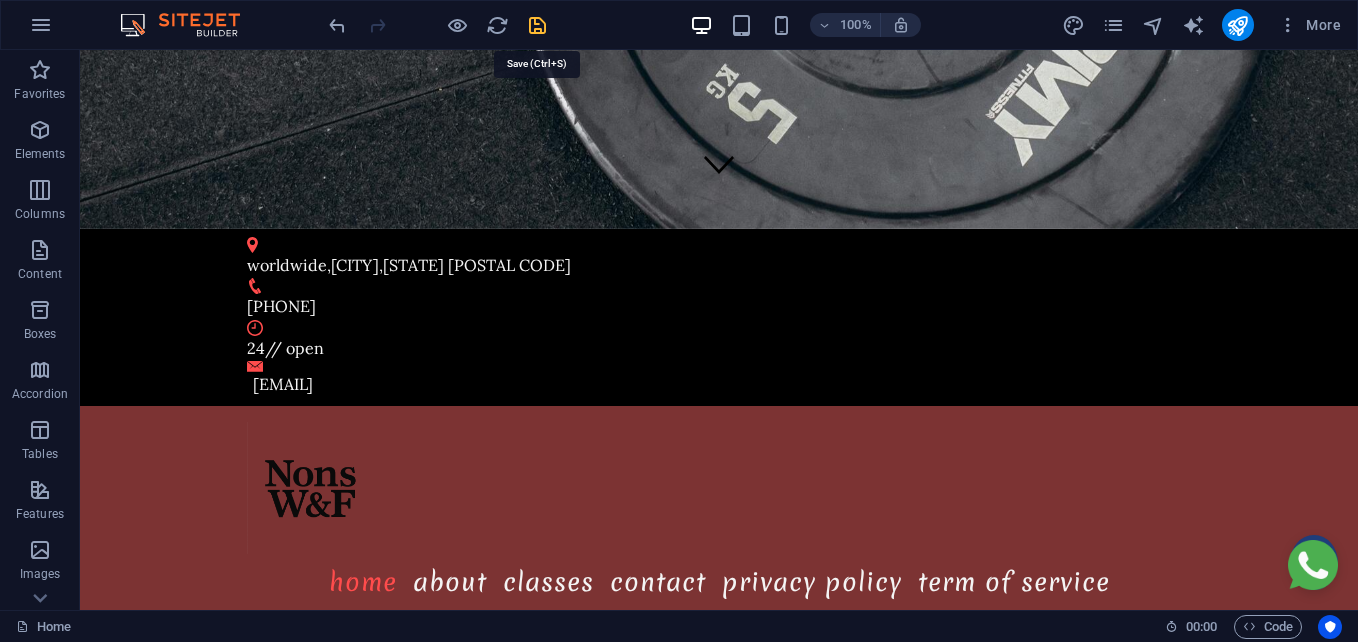click at bounding box center (537, 25) 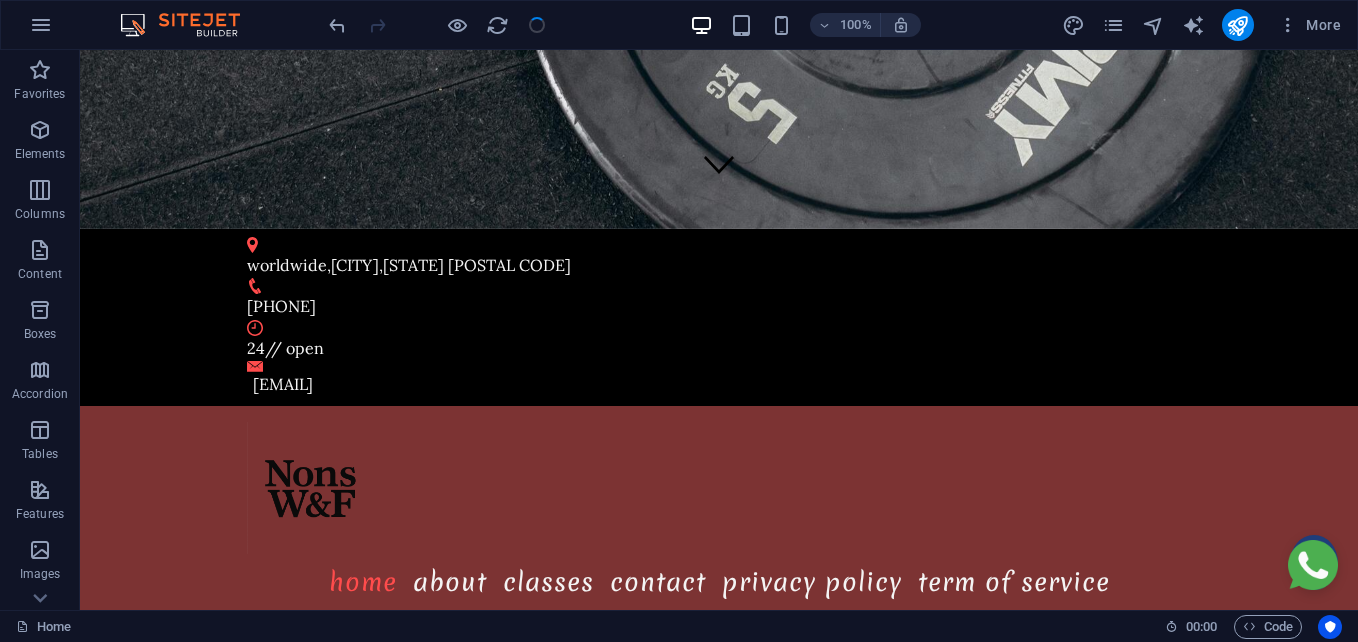 click at bounding box center [437, 25] 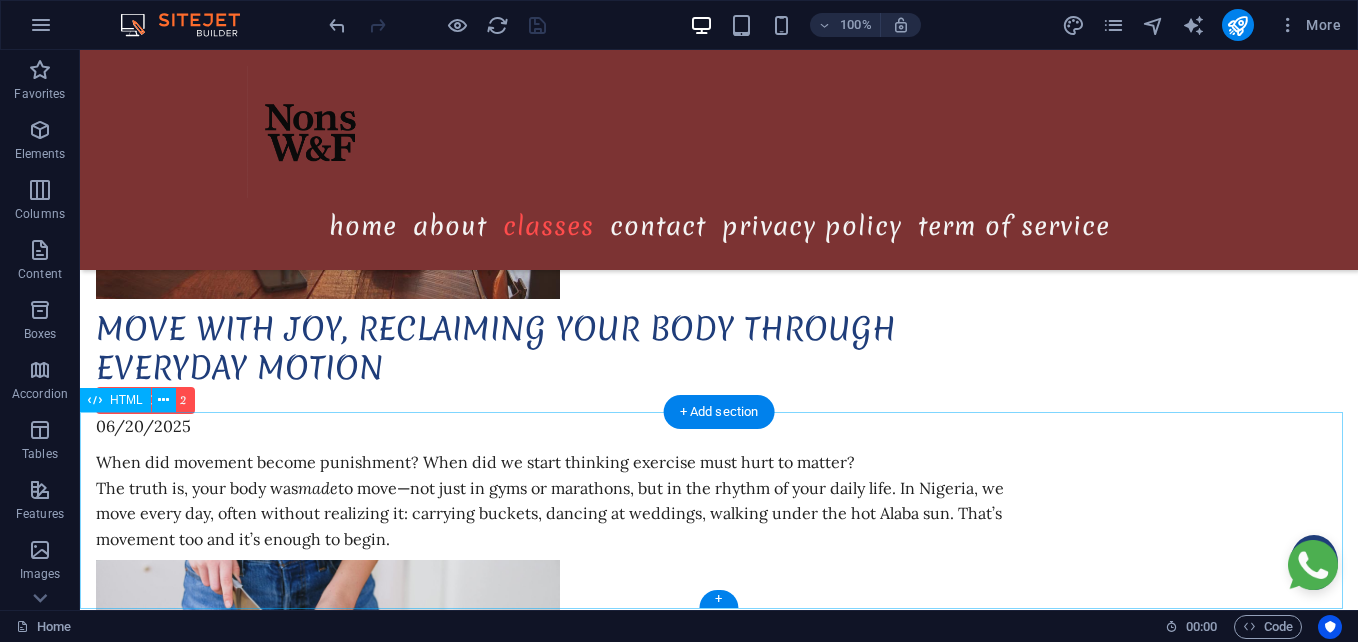 scroll, scrollTop: 21630, scrollLeft: 0, axis: vertical 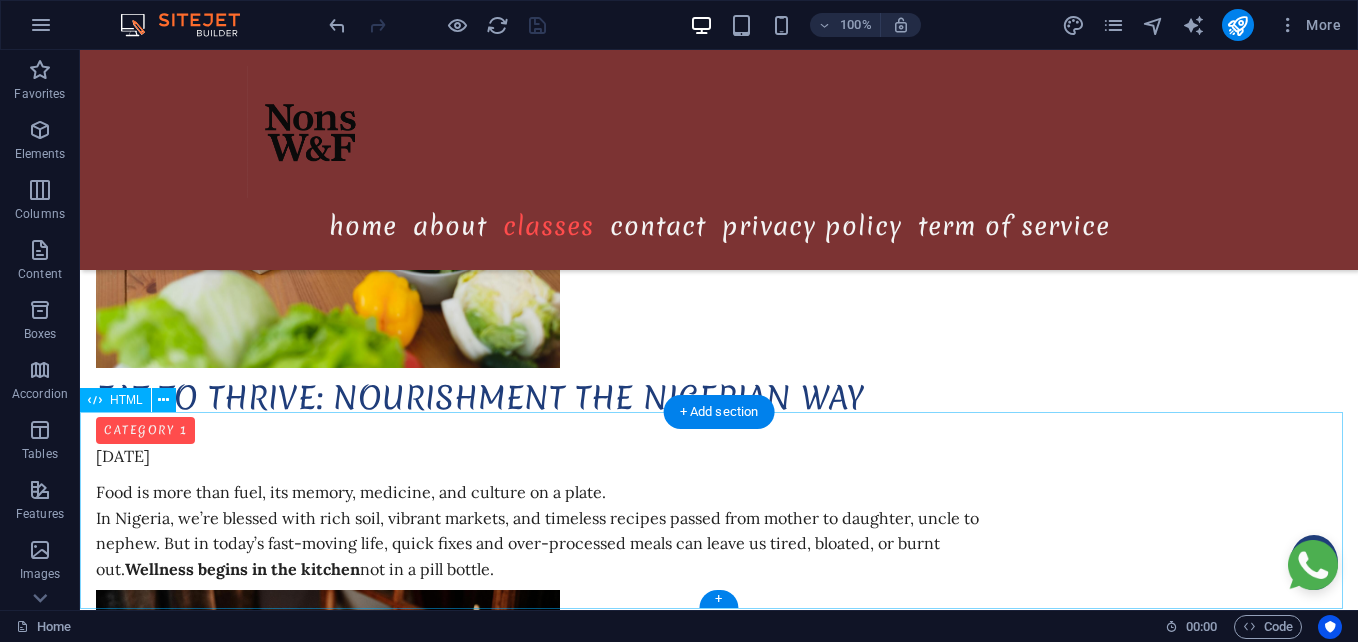 click on "©   [COMPANY] [INITIALS]. All rights reserved.
Privacy Policy
|
Terms of Service" at bounding box center (719, 9970) 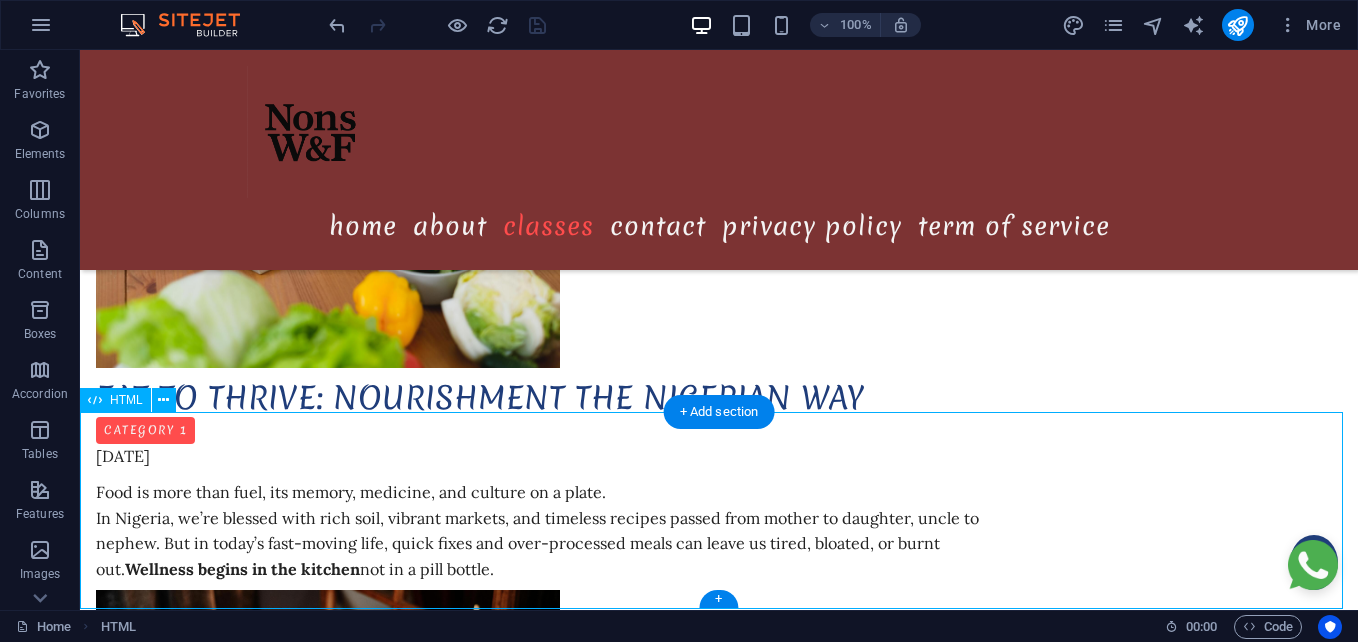 click on "©   [COMPANY] [INITIALS]. All rights reserved.
Privacy Policy
|
Terms of Service" at bounding box center [719, 9970] 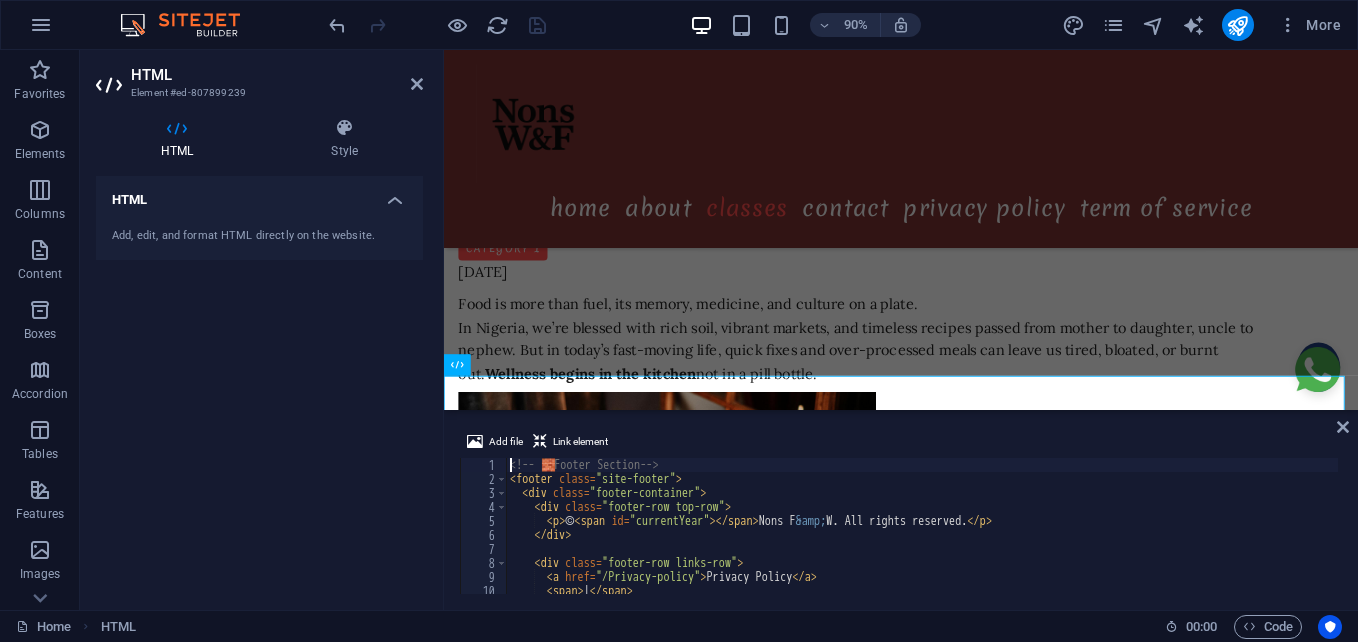 scroll, scrollTop: 21470, scrollLeft: 0, axis: vertical 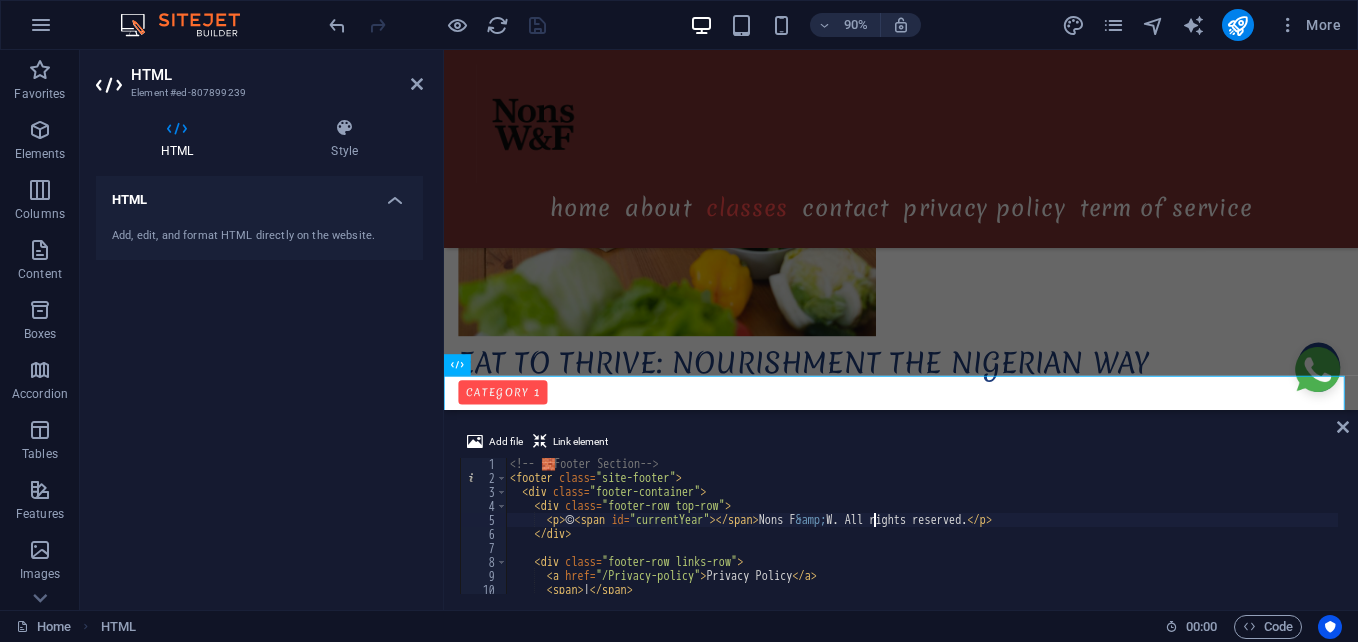 click on "<footer   class = "site-footer" >    <div   class = "footer-container" >      <div   class = "footer-row top-row" >         <p>©  <span   id = "currentYear" > </ span >  Nons F &amp; W. All rights reserved. </ p >      </ div >      <div   class = "footer-row links-row" >         <a   href = "/Privacy-policy" > Privacy Policy </ a >         <span > | </ span >         <a   href = "/term-of-service" > Terms of Service </ a >" at bounding box center [922, 539] 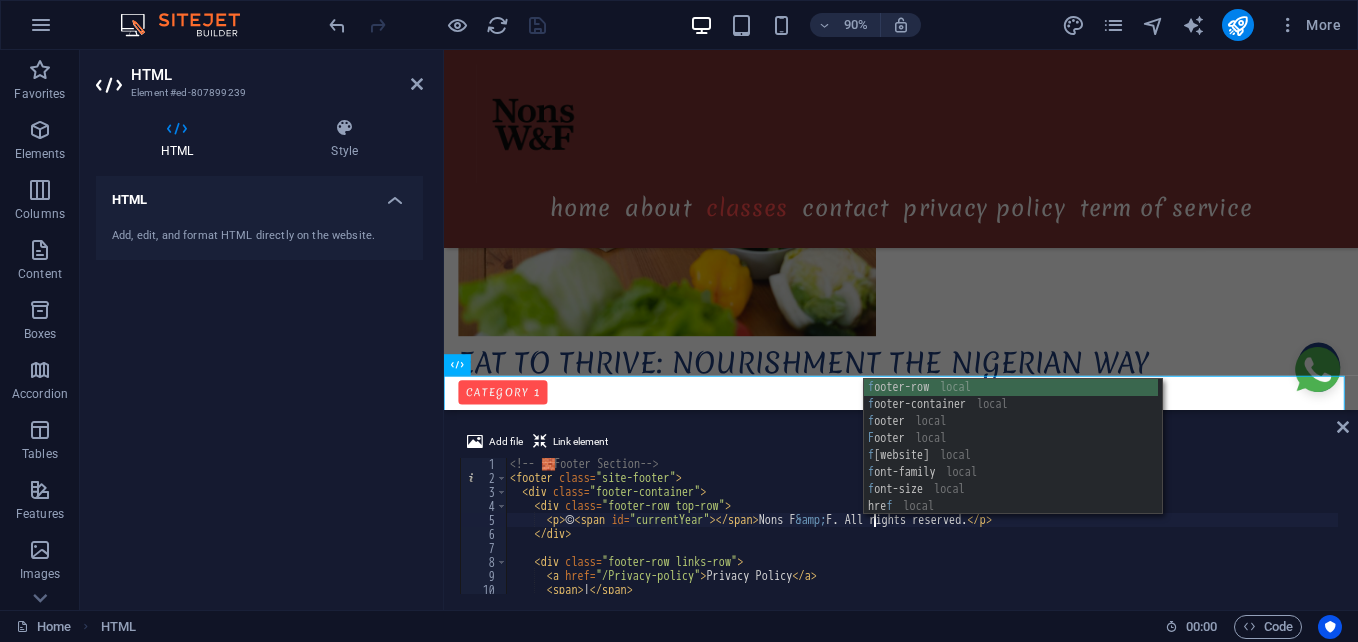 scroll, scrollTop: 0, scrollLeft: 29, axis: horizontal 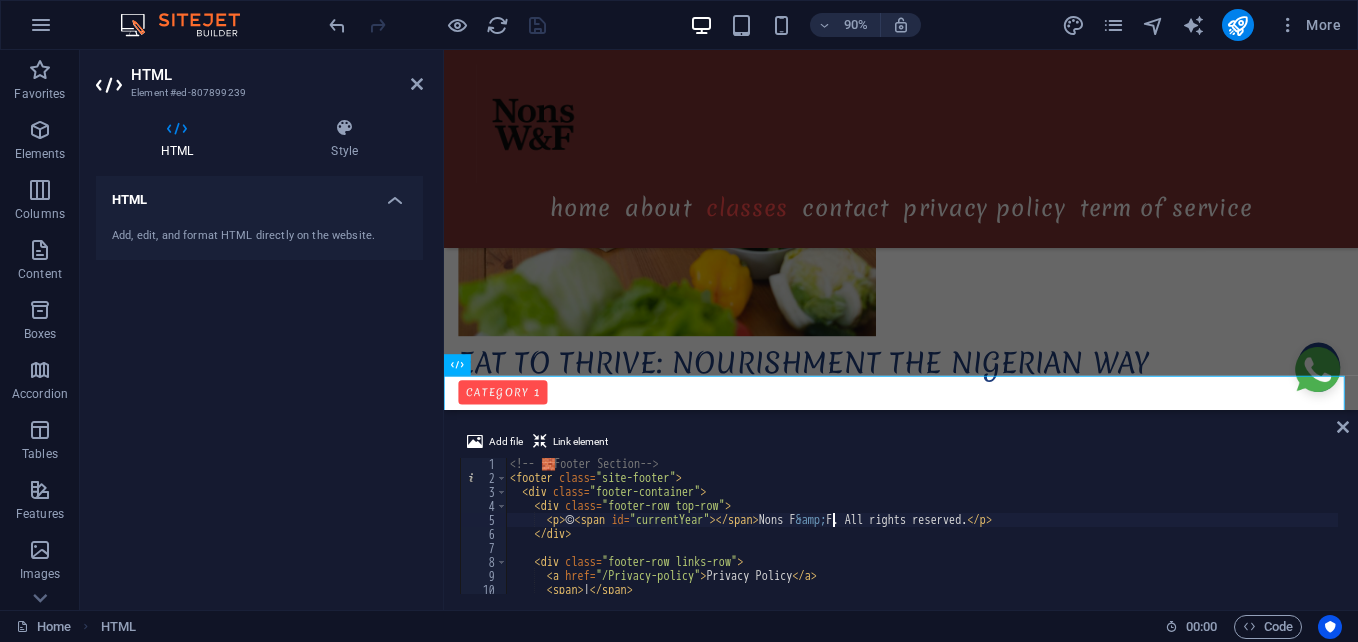 click on "© 2025 Nons F & F. All rights reserved. Privacy Policy | Terms of Service" at bounding box center (922, 539) 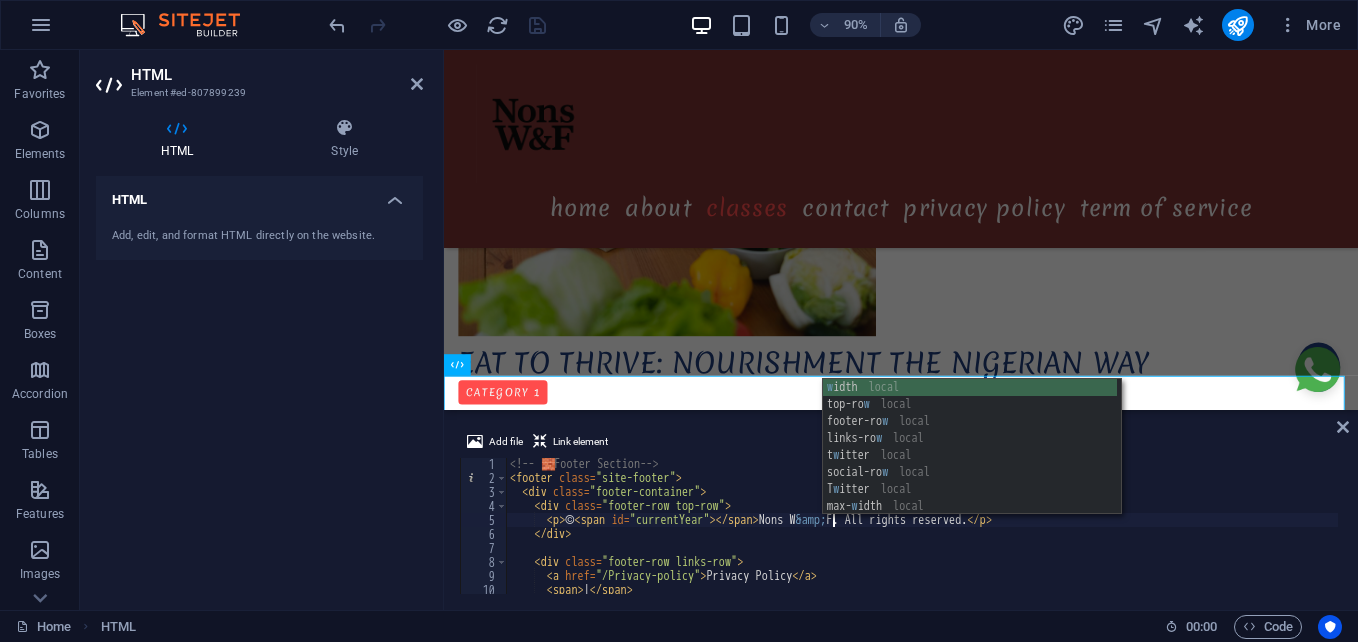 scroll, scrollTop: 0, scrollLeft: 27, axis: horizontal 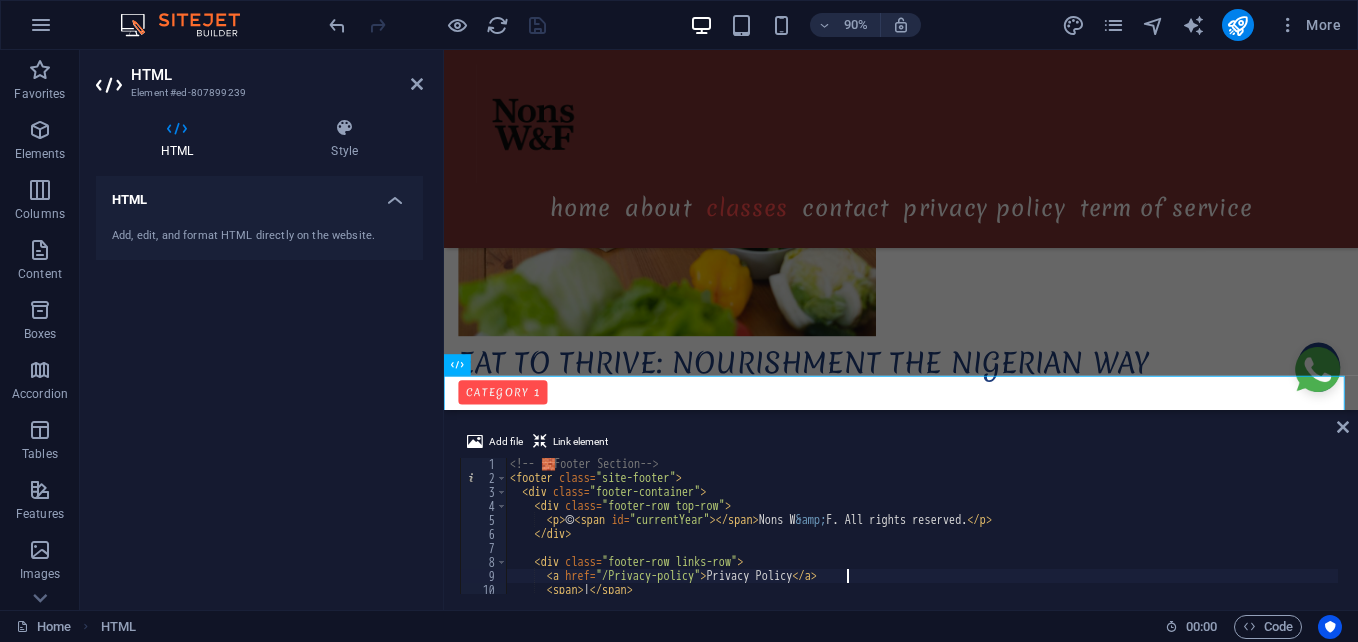 click on "Privacy Policy | Terms of Service" at bounding box center (922, 539) 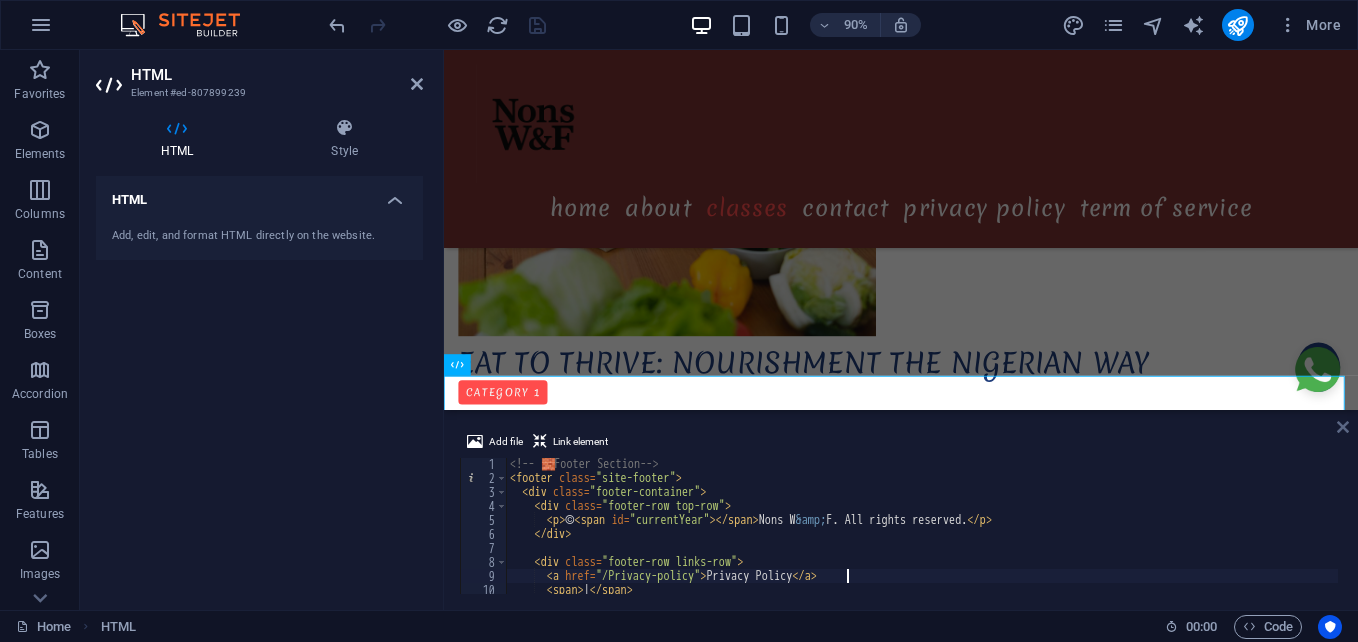 click at bounding box center (1343, 427) 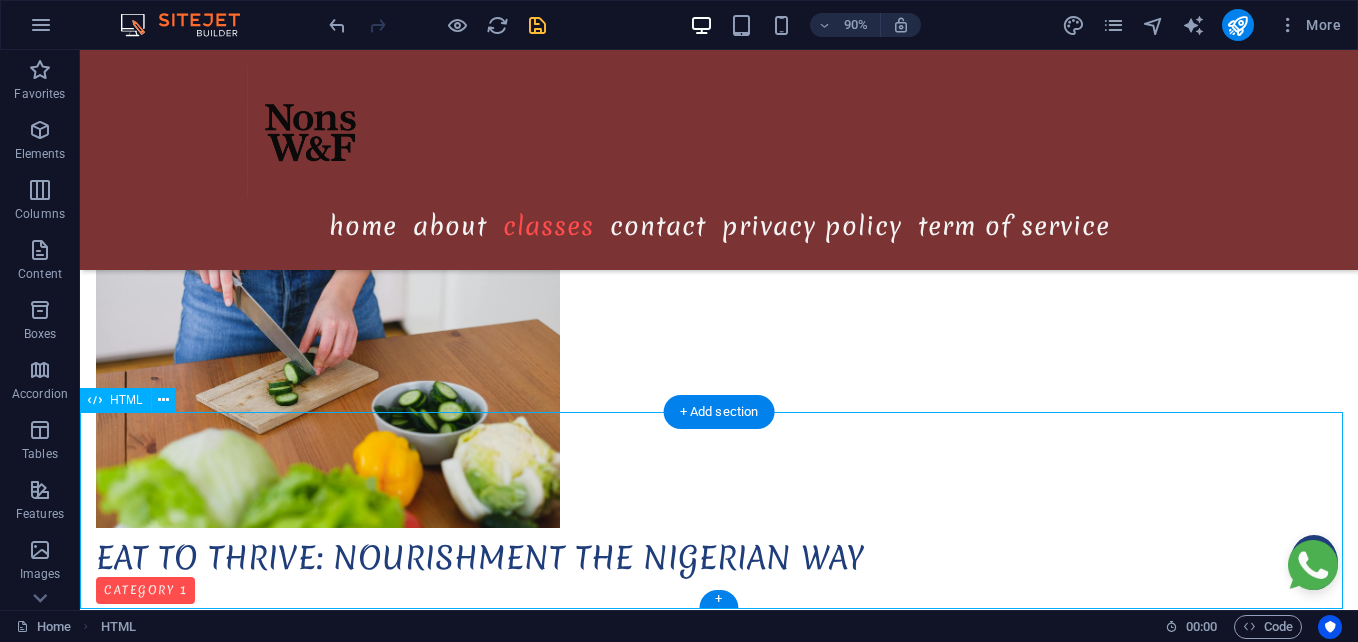 scroll, scrollTop: 21630, scrollLeft: 0, axis: vertical 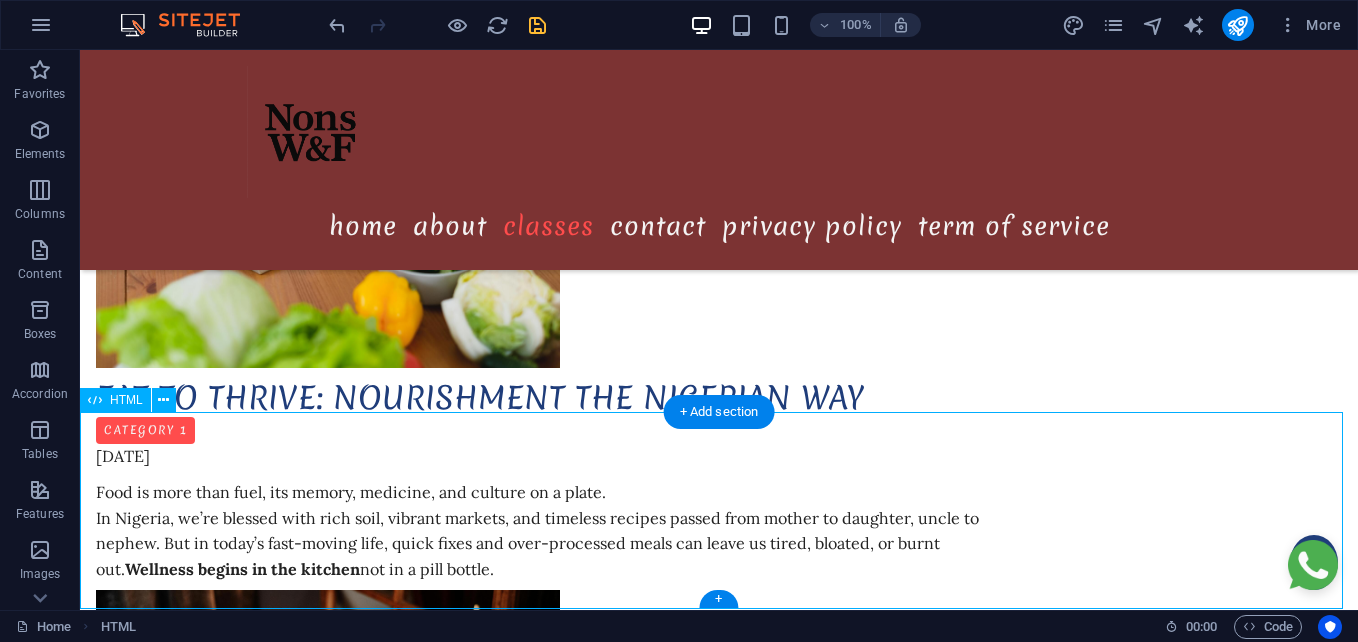 click on "© Nons W&F. All rights reserved.
Privacy Policy | Terms of Service" at bounding box center (719, 9970) 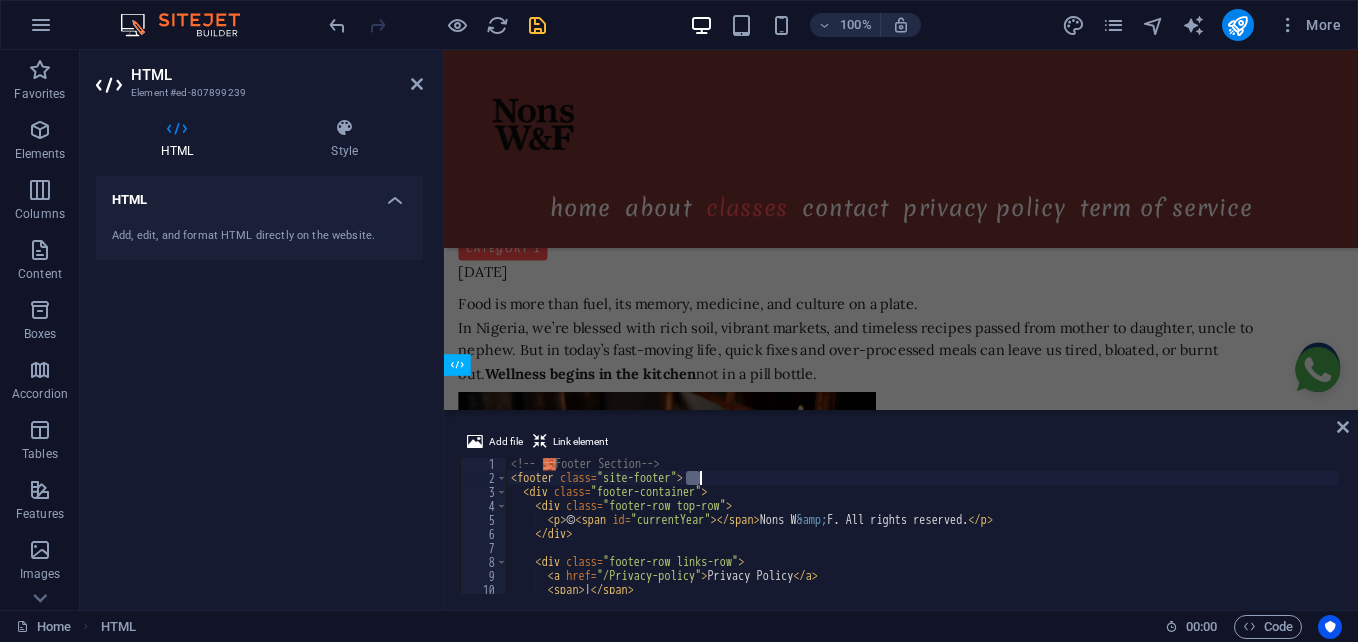 scroll, scrollTop: 21470, scrollLeft: 0, axis: vertical 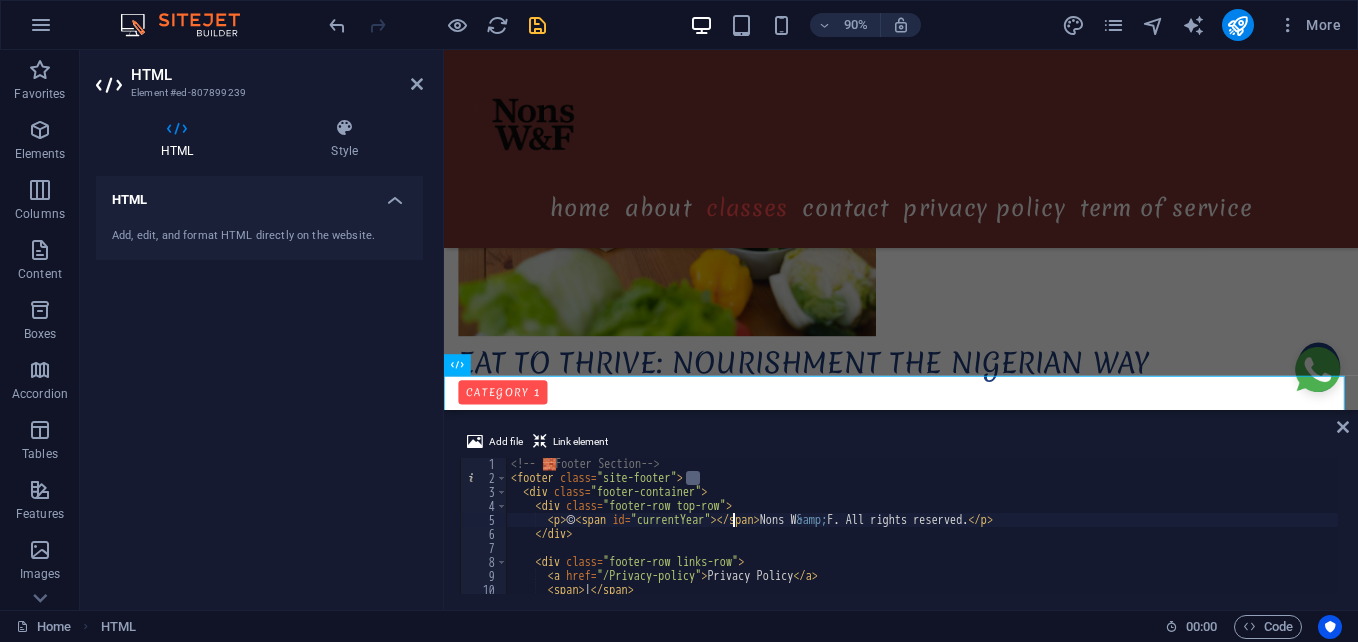 type on "</div>" 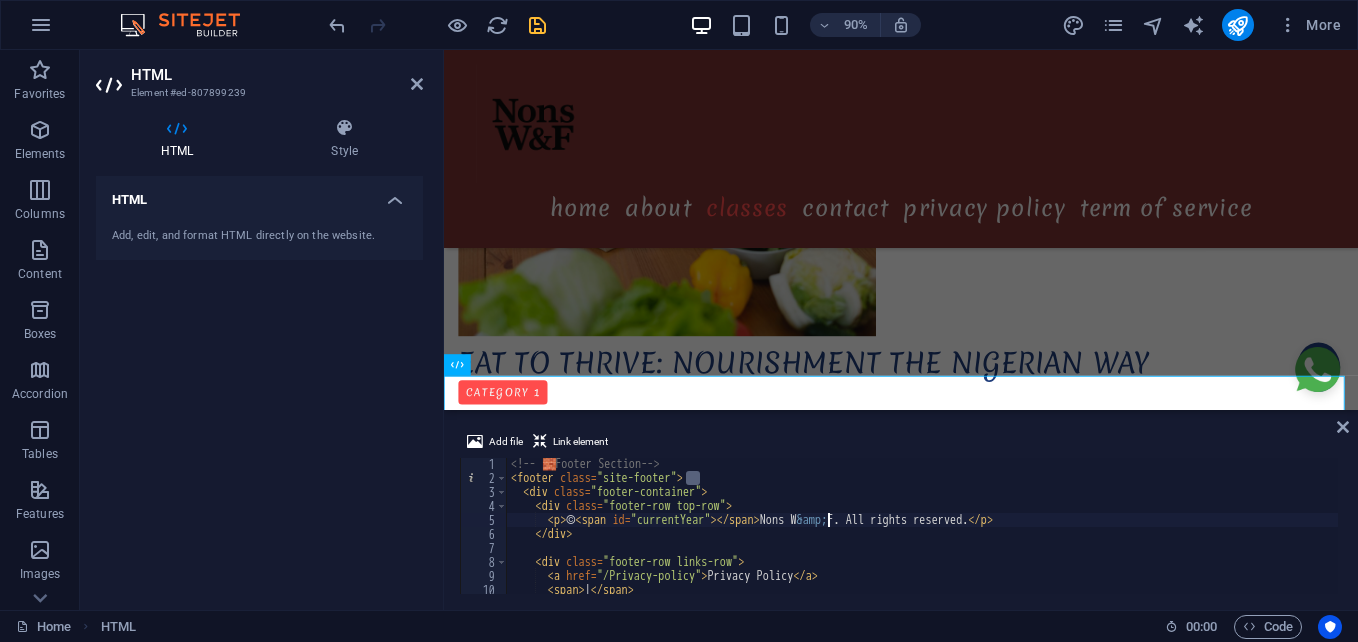 type on "</div>" 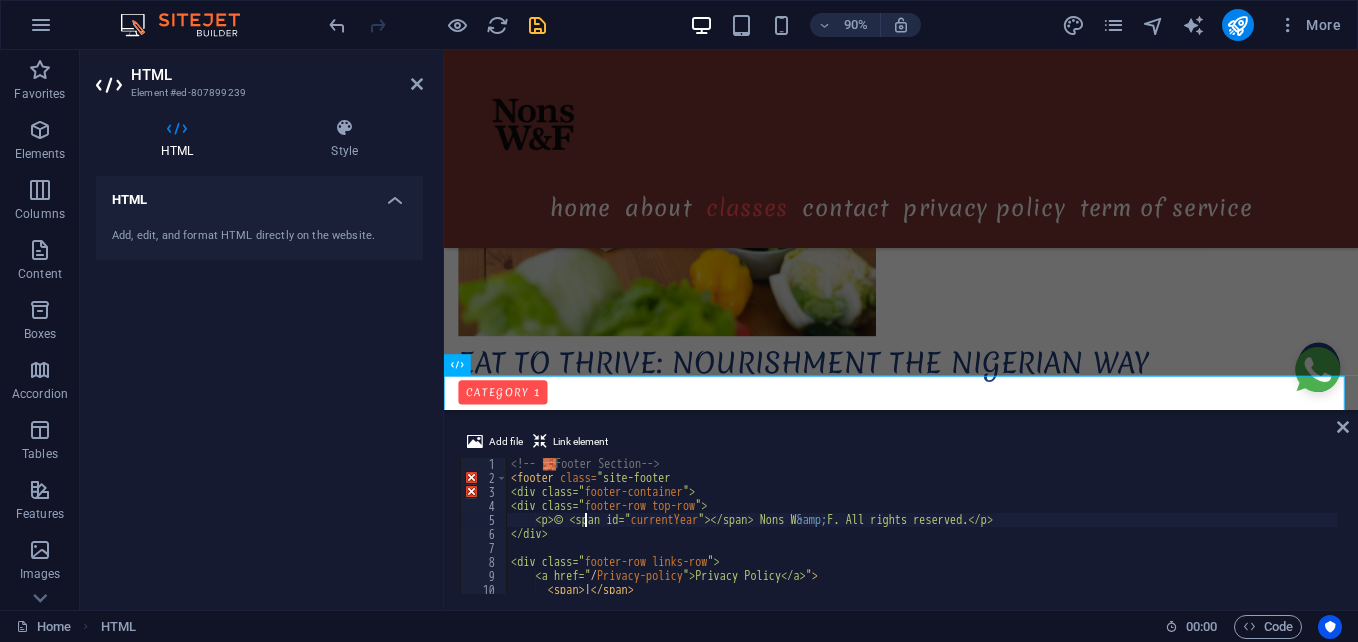 click on "© 2025 Nons W & F. All rights reserved. Privacy Policy | Terms of Service" at bounding box center [922, 539] 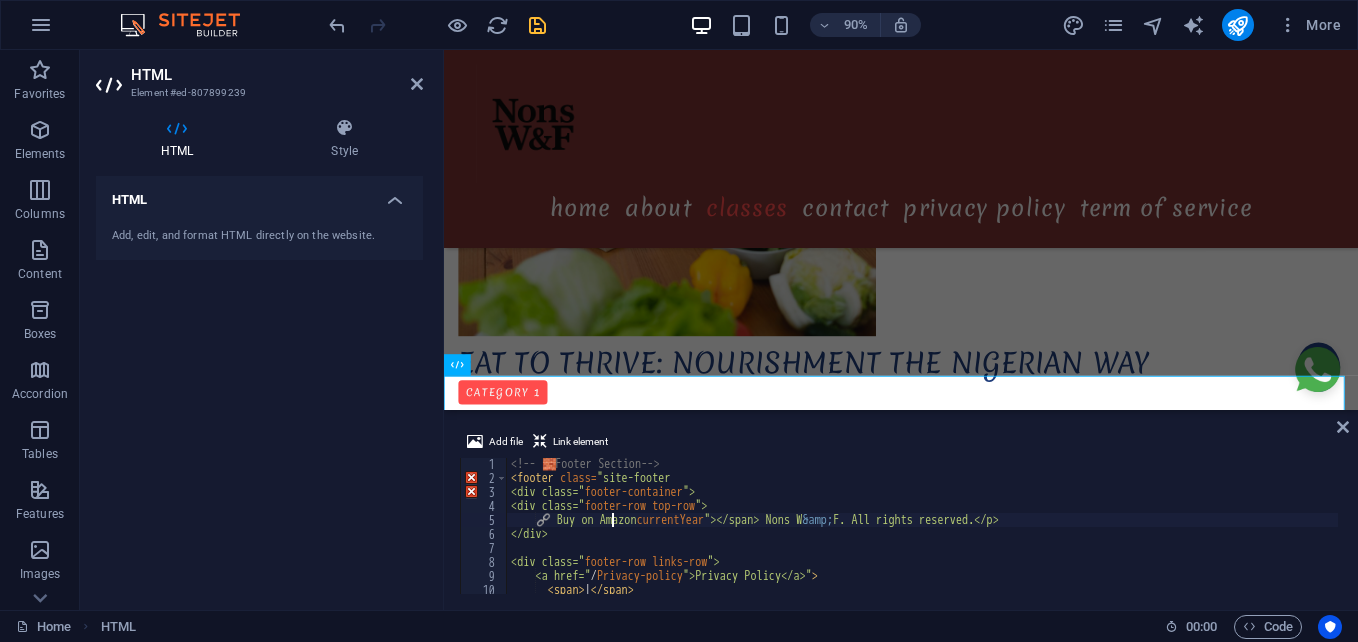 scroll, scrollTop: 0, scrollLeft: 8, axis: horizontal 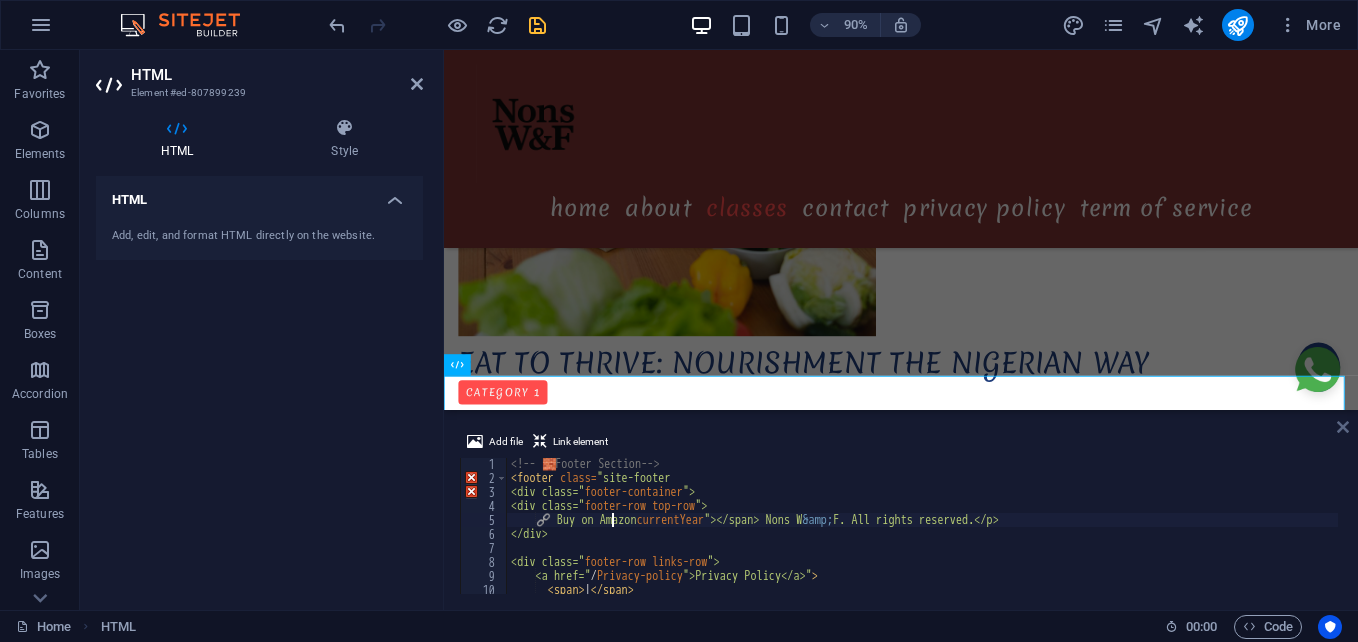 type on "© 2025 Nons W&F. All rights reserved." 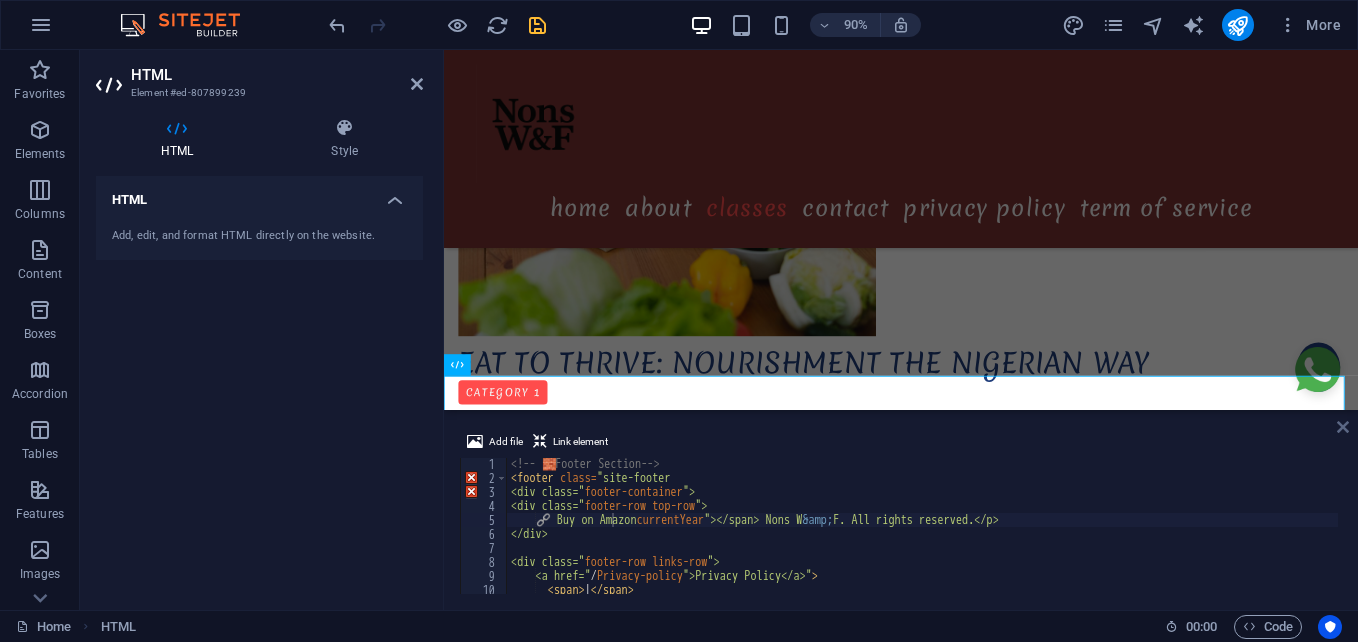 click at bounding box center (1343, 427) 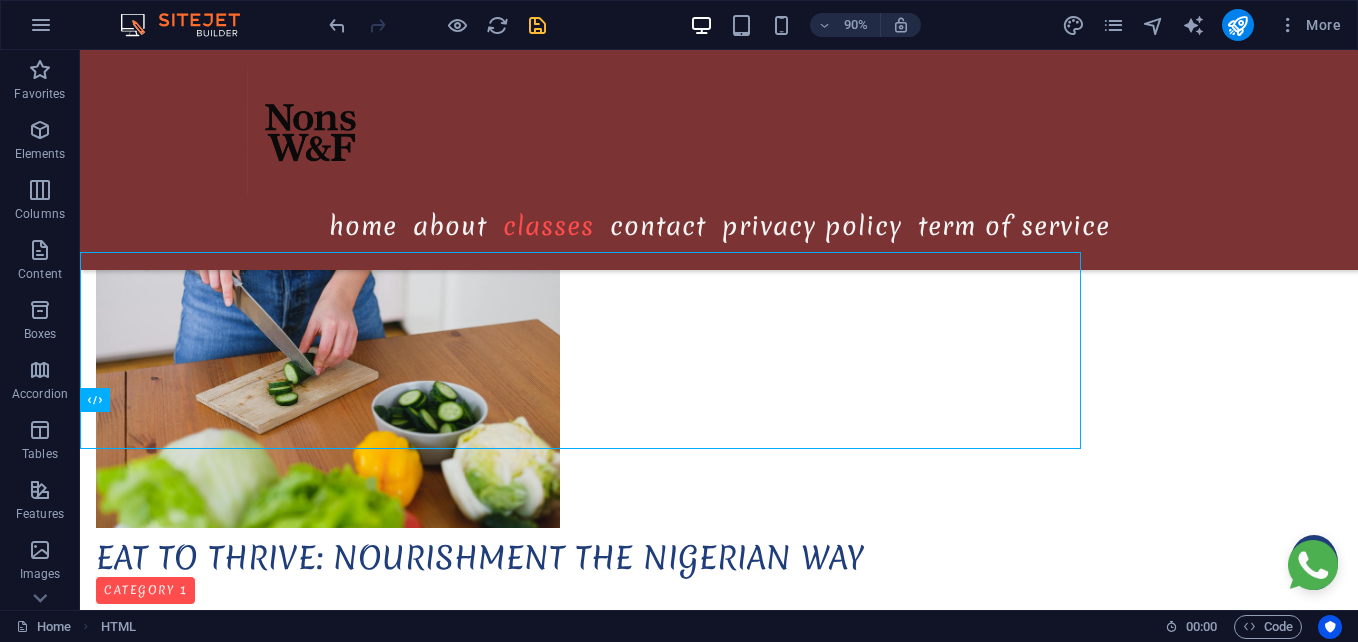 scroll, scrollTop: 21630, scrollLeft: 0, axis: vertical 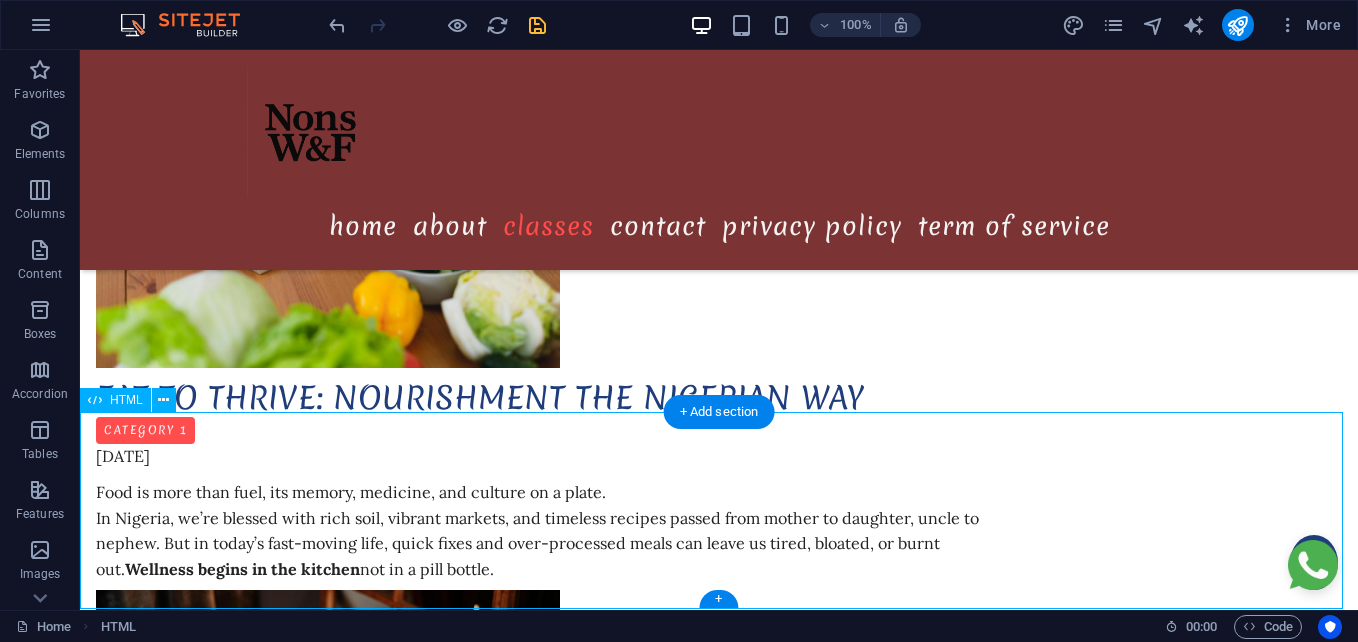 click on "© 2025  Nons W&F. All rights reserved.
Privacy Policy ">
|
Terms of Service" at bounding box center [719, 9970] 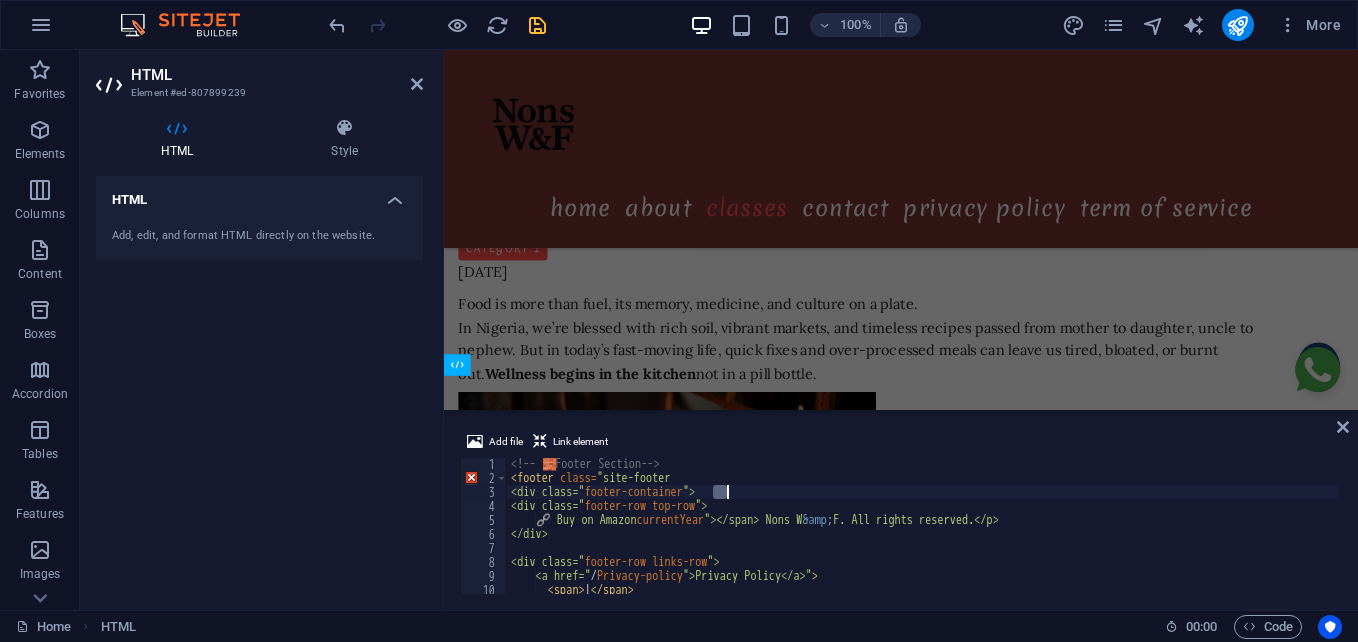 scroll, scrollTop: 21470, scrollLeft: 0, axis: vertical 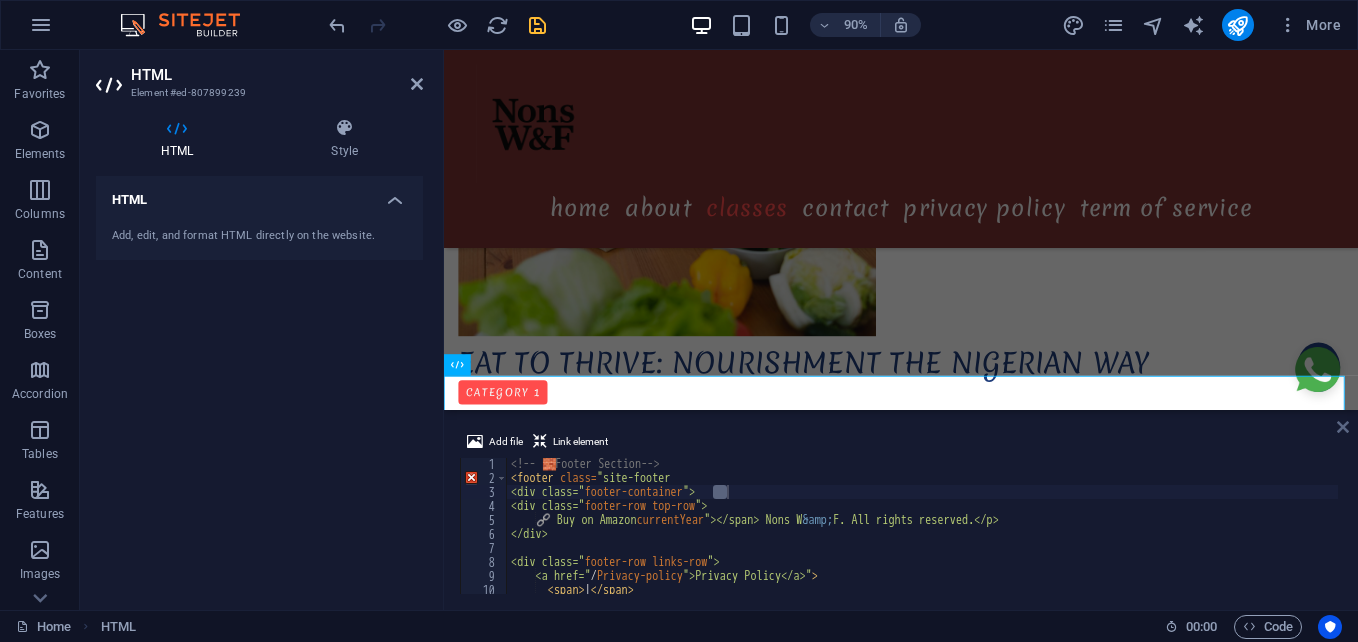 click at bounding box center [1343, 427] 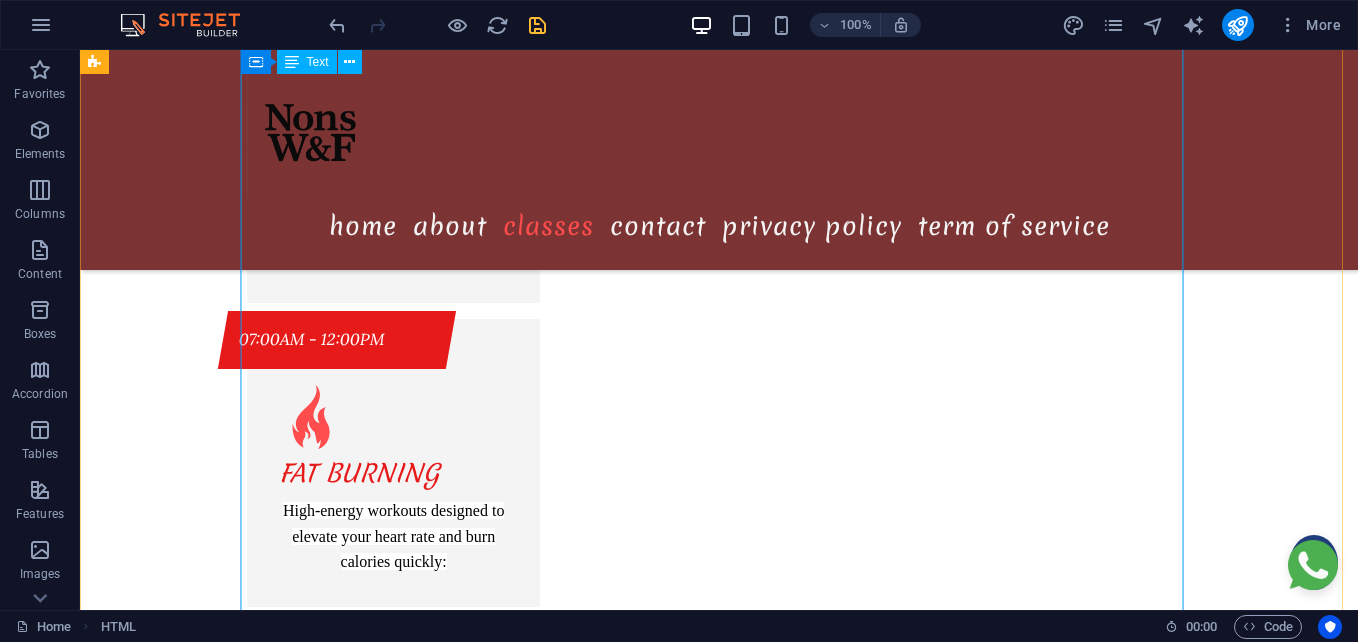 scroll, scrollTop: 17151, scrollLeft: 0, axis: vertical 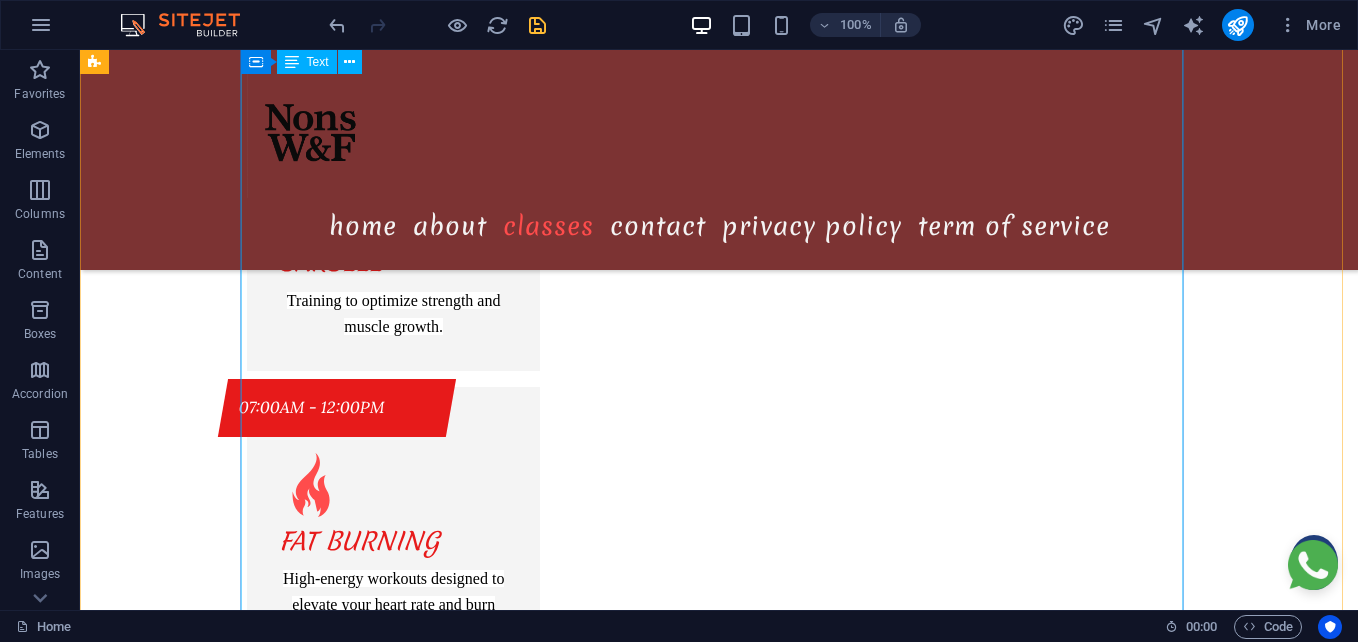 click on "Use resistance bands, dumbbells, or follow a structured (12-week home plan)" at bounding box center [568, 9851] 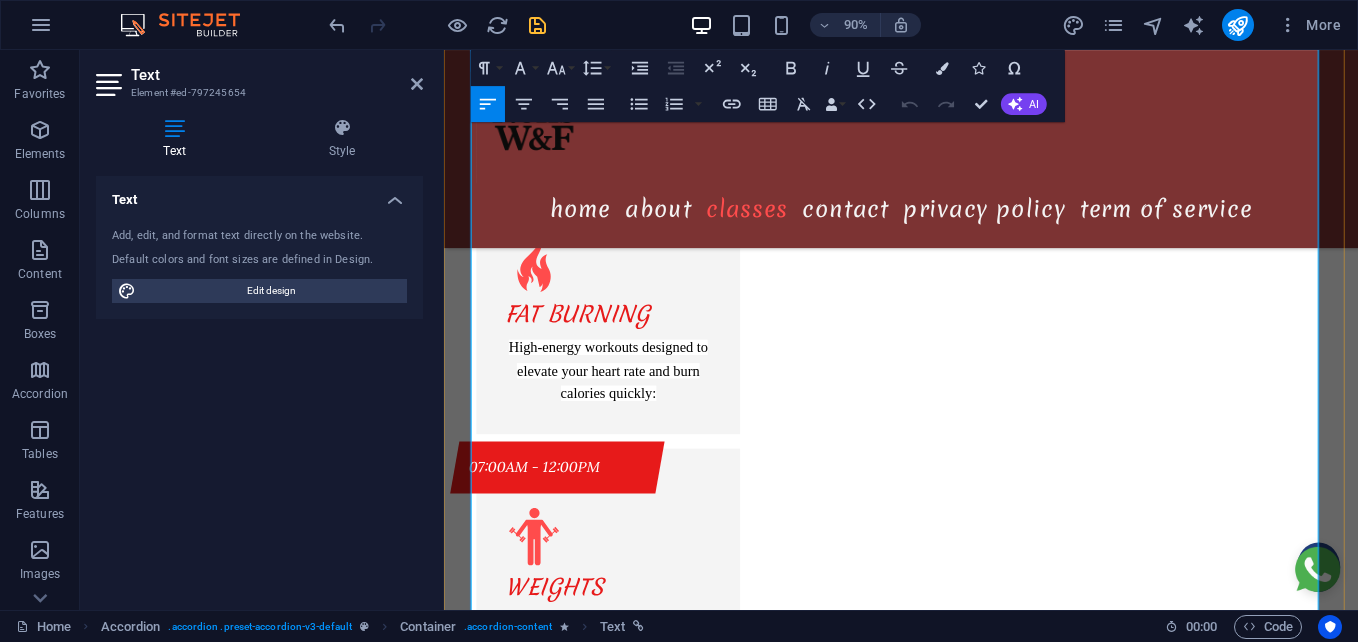 scroll, scrollTop: 17232, scrollLeft: 0, axis: vertical 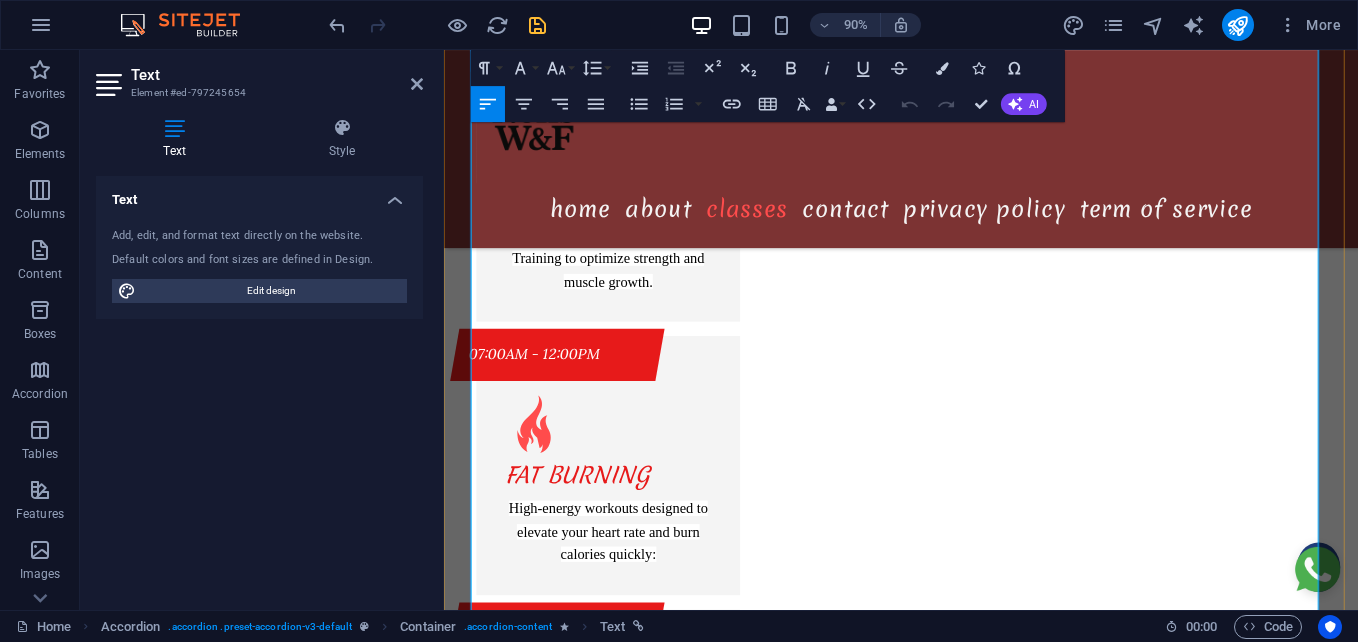 click on "Pro Tips for Success" at bounding box center (932, 9987) 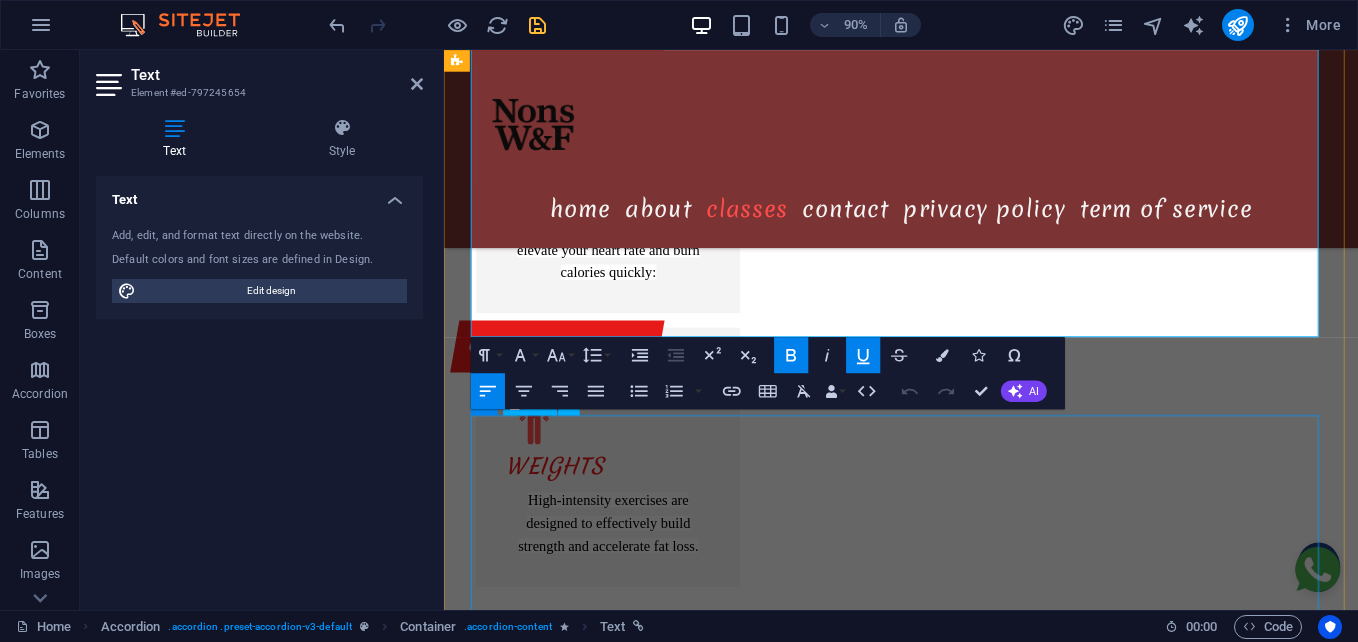 scroll, scrollTop: 17545, scrollLeft: 0, axis: vertical 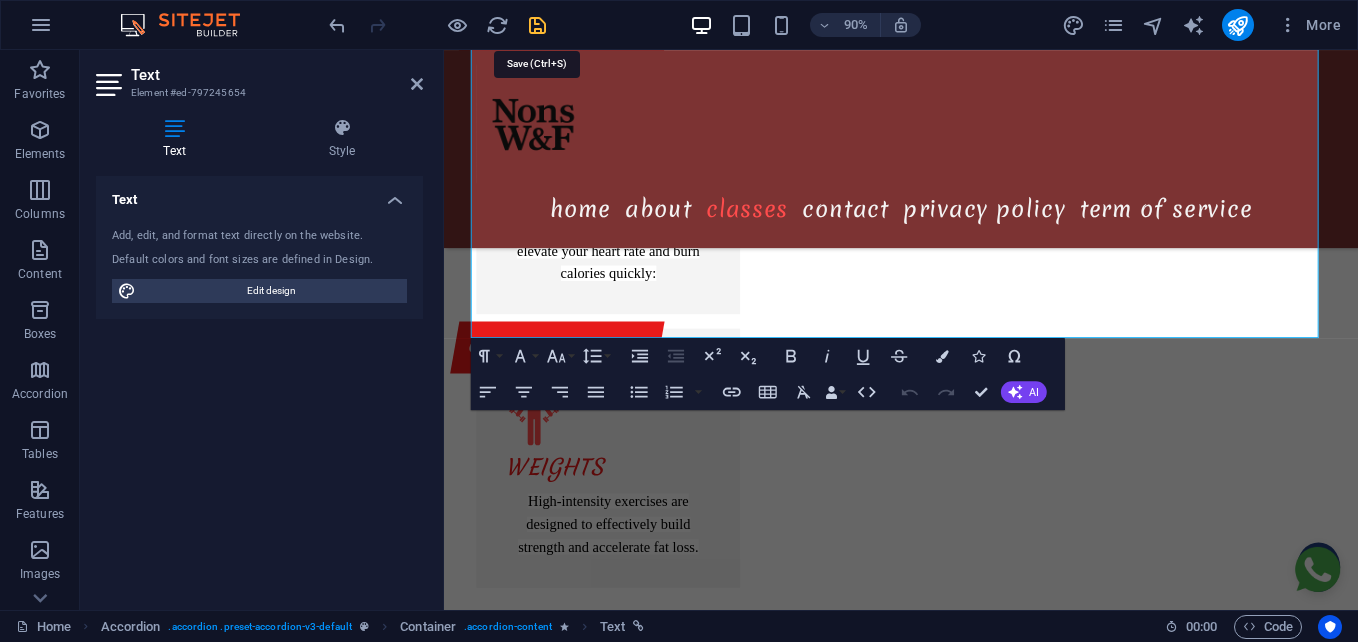 click at bounding box center (537, 25) 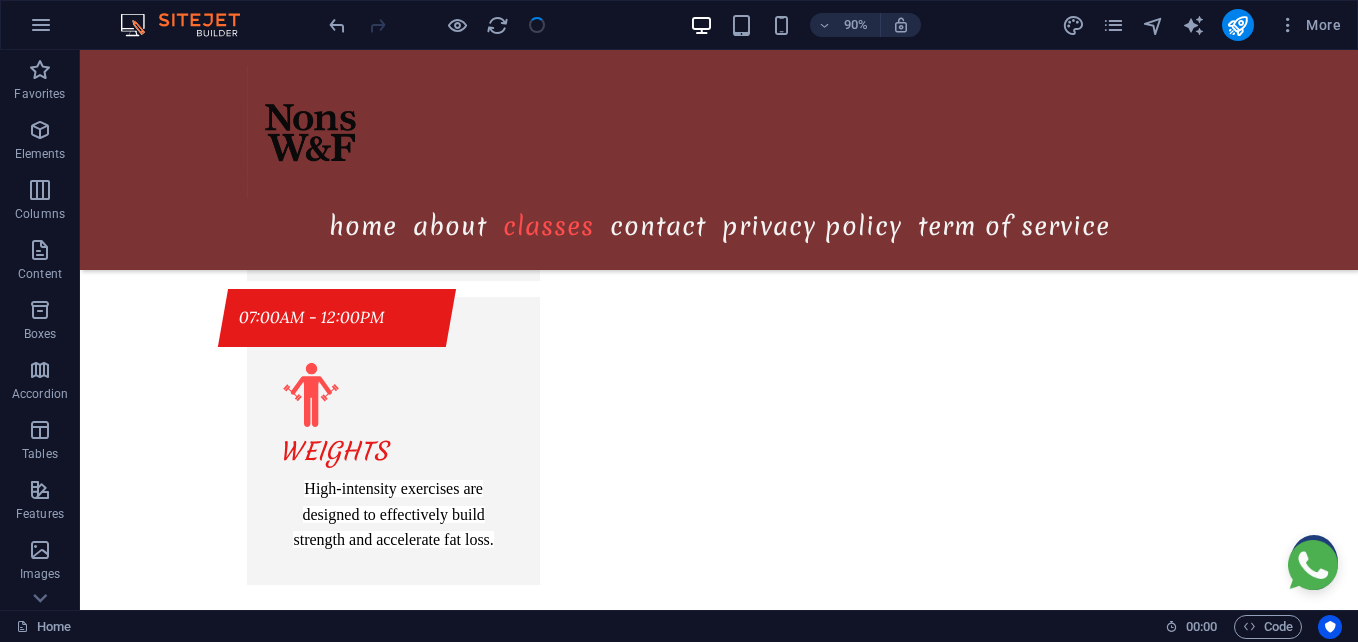 scroll, scrollTop: 17483, scrollLeft: 0, axis: vertical 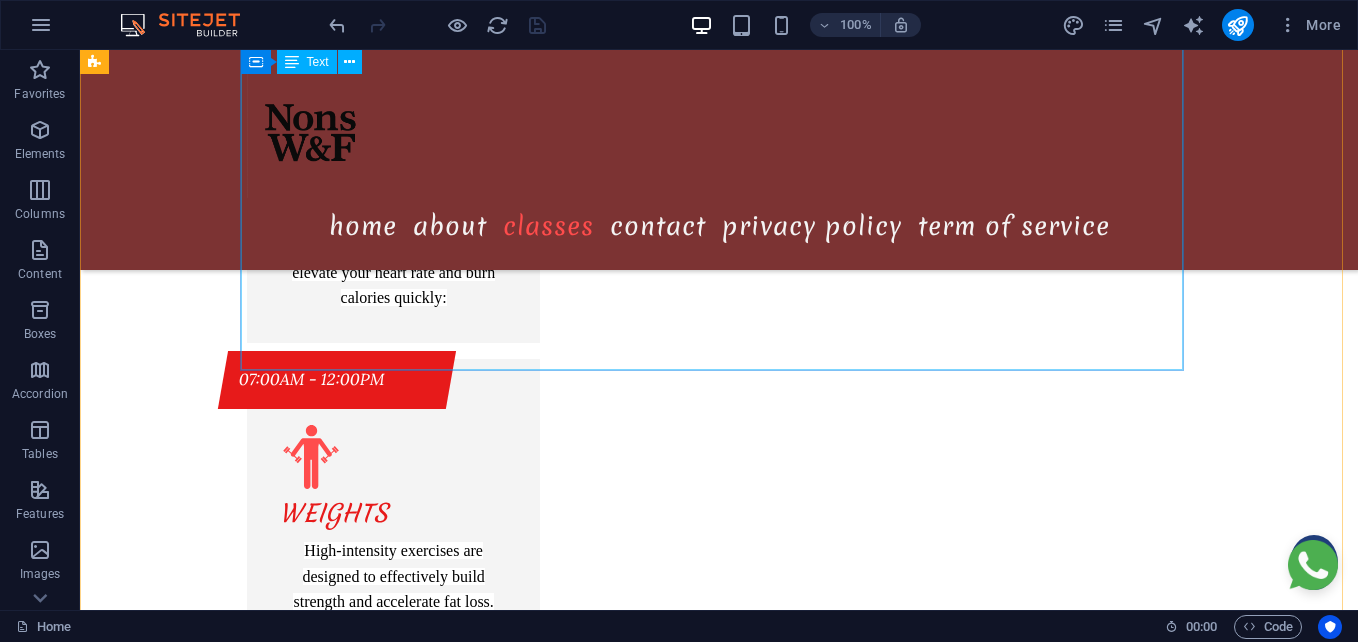 click at bounding box center [568, 9804] 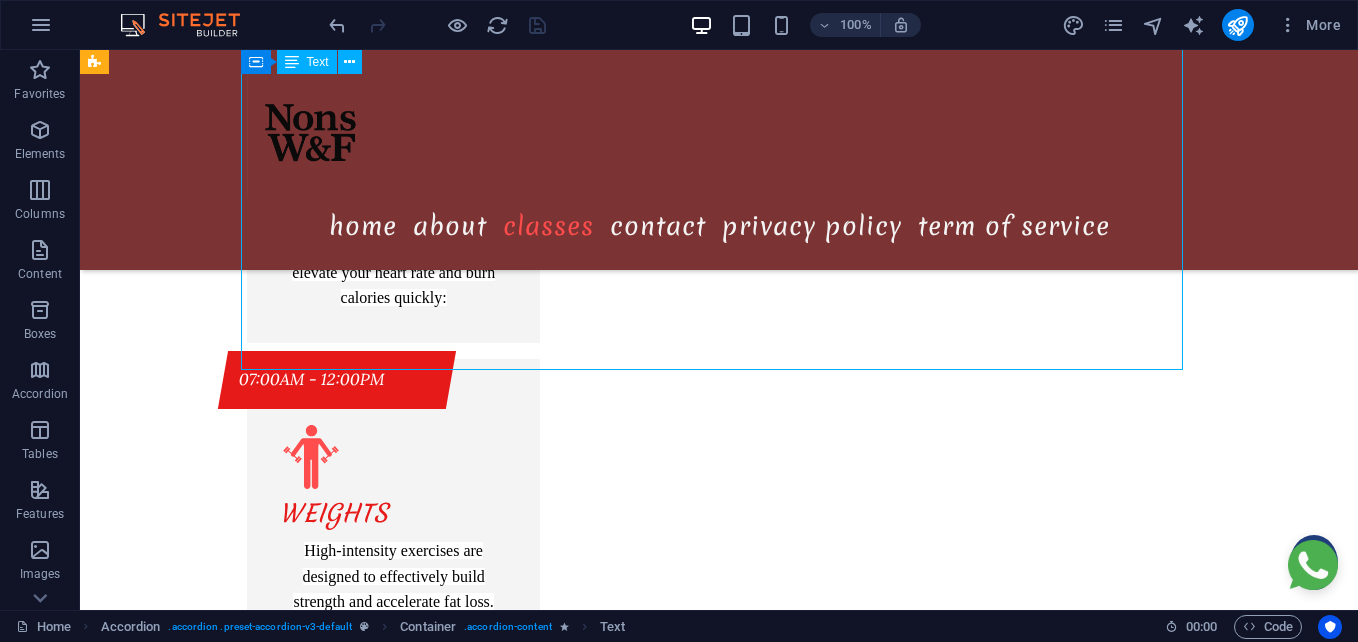 click at bounding box center [568, 9804] 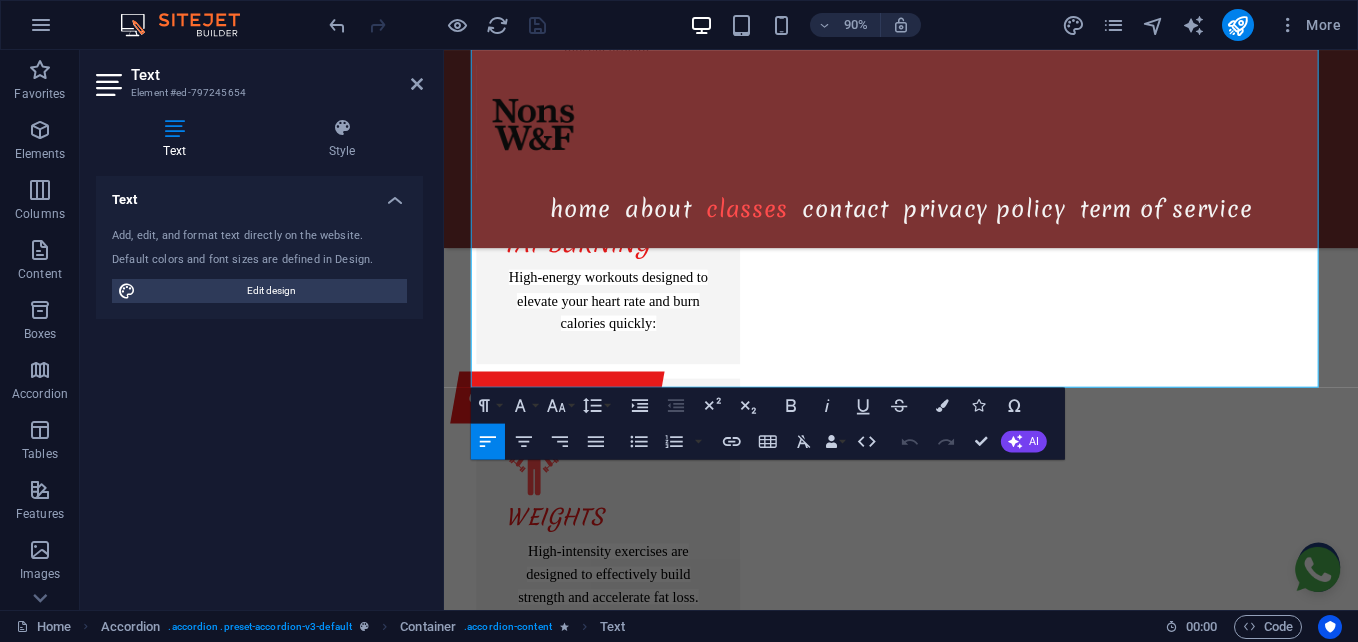 scroll, scrollTop: 17490, scrollLeft: 0, axis: vertical 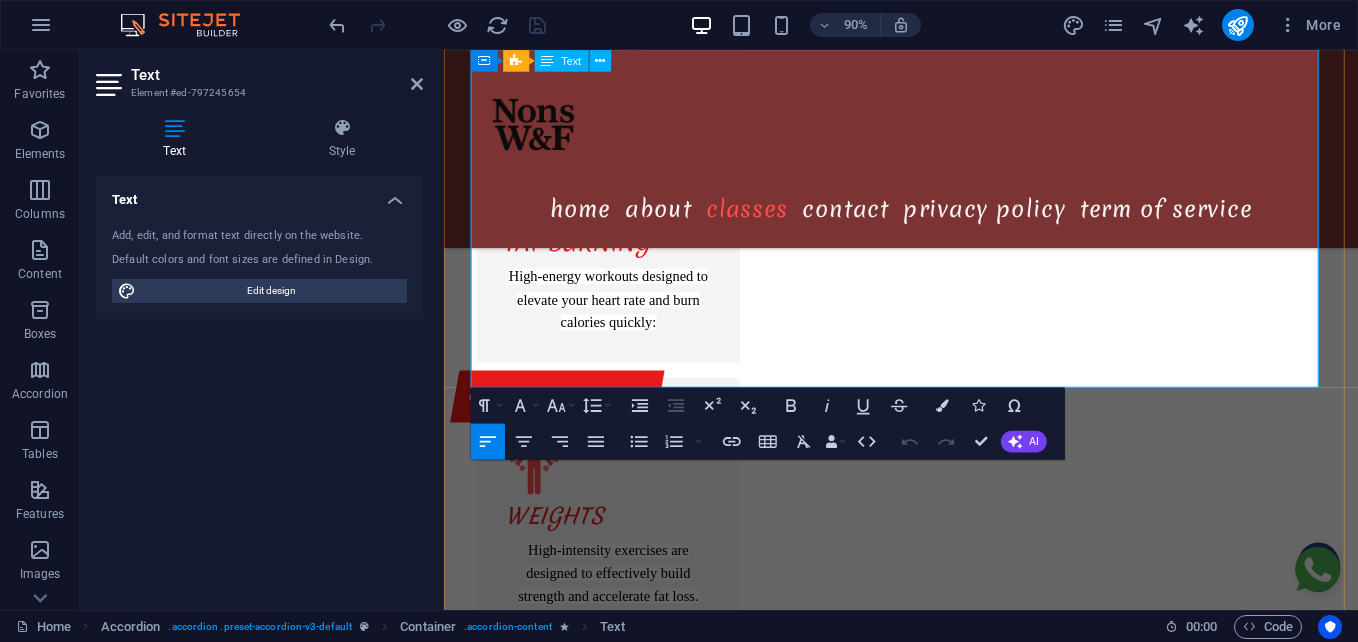 click at bounding box center [932, 9859] 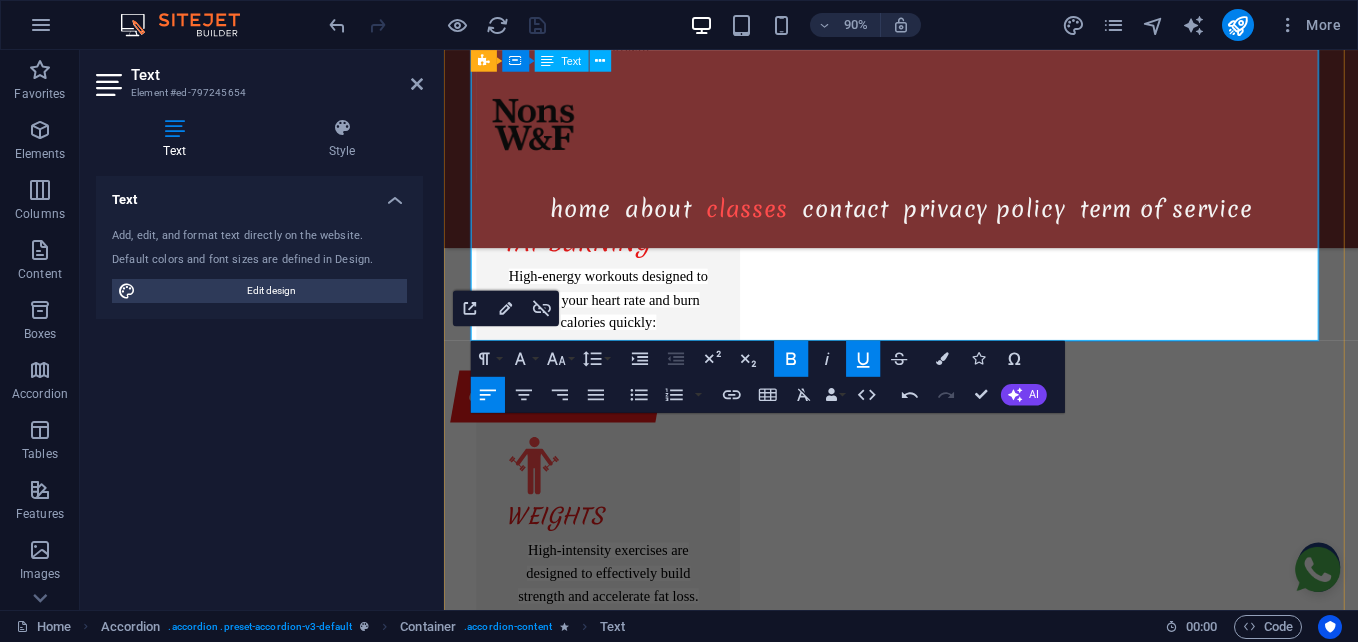 click at bounding box center [932, 9859] 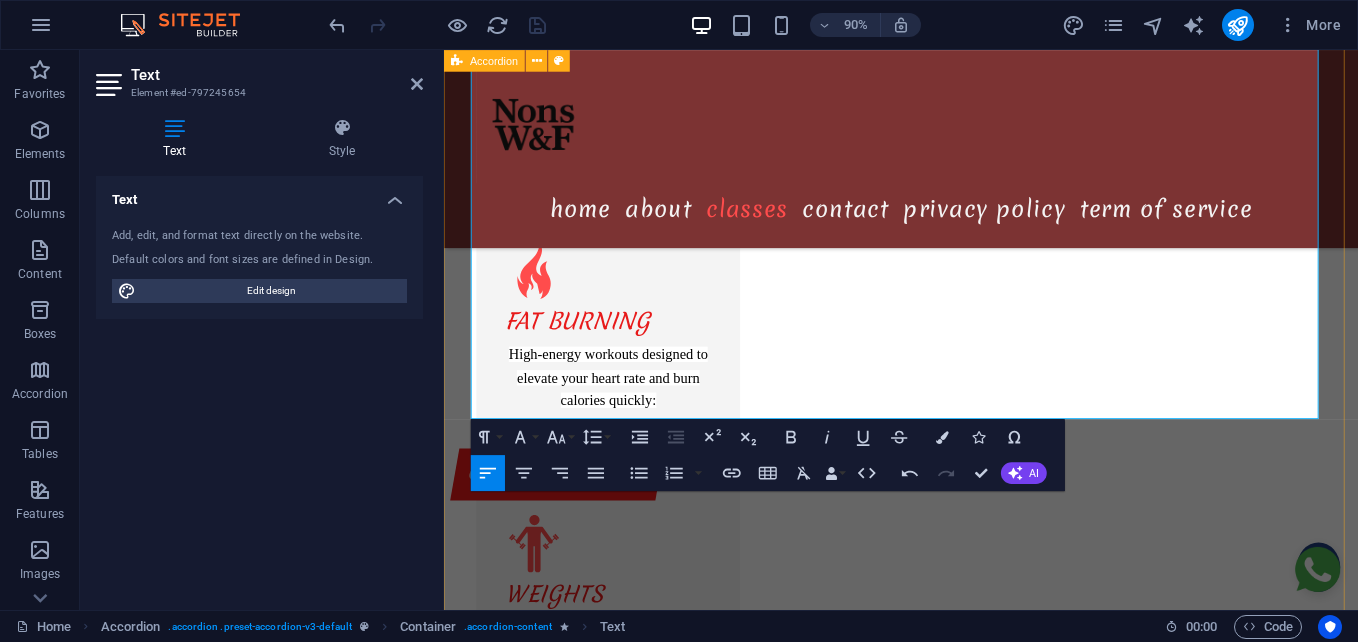 scroll, scrollTop: 17352, scrollLeft: 0, axis: vertical 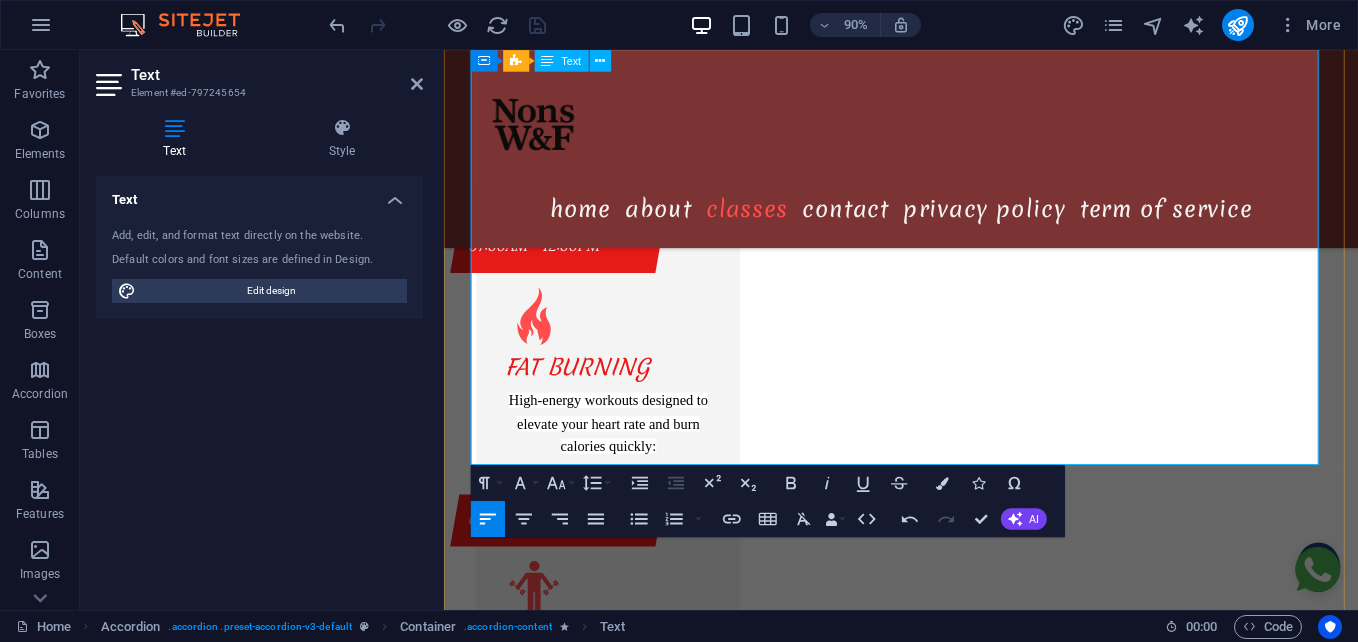 click on "Warm up:  before every session (5–10 min of dynamic movement)." at bounding box center (932, 9894) 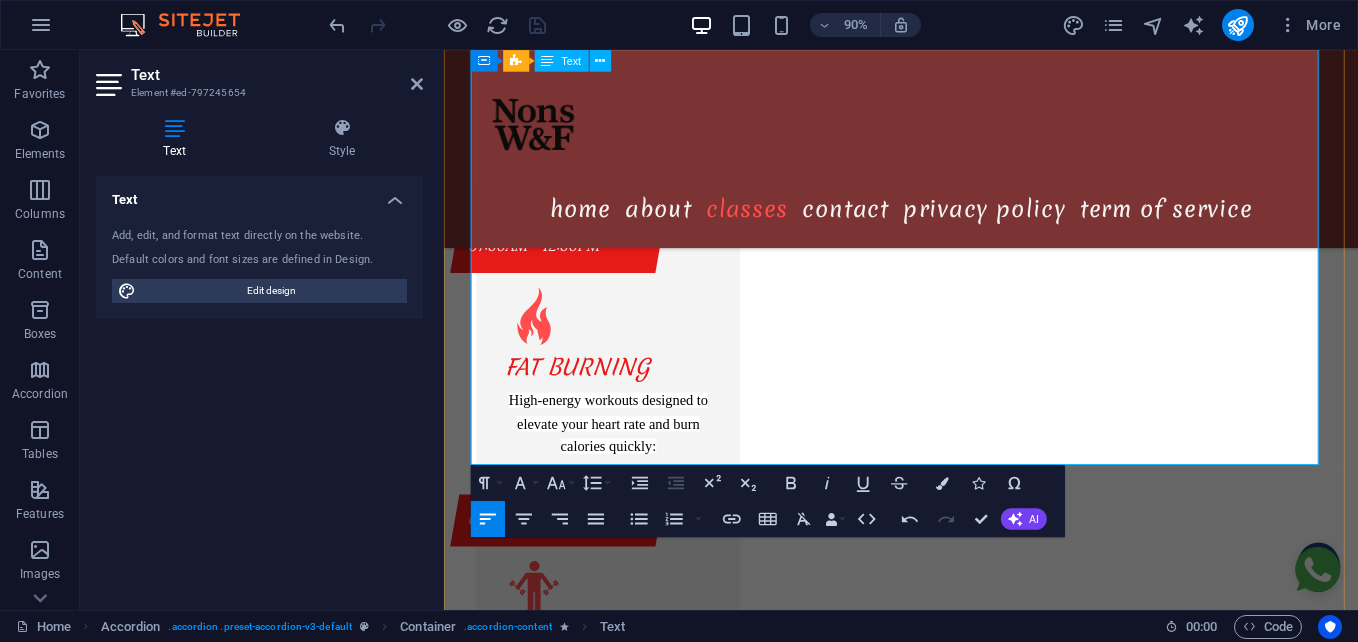 click on "Note you can contact us to guide you through these exercises." at bounding box center [932, 10022] 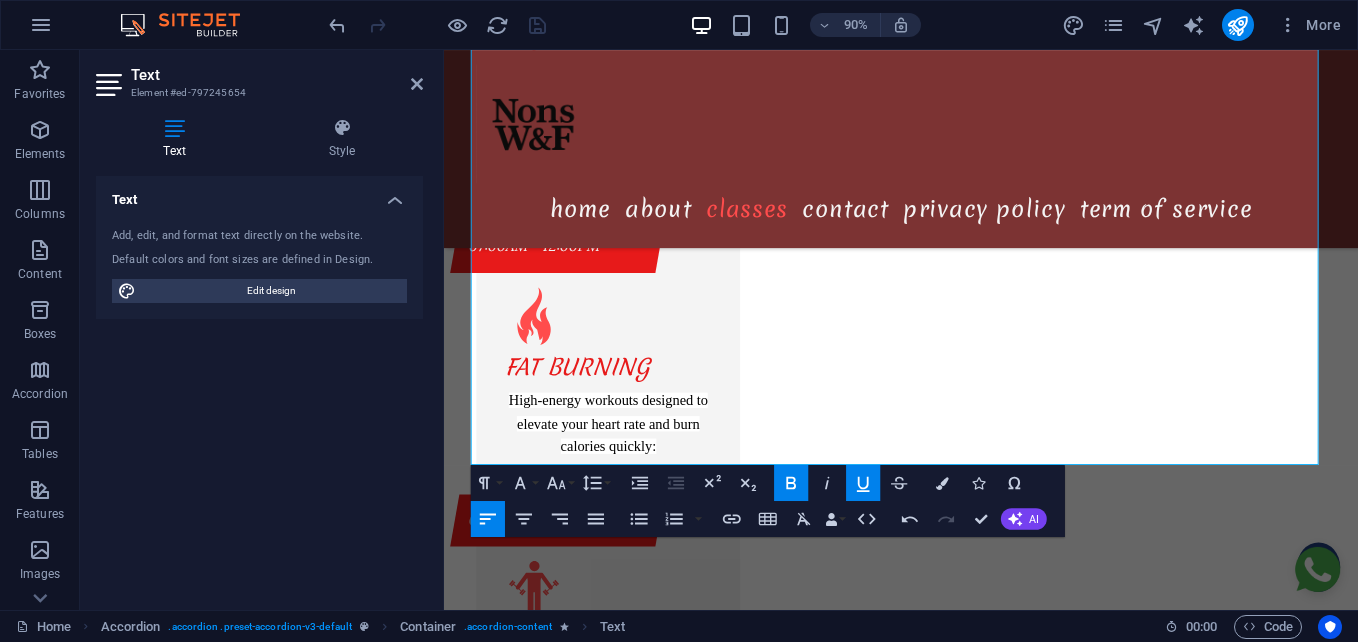click on "Underline" at bounding box center (863, 483) 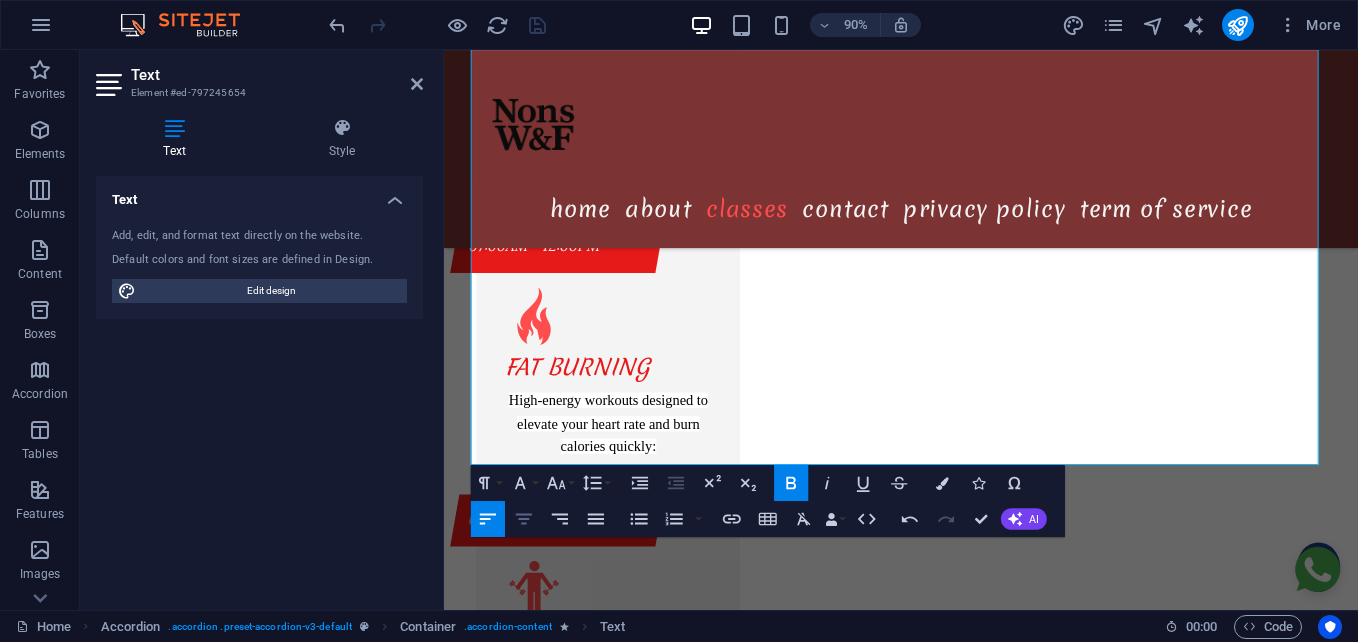 click 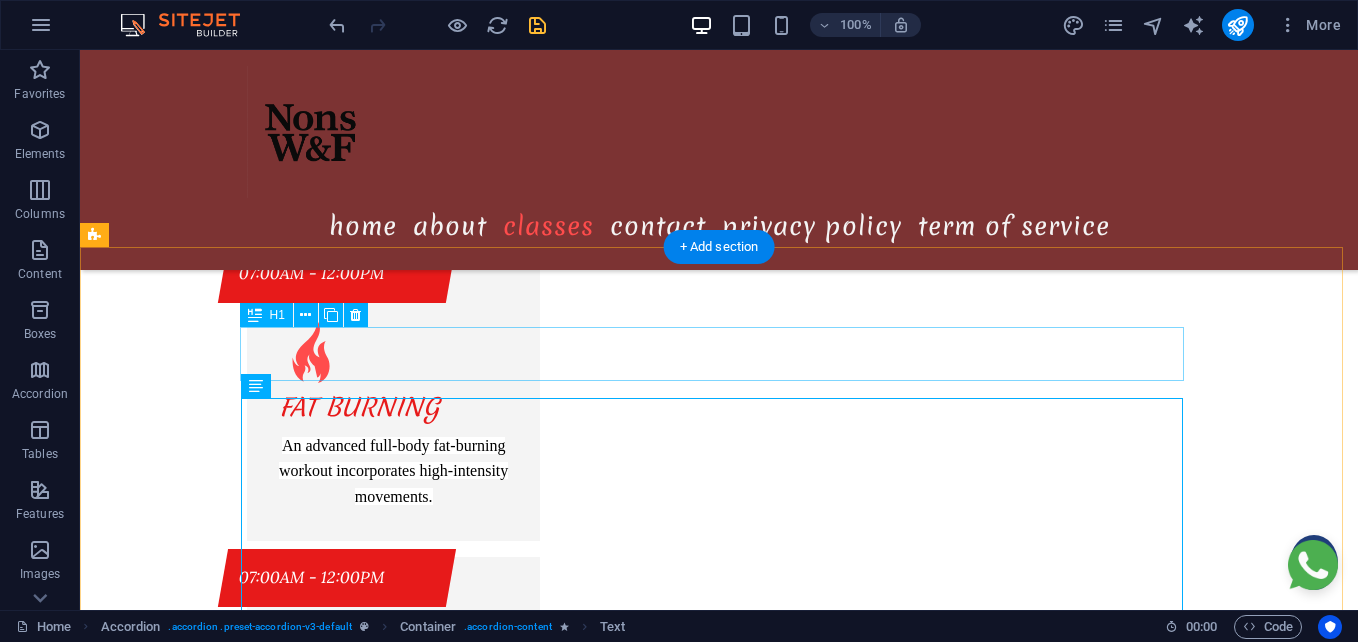 scroll, scrollTop: 15721, scrollLeft: 0, axis: vertical 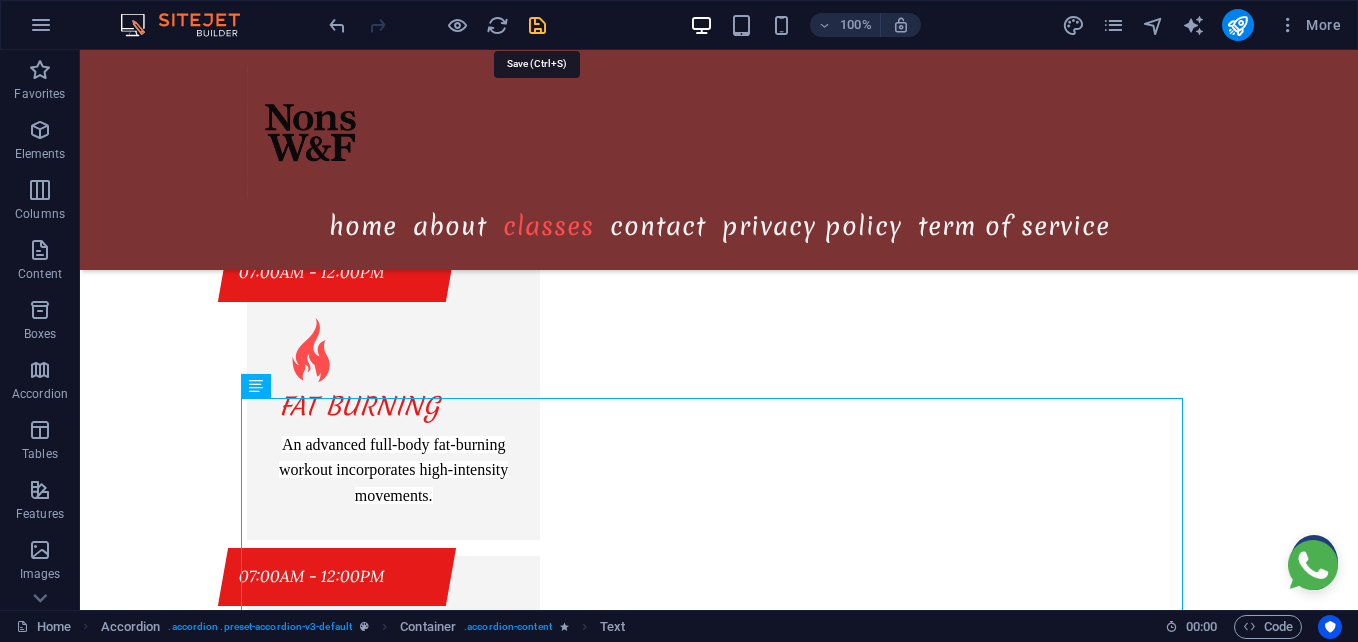 click at bounding box center (537, 25) 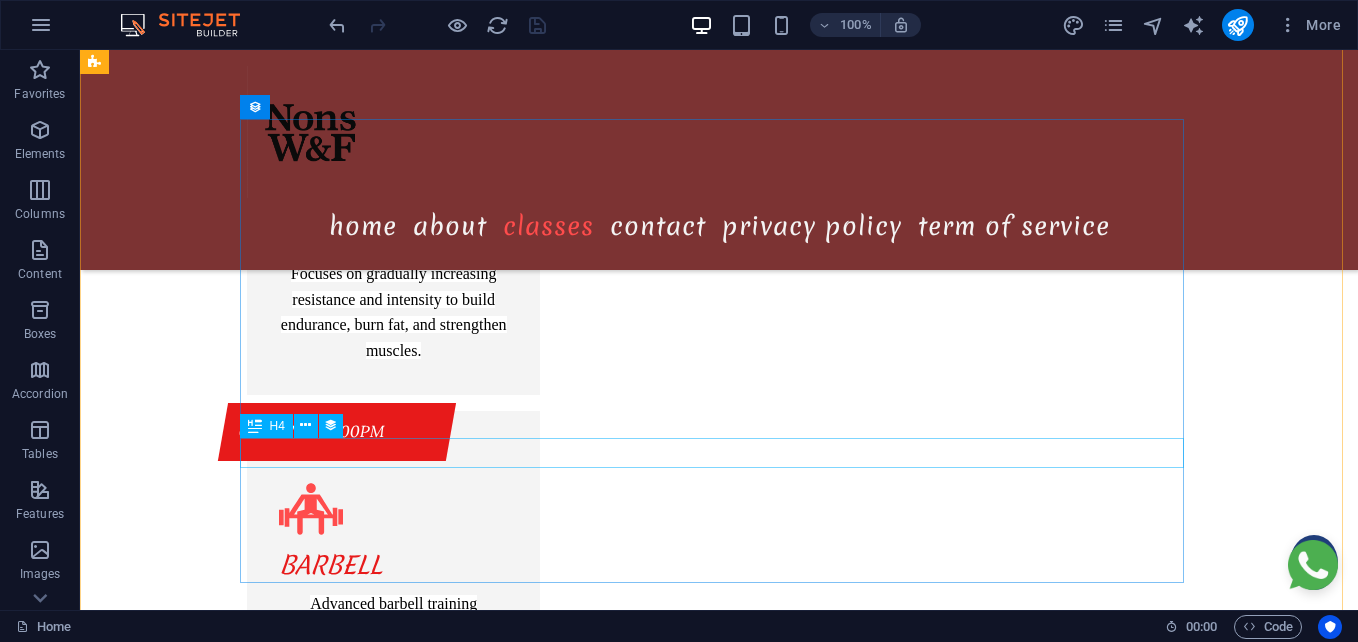 scroll, scrollTop: 15135, scrollLeft: 0, axis: vertical 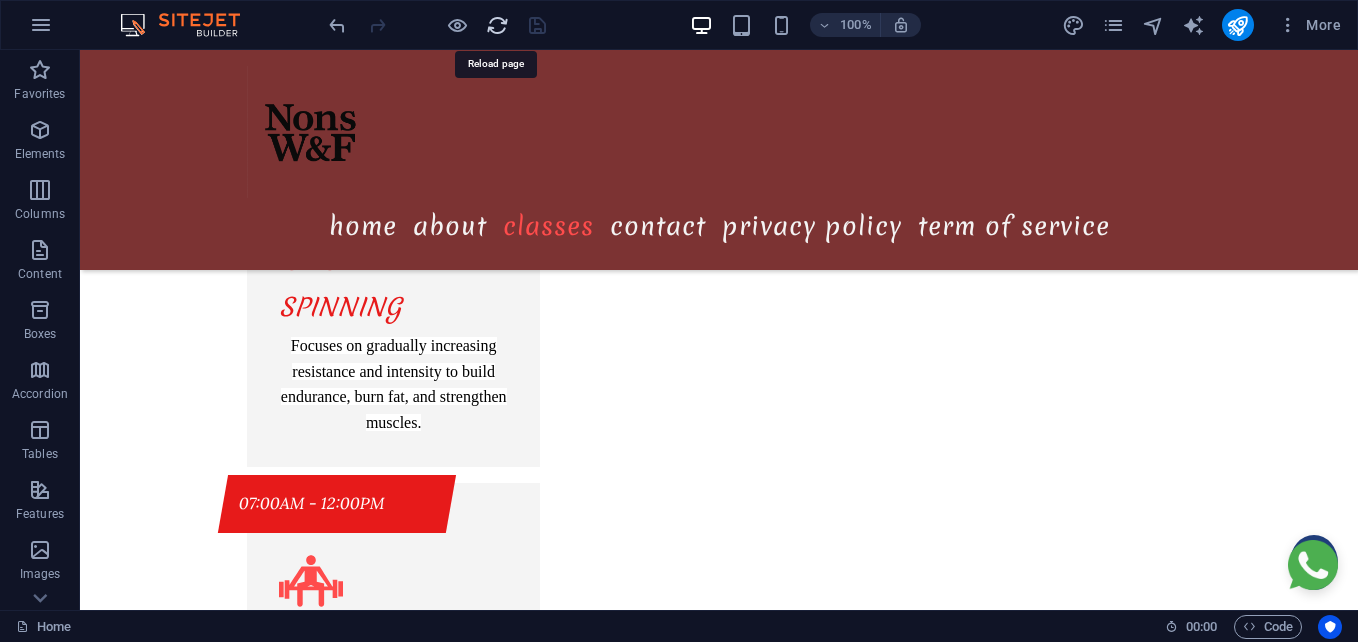click at bounding box center (497, 25) 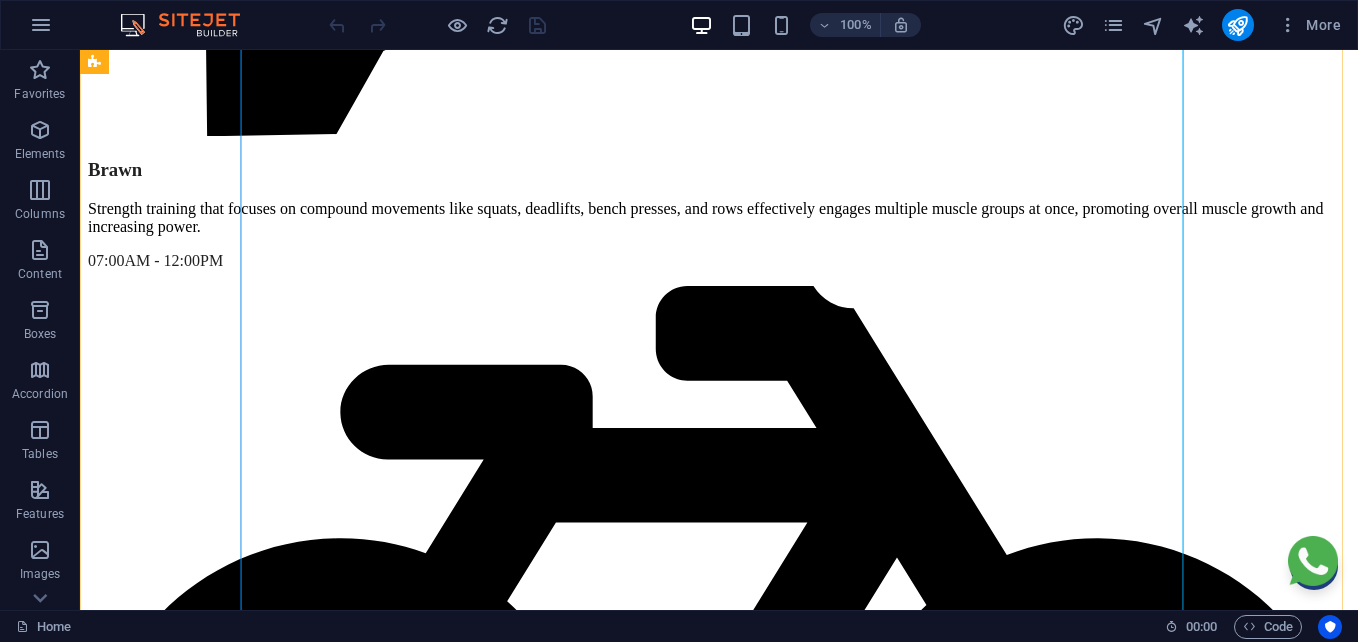 scroll, scrollTop: 18997, scrollLeft: 0, axis: vertical 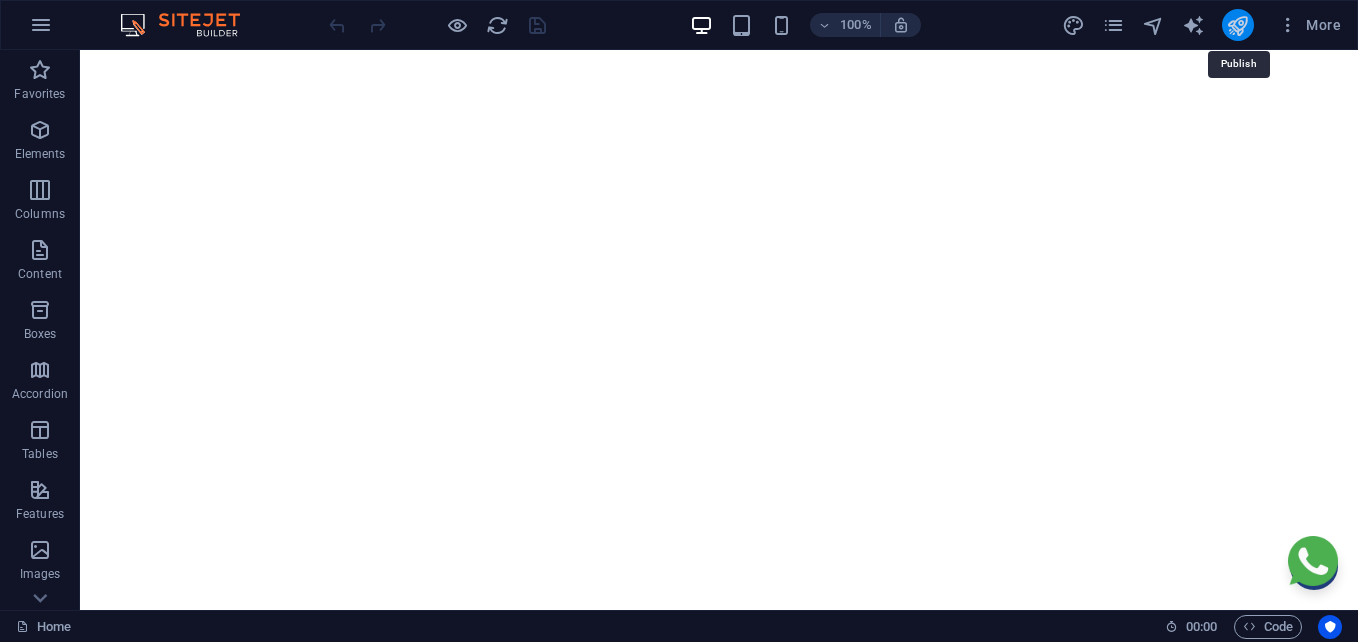 click at bounding box center [1237, 25] 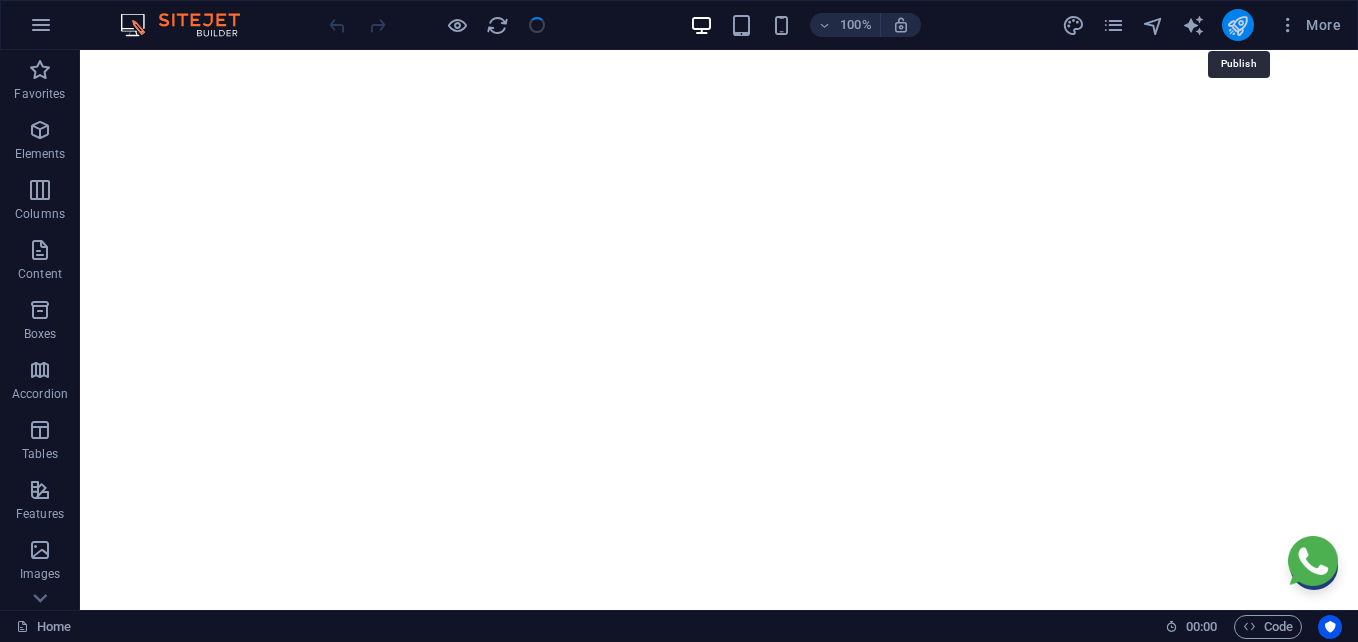 scroll, scrollTop: 15658, scrollLeft: 0, axis: vertical 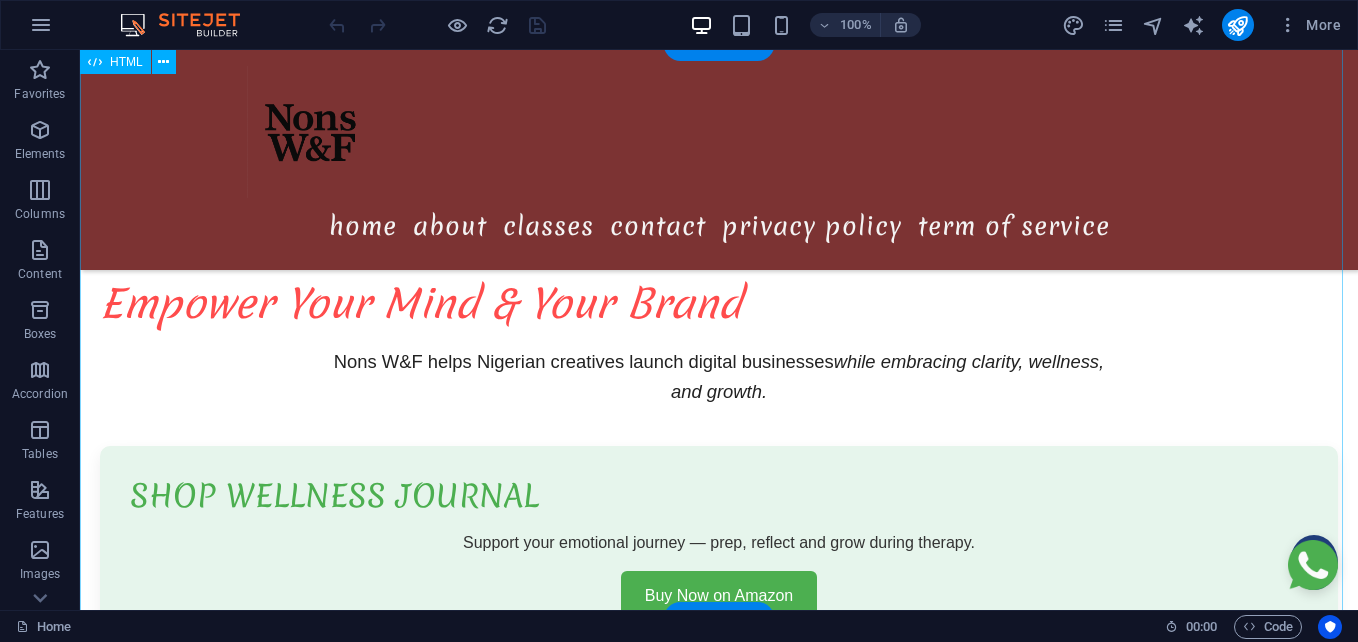 click on "Empower Your Mind & Your Brand
Nons W&F helps Nigerian creatives launch digital businesses  while embracing clarity, wellness, and growth.
Shop Wellness Journal
Support your emotional journey — prep, reflect and grow during therapy.
Buy Now on Amazon
WhatsApp
X (Twitter)
Facebook" at bounding box center (719, 508) 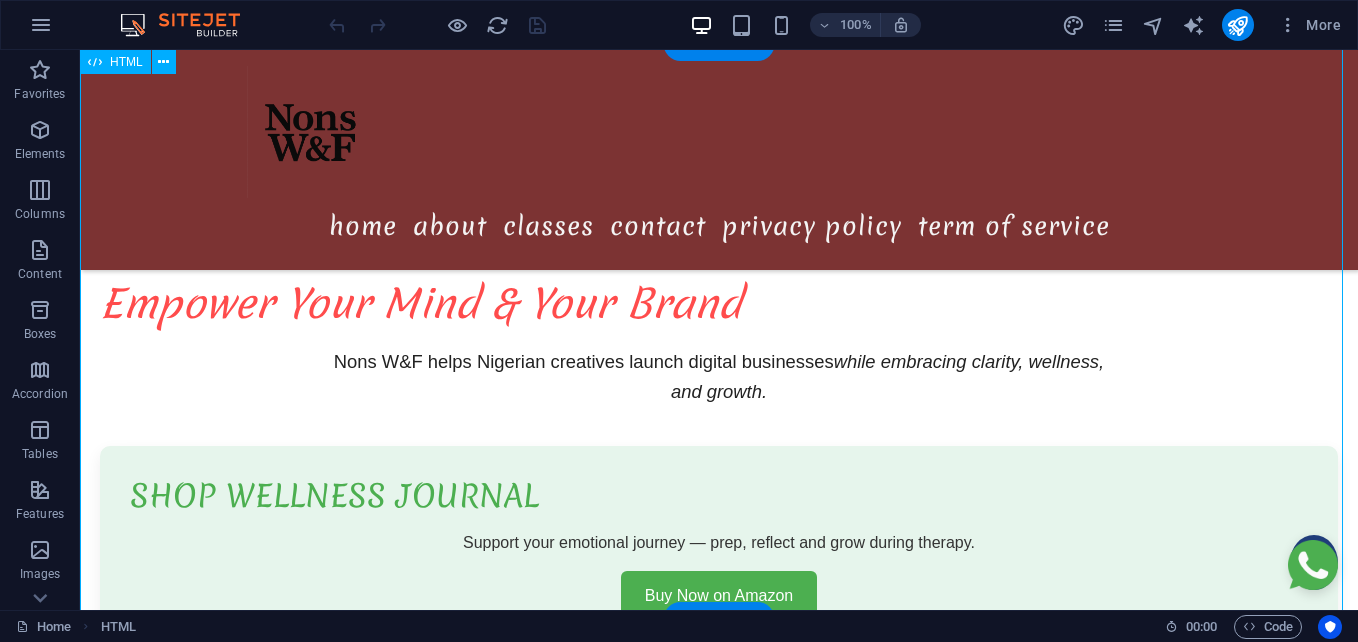 click on "Empower Your Mind & Your Brand
Nons W&F helps Nigerian creatives launch digital businesses  while embracing clarity, wellness, and growth.
Shop Wellness Journal
Support your emotional journey — prep, reflect and grow during therapy.
Buy Now on Amazon
WhatsApp
X (Twitter)
Facebook" at bounding box center (719, 508) 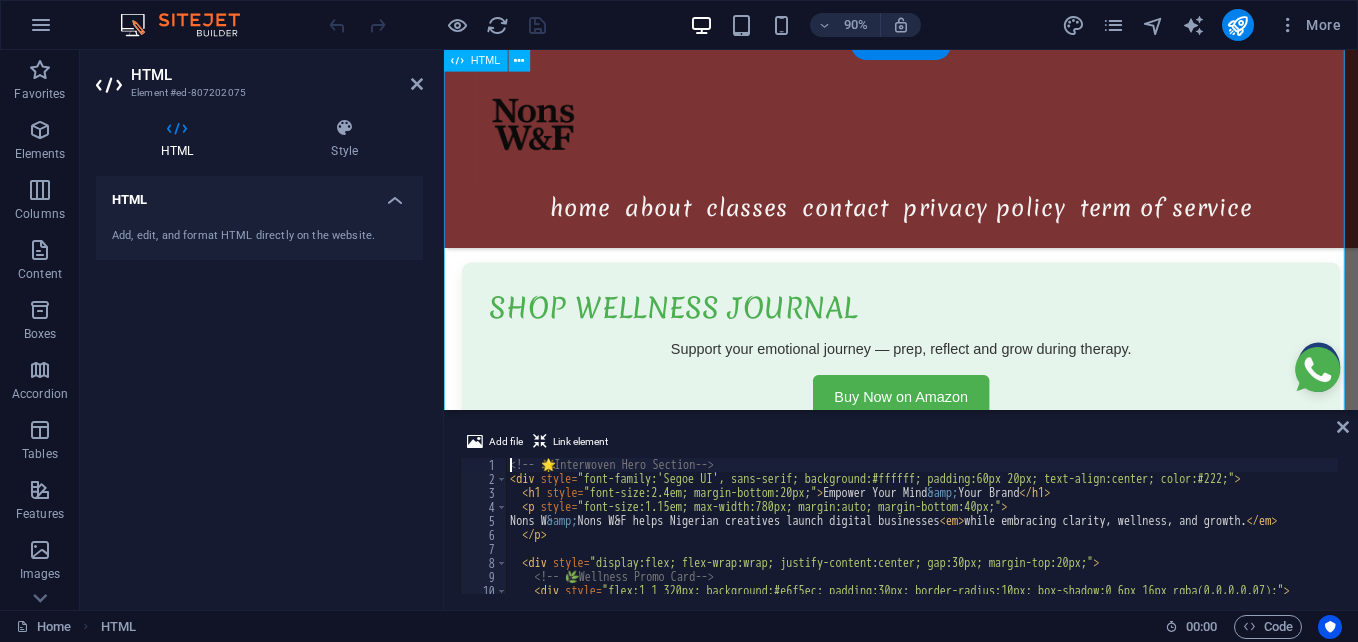 scroll, scrollTop: 488, scrollLeft: 0, axis: vertical 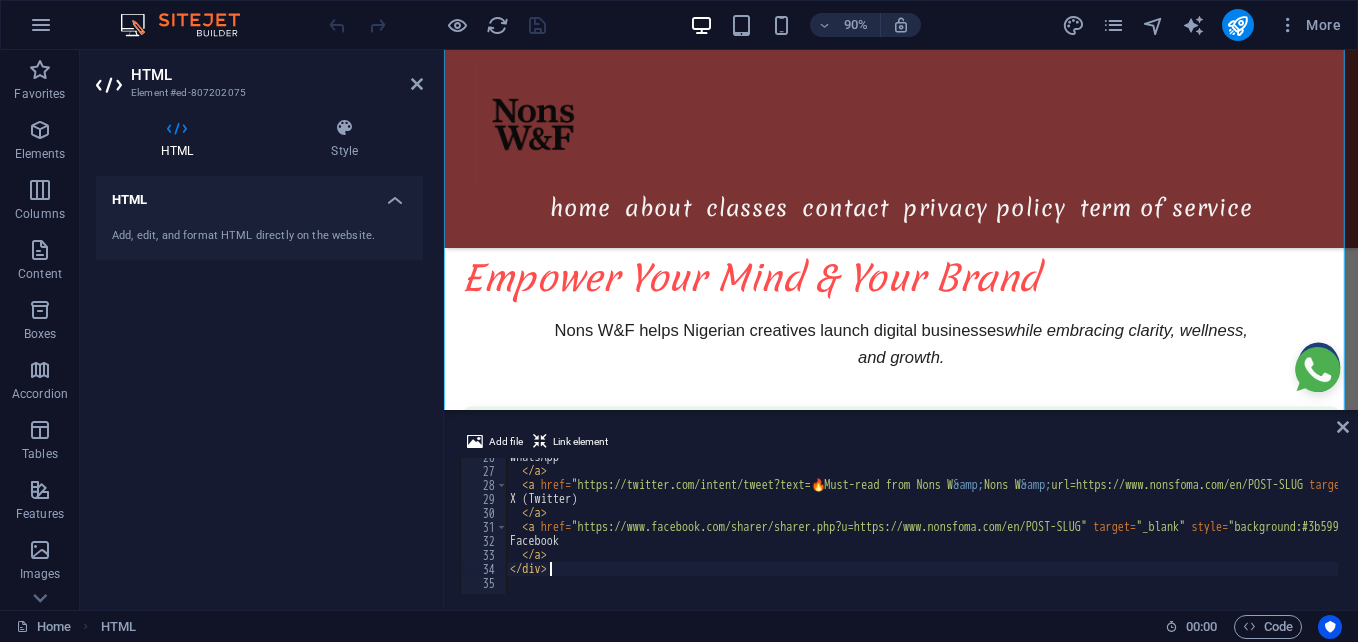 click on "WhatsApp    </ a >    < a   href = "https://twitter.com/intent/tweet?text= 🔥  Must-read from Nons W &amp; F! &amp; url=https://www.nonsfoma.com/en/POST-SLUG"   target = "_blank"   style = "background:#1DA1F2; color:white; padding:10px 16px; border-radius:6px; text-decoration:none;" >     X (Twitter)    </ a >    < a   href = "https://www.facebook.com/sharer/sharer.php?u=https://www.nonsfoma.com/en/POST-SLUG"   target = "_blank"   style = "background:#3b5998; color:white; padding:10px 16px; border-radius:6px; text-decoration:none;" >     Facebook    </ a > </ div >" at bounding box center (1335, 530) 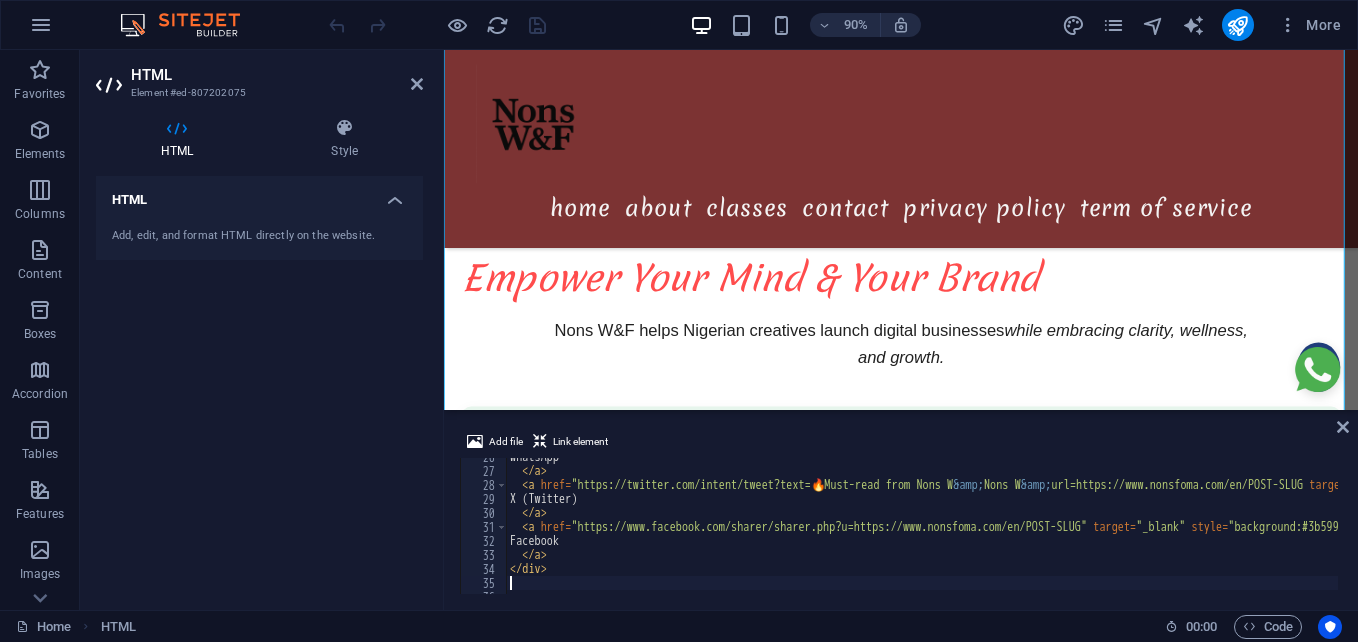 type on "</div>" 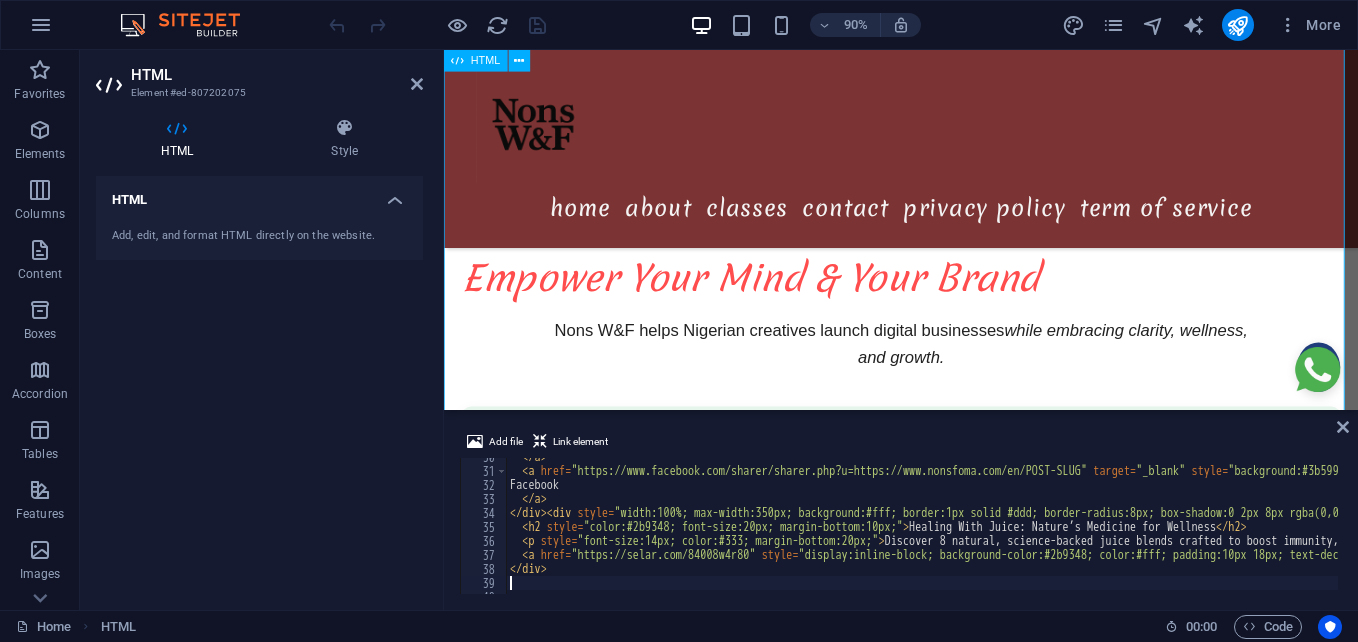scroll, scrollTop: 414, scrollLeft: 0, axis: vertical 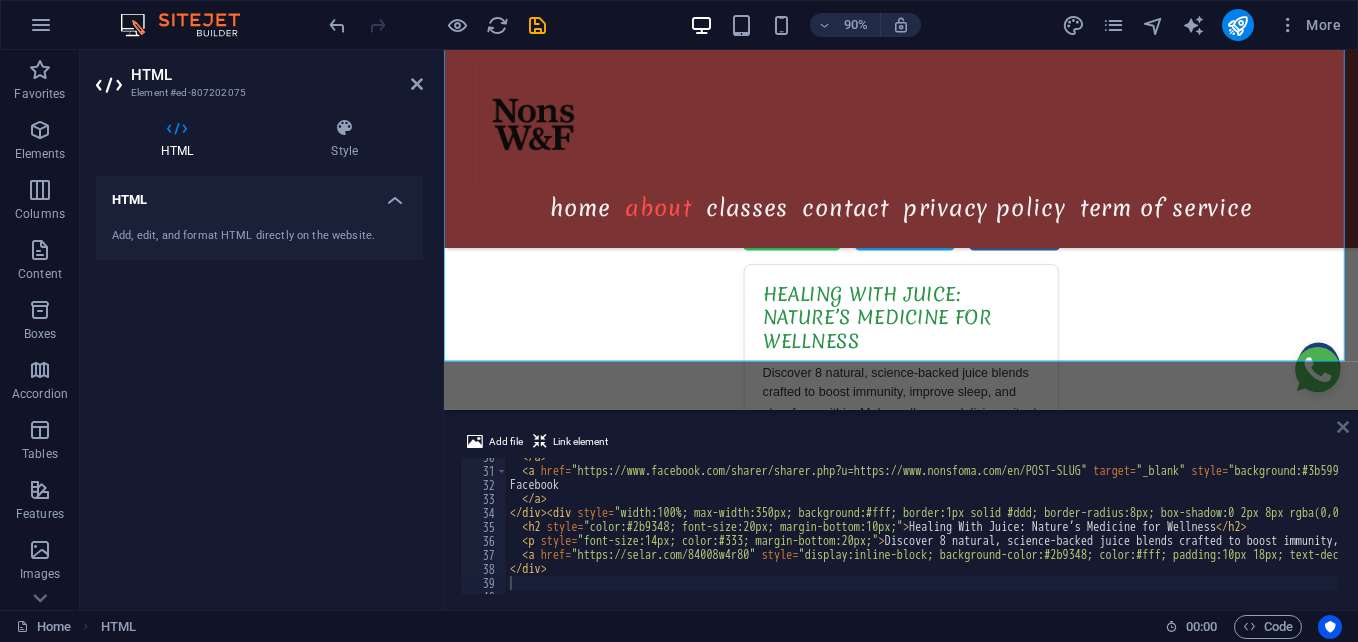 click at bounding box center [1343, 427] 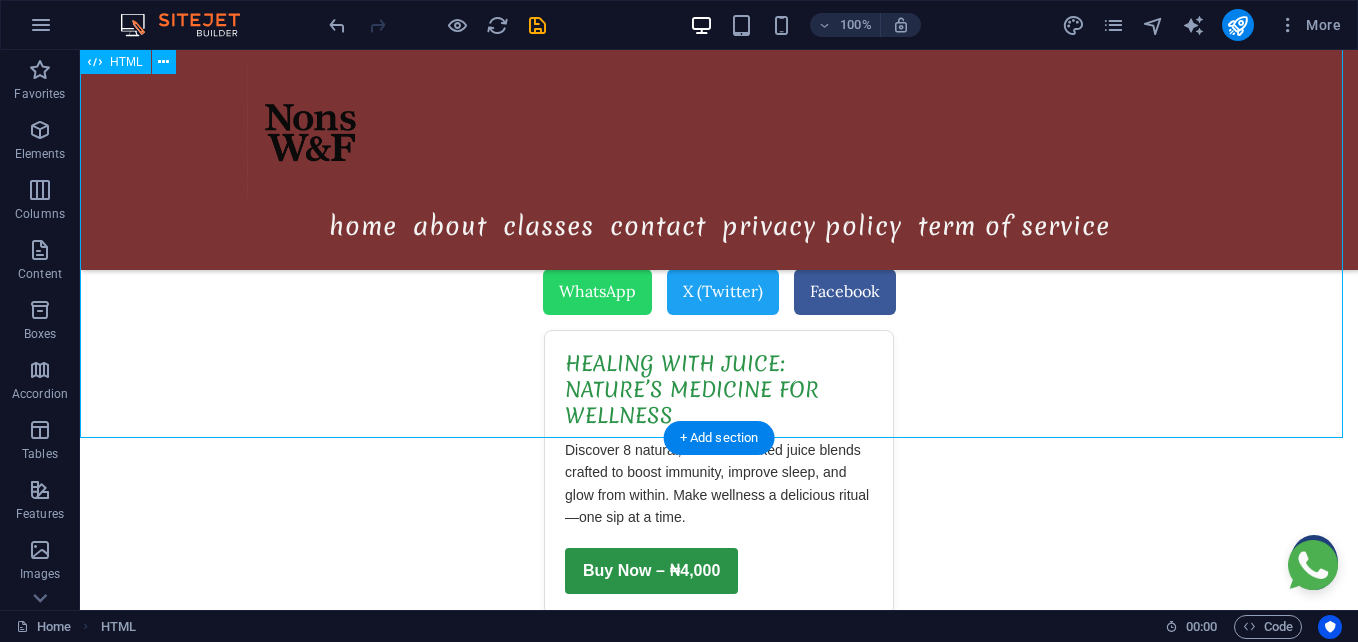 click on "Empower Your Mind & Your Brand
Nons W&F helps Nigerian creatives launch digital businesses  while embracing clarity, wellness, and growth.
Shop Wellness Journal
Support your emotional journey — prep, reflect and grow during therapy.
Buy Now on Amazon
WhatsApp
X (Twitter)
Facebook
Healing With Juice: Nature’s Medicine for Wellness
Discover 8 natural, science-backed juice blends crafted to boost immunity, improve sleep, and glow from within. Make wellness a delicious ritual—one sip at a time.
Buy Now – ₦4,000" at bounding box center [719, 177] 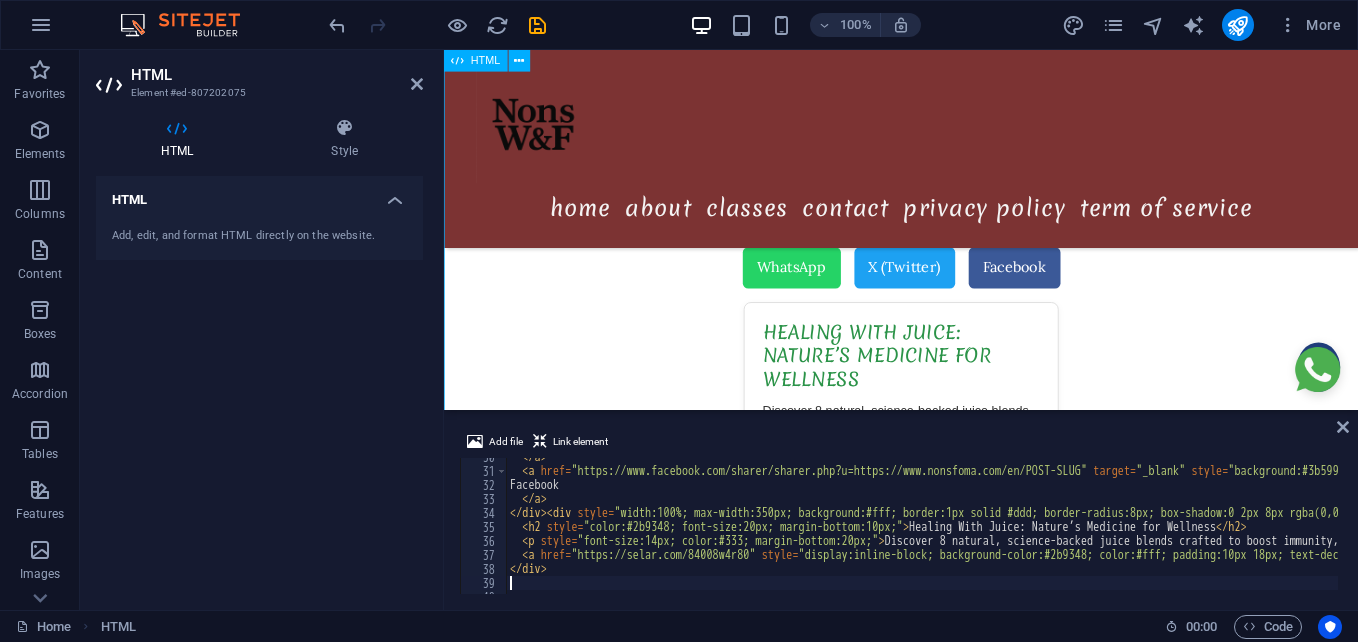 scroll, scrollTop: 969, scrollLeft: 0, axis: vertical 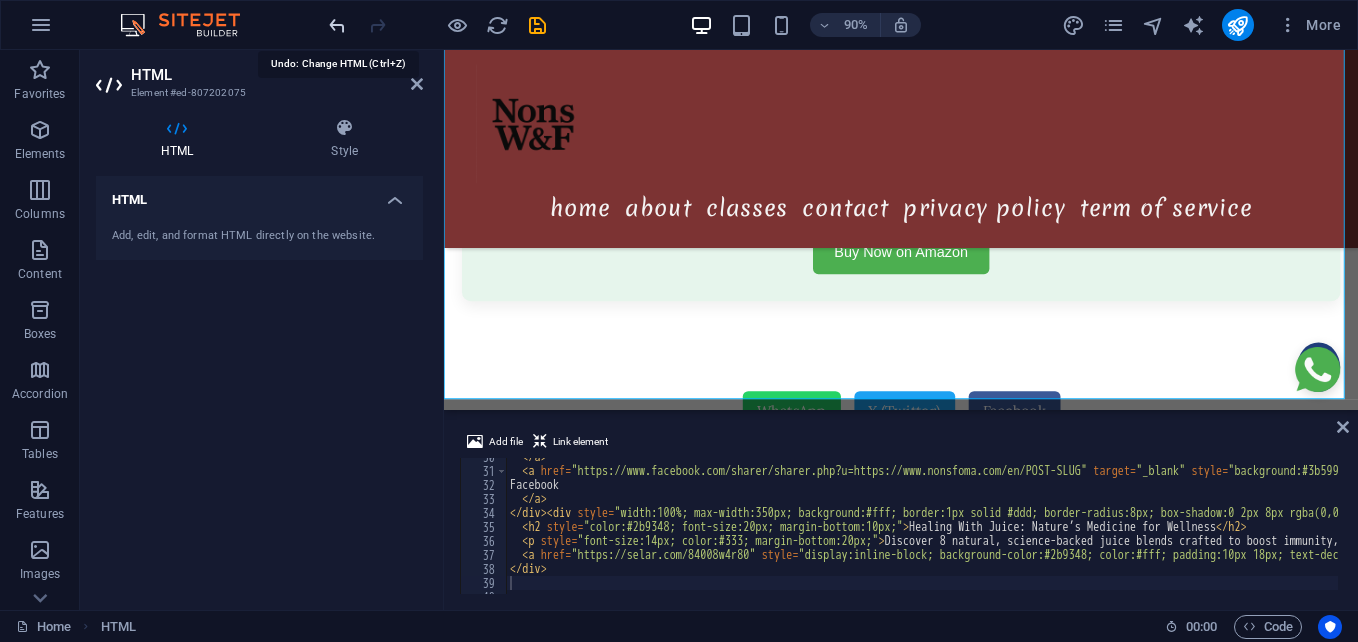 click at bounding box center [337, 25] 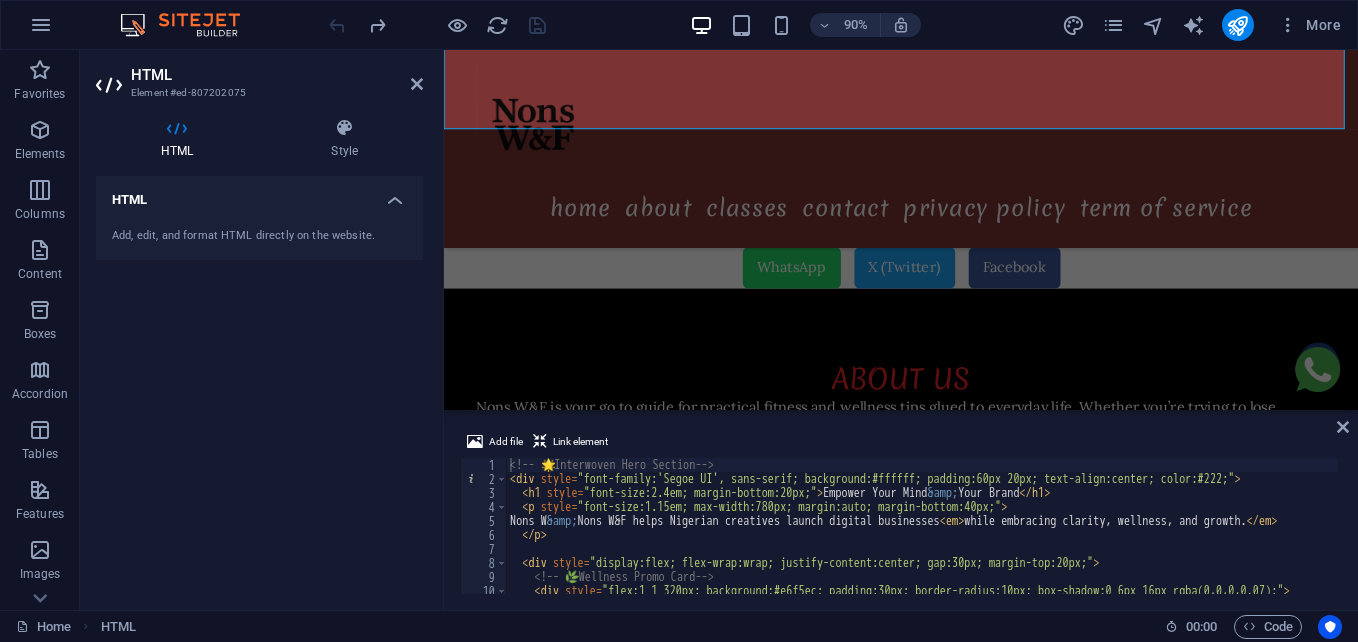 scroll, scrollTop: 0, scrollLeft: 0, axis: both 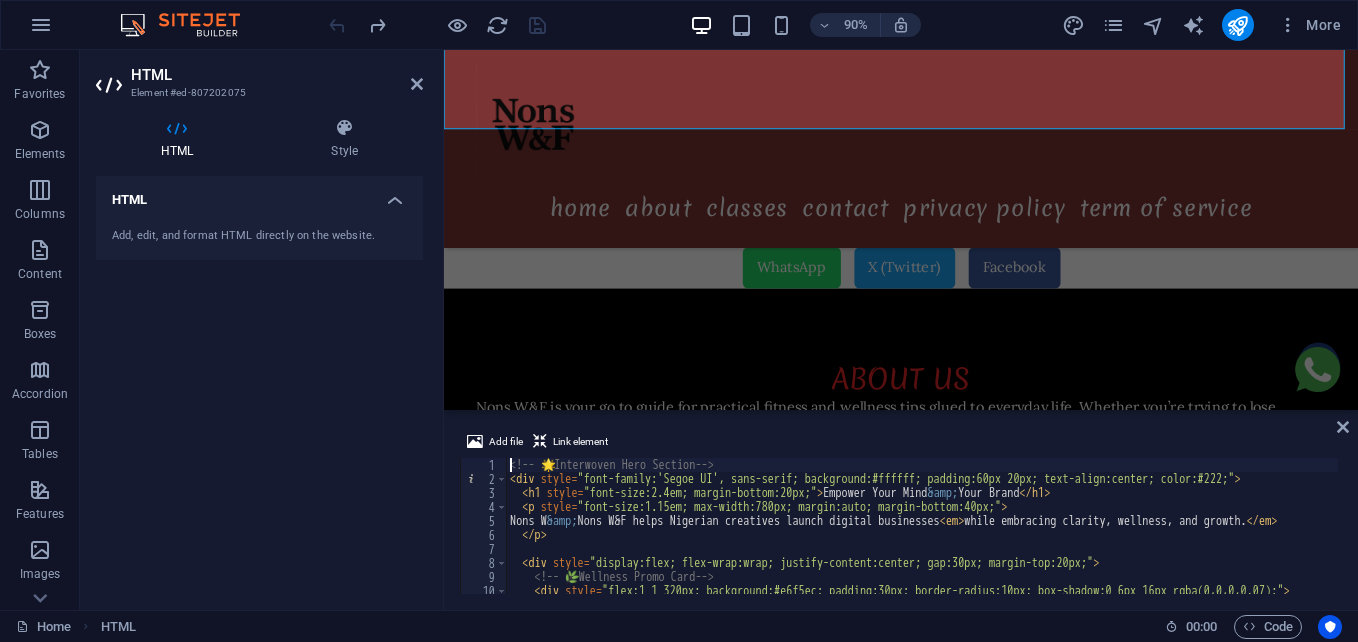 click on "<!--   🌟  Interwoven Hero Section  --> < div   style = "font-family:'Segoe UI', sans-serif; background:#ffffff; padding:60px 20px; text-align:center; color:#222;" >    < h1   style = "font-size:2.4em; margin-bottom:20px;" > Empower Your Mind  &amp;  Your Brand </ h1 >    < p   style = "font-size:1.15em; max-width:780px; margin:auto; margin-bottom:40px;" >     Nons W &amp; F helps Nigerian creatives launch digital businesses  < em > while embracing clarity, wellness, and growth. </ em >    </ p >    < div   style = "display:flex; flex-wrap:wrap; justify-content:center; gap:30px; margin-top:20px;" >      <!--   🌿  Wellness Promo Card  -->      < div   style = "flex:1 1 320px; background:#e6f5ec; padding:30px; border-radius:10px; box-shadow:0 6px 16px rgba(0,0,0,0.07);" >         < h2   style = "color:#4CAF50; margin-bottom:15px;" > Shop Wellness Journal </ h2 >" at bounding box center [1335, 538] 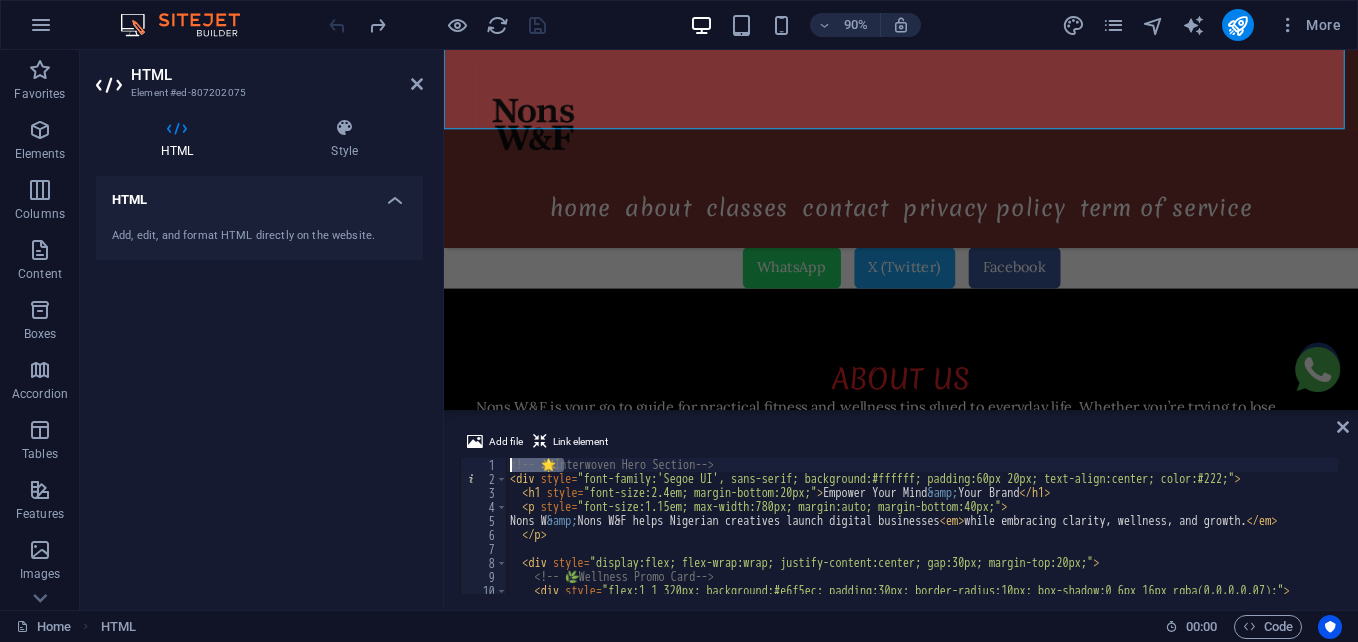 click on "<!--   🌟  Interwoven Hero Section  --> < div   style = "font-family:'Segoe UI', sans-serif; background:#ffffff; padding:60px 20px; text-align:center; color:#222;" >    < h1   style = "font-size:2.4em; margin-bottom:20px;" > Empower Your Mind  &amp;  Your Brand </ h1 >    < p   style = "font-size:1.15em; max-width:780px; margin:auto; margin-bottom:40px;" >     Nons W &amp; F helps Nigerian creatives launch digital businesses  < em > while embracing clarity, wellness, and growth. </ em >    </ p >    < div   style = "display:flex; flex-wrap:wrap; justify-content:center; gap:30px; margin-top:20px;" >      <!--   🌿  Wellness Promo Card  -->      < div   style = "flex:1 1 320px; background:#e6f5ec; padding:30px; border-radius:10px; box-shadow:0 6px 16px rgba(0,0,0,0.07);" >         < h2   style = "color:#4CAF50; margin-bottom:15px;" > Shop Wellness Journal </ h2 >" at bounding box center [922, 526] 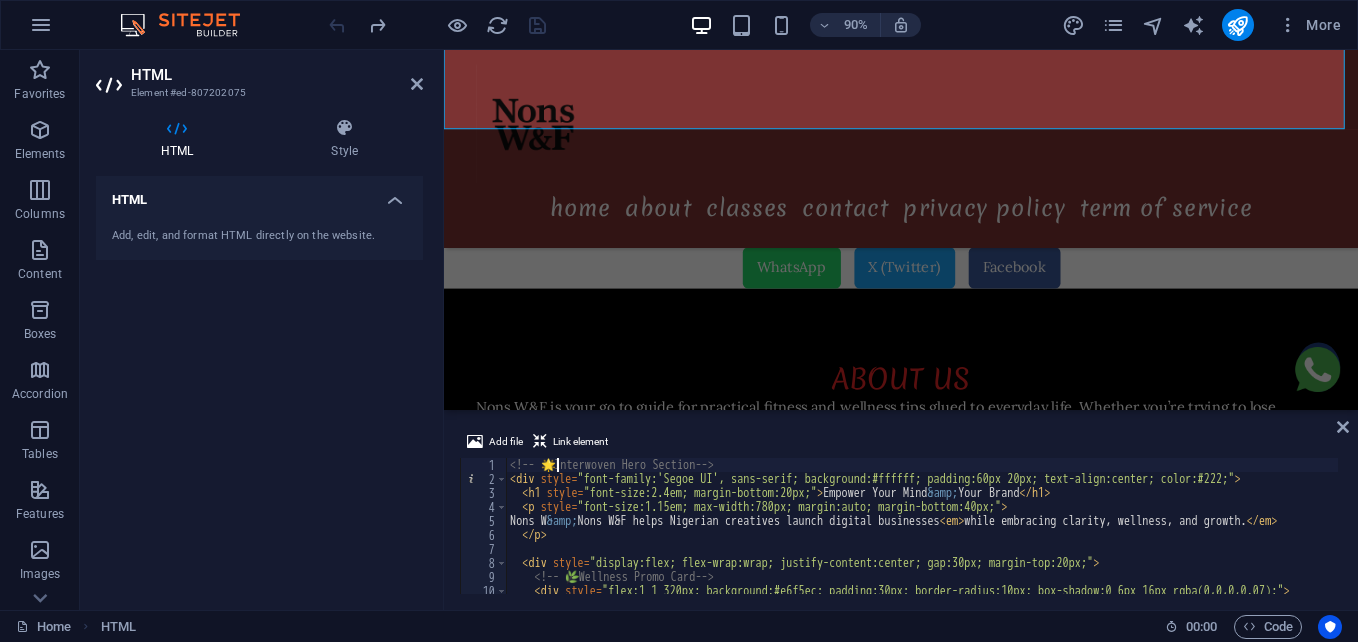 click on "<!--   🌟  Interwoven Hero Section  --> < div   style = "font-family:'Segoe UI', sans-serif; background:#ffffff; padding:60px 20px; text-align:center; color:#222;" >    < h1   style = "font-size:2.4em; margin-bottom:20px;" > Empower Your Mind  &amp;  Your Brand </ h1 >    < p   style = "font-size:1.15em; max-width:780px; margin:auto; margin-bottom:40px;" >     Nons W &amp; F helps Nigerian creatives launch digital businesses  < em > while embracing clarity, wellness, and growth. </ em >    </ p >    < div   style = "display:flex; flex-wrap:wrap; justify-content:center; gap:30px; margin-top:20px;" >      <!--   🌿  Wellness Promo Card  -->      < div   style = "flex:1 1 320px; background:#e6f5ec; padding:30px; border-radius:10px; box-shadow:0 6px 16px rgba(0,0,0,0.07);" >         < h2   style = "color:#4CAF50; margin-bottom:15px;" > Shop Wellness Journal </ h2 >" at bounding box center (1335, 538) 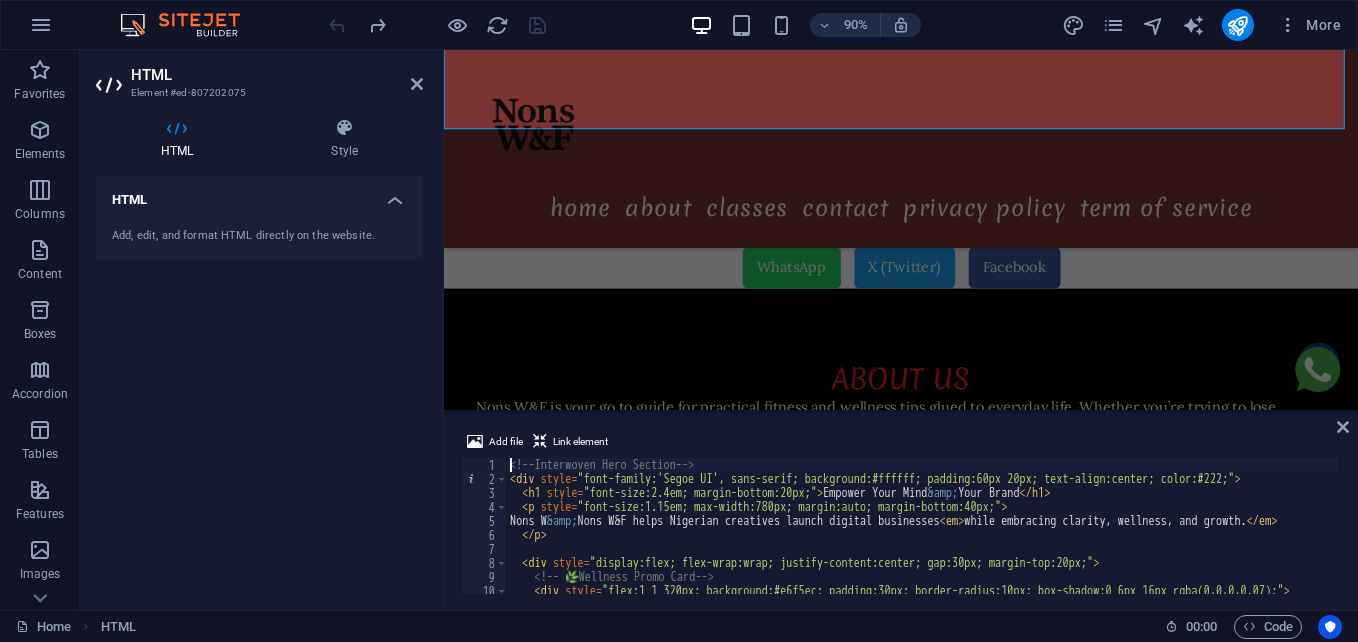 click on "<!--   Interwoven Hero Section  --> < div   style = "font-family:'Segoe UI', sans-serif; background:#ffffff; padding:60px 20px; text-align:center; color:#222;" >    < h1   style = "font-size:2.4em; margin-bottom:20px;" > Empower Your Mind  &amp;  Your Brand </ h1 >    < p   style = "font-size:1.15em; max-width:780px; margin:auto; margin-bottom:40px;" >     Nons W &amp; F helps Nigerian creatives launch digital businesses  < em > while embracing clarity, wellness, and growth. </ em >    </ p >    < div   style = "display:flex; flex-wrap:wrap; justify-content:center; gap:30px; margin-top:20px;" >      <!--   🌿  Wellness Promo Card  -->      < div   style = "flex:1 1 320px; background:#e6f5ec; padding:30px; border-radius:10px; box-shadow:0 6px 16px rgba(0,0,0,0.07);" >         < h2   style = "color:#4CAF50; margin-bottom:15px;" > Shop Wellness Journal </ h2 >" at bounding box center (1335, 538) 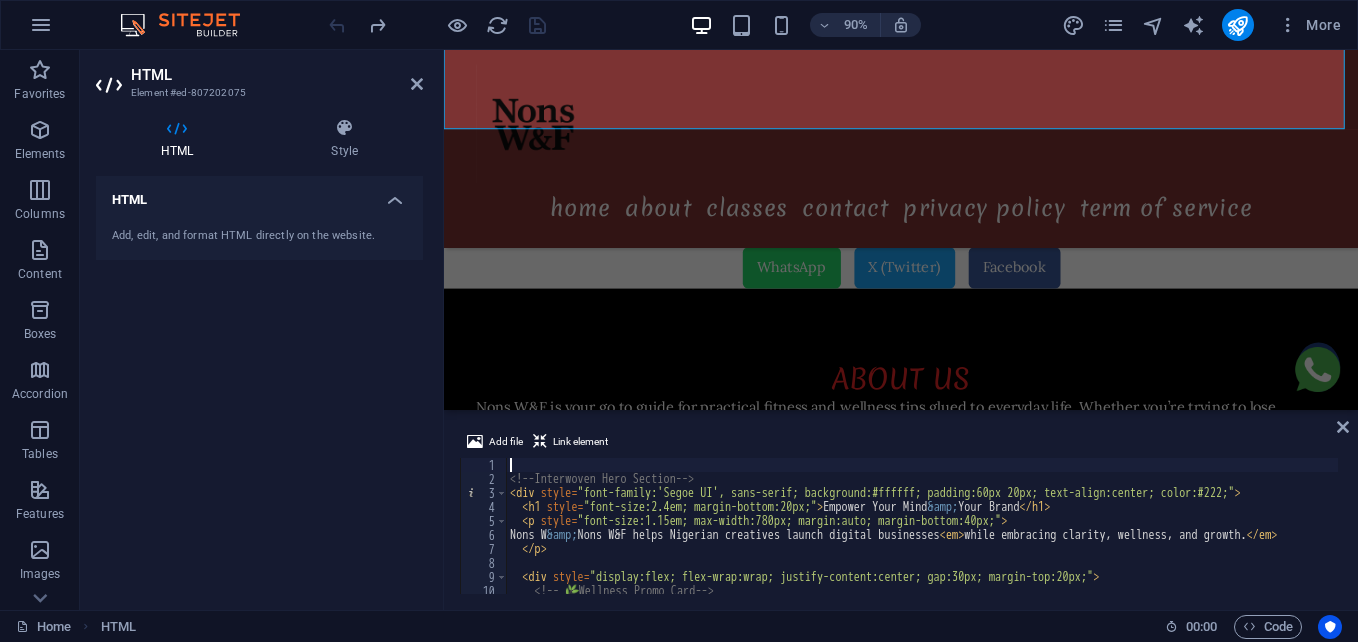 click on "<!--   Interwoven Hero Section  --> < div   style = "font-family:'Segoe UI', sans-serif; background:#ffffff; padding:60px 20px; text-align:center; color:#222;" >    < h1   style = "font-size:2.4em; margin-bottom:20px;" > Empower Your Mind  &amp;  Your Brand </ h1 >    < p   style = "font-size:1.15em; max-width:780px; margin:auto; margin-bottom:40px;" >     Nons W &amp; F helps Nigerian creatives launch digital businesses  < em > while embracing clarity, wellness, and growth. </ em >    </ p >    < div   style = "display:flex; flex-wrap:wrap; justify-content:center; gap:30px; margin-top:20px;" >      <!--   🌿  Wellness Promo Card  -->      < div   style = "flex:1 1 320px; background:#e6f5ec; padding:30px; border-radius:10px; box-shadow:0 6px 16px rgba(0,0,0,0.07);" >" at bounding box center (1335, 538) 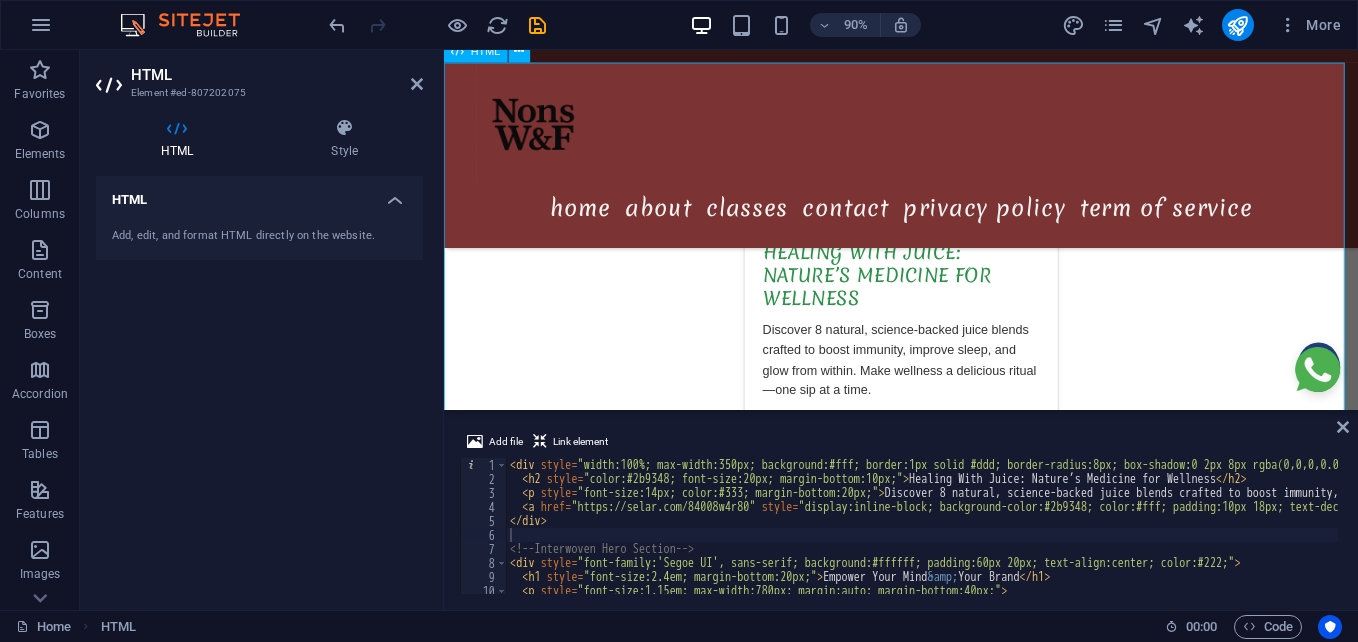 scroll, scrollTop: 654, scrollLeft: 0, axis: vertical 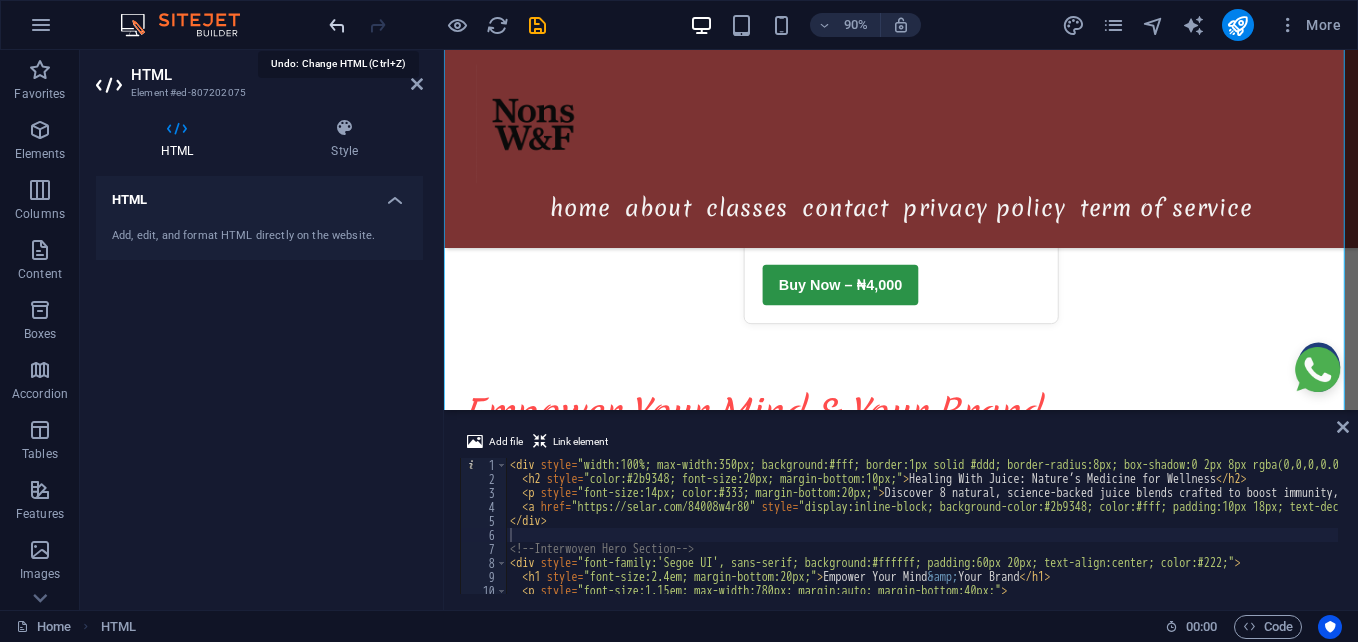 click at bounding box center (337, 25) 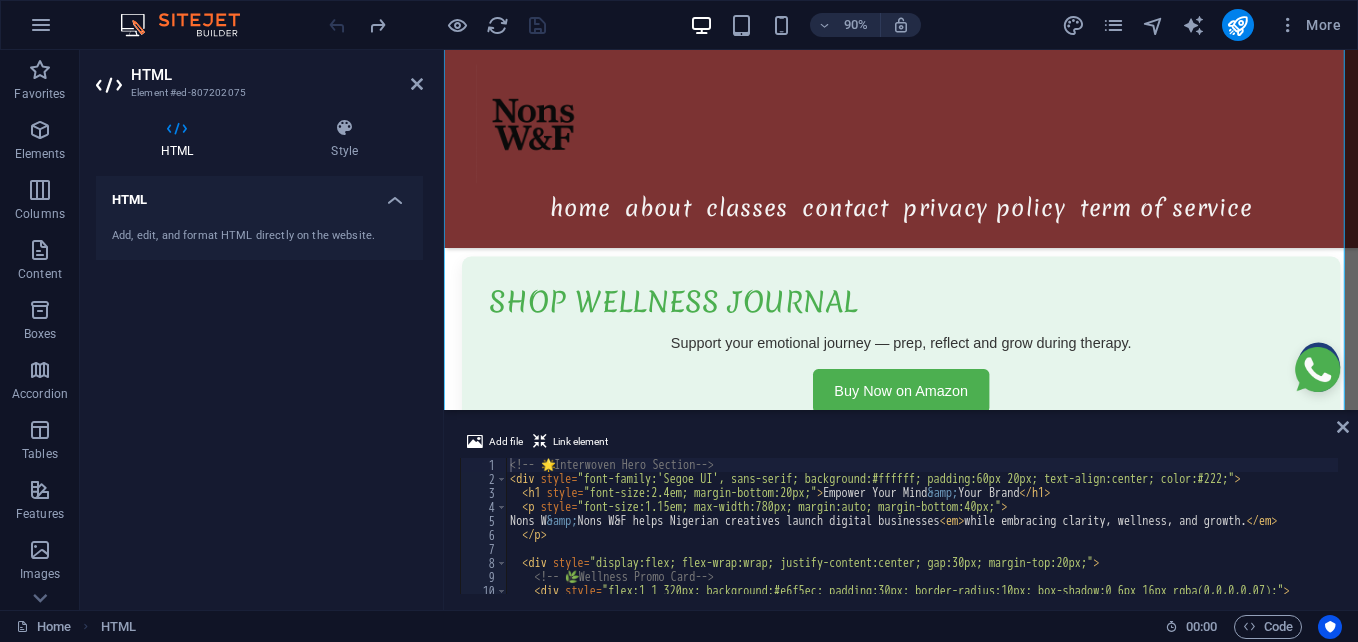 scroll, scrollTop: 639, scrollLeft: 0, axis: vertical 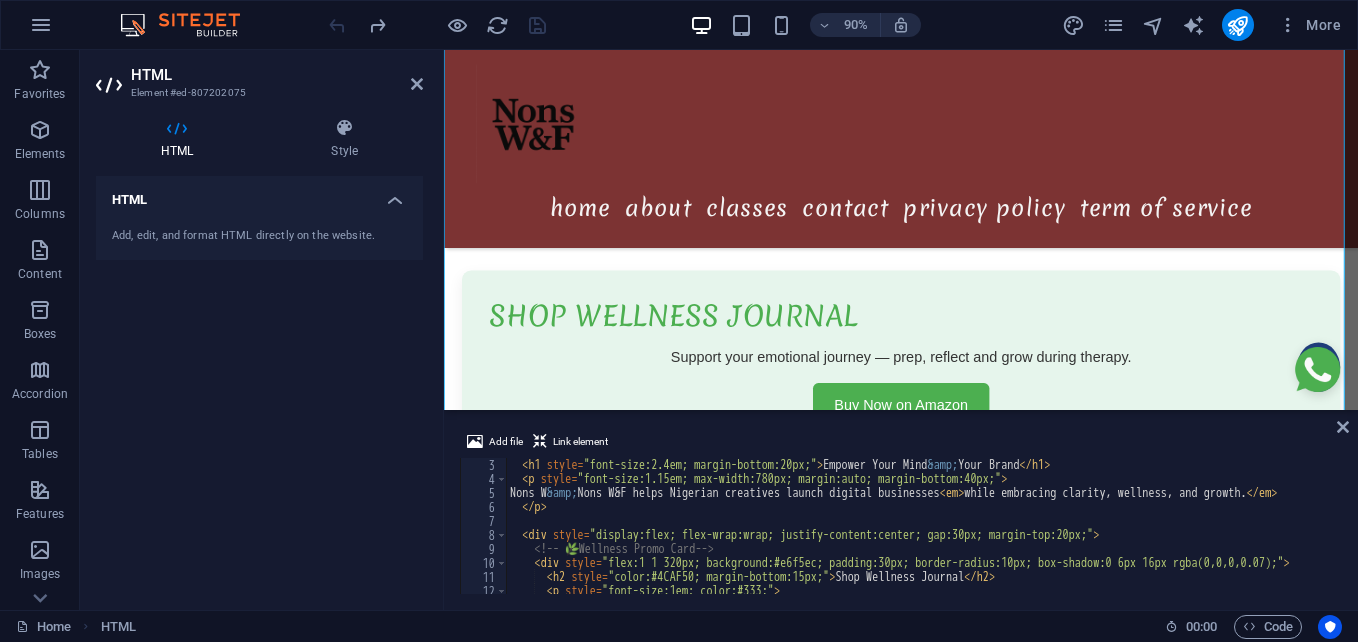 type on "</p>" 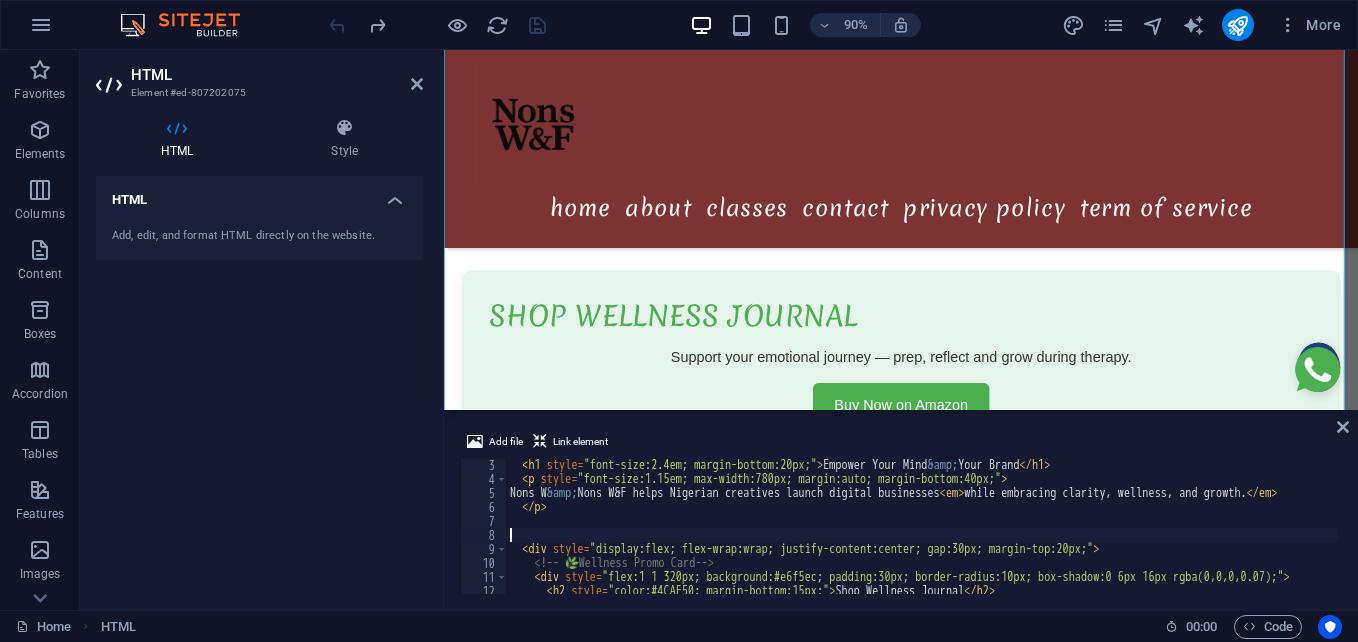 click on "< h1   style = "font-size:2.4em; margin-bottom:20px;" > Empower Your Mind  &amp;  Your Brand </ h1 >    < p   style = "font-size:1.15em; max-width:780px; margin:auto; margin-bottom:40px;" >     Nons W &amp; F helps Nigerian creatives launch digital businesses  < em > while embracing clarity, wellness, and growth. </ em >    </ p >       < div   style = "display:flex; flex-wrap:wrap; justify-content:center; gap:30px; margin-top:20px;" >      <!--   🌿  Wellness Promo Card  -->      < div   style = "flex:1 1 320px; background:#e6f5ec; padding:30px; border-radius:10px; box-shadow:0 6px 16px rgba(0,0,0,0.07);" >         < h2   style = "color:#4CAF50; margin-bottom:15px;" > Shop Wellness Journal </ h2 >         < p   style = "font-size:1em; color:#333;" >" at bounding box center (1335, 538) 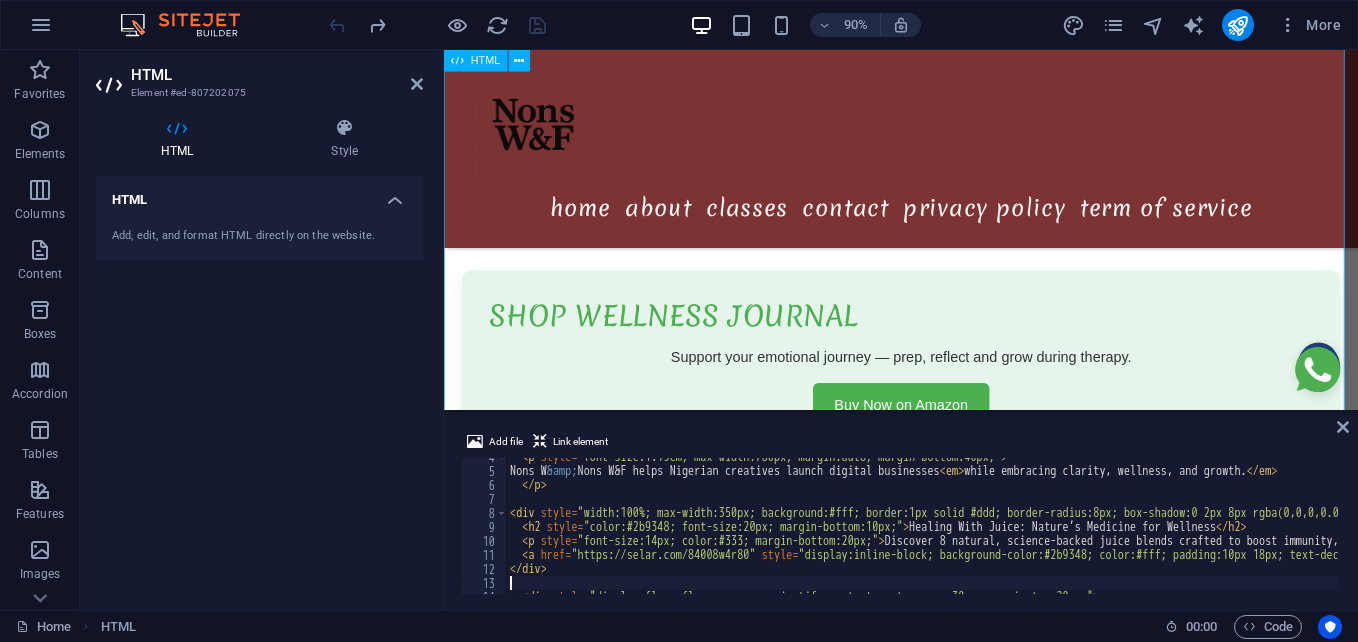 scroll, scrollTop: 50, scrollLeft: 0, axis: vertical 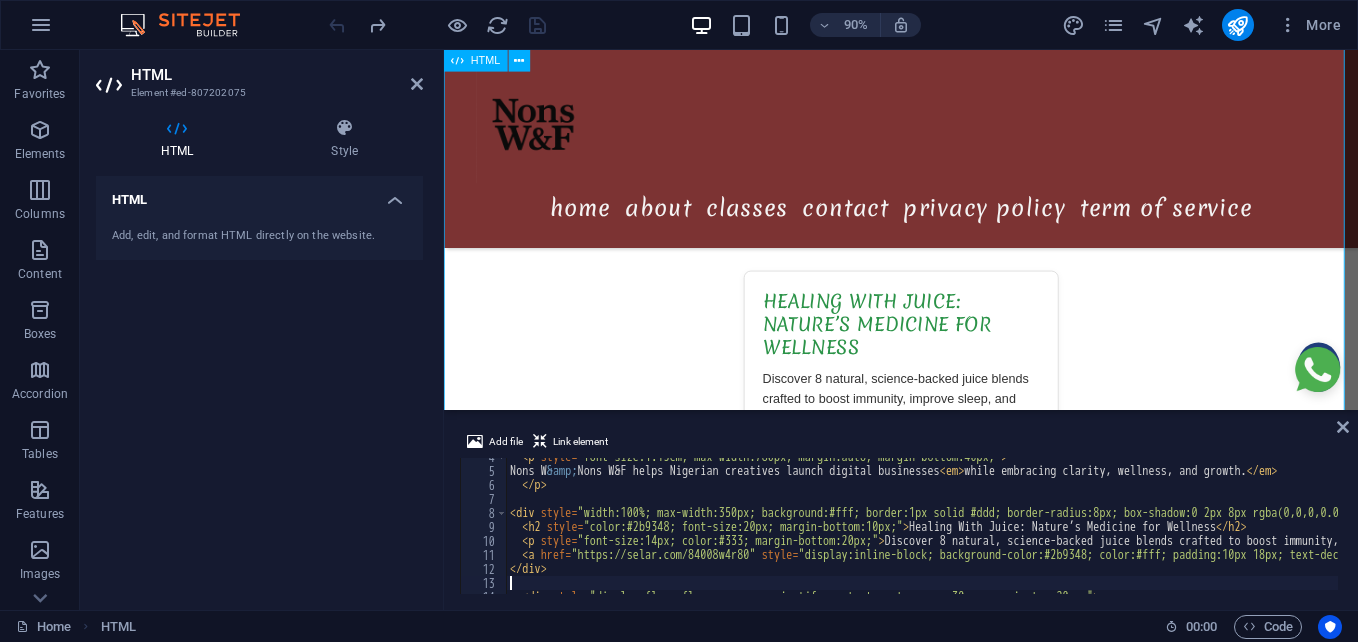 type 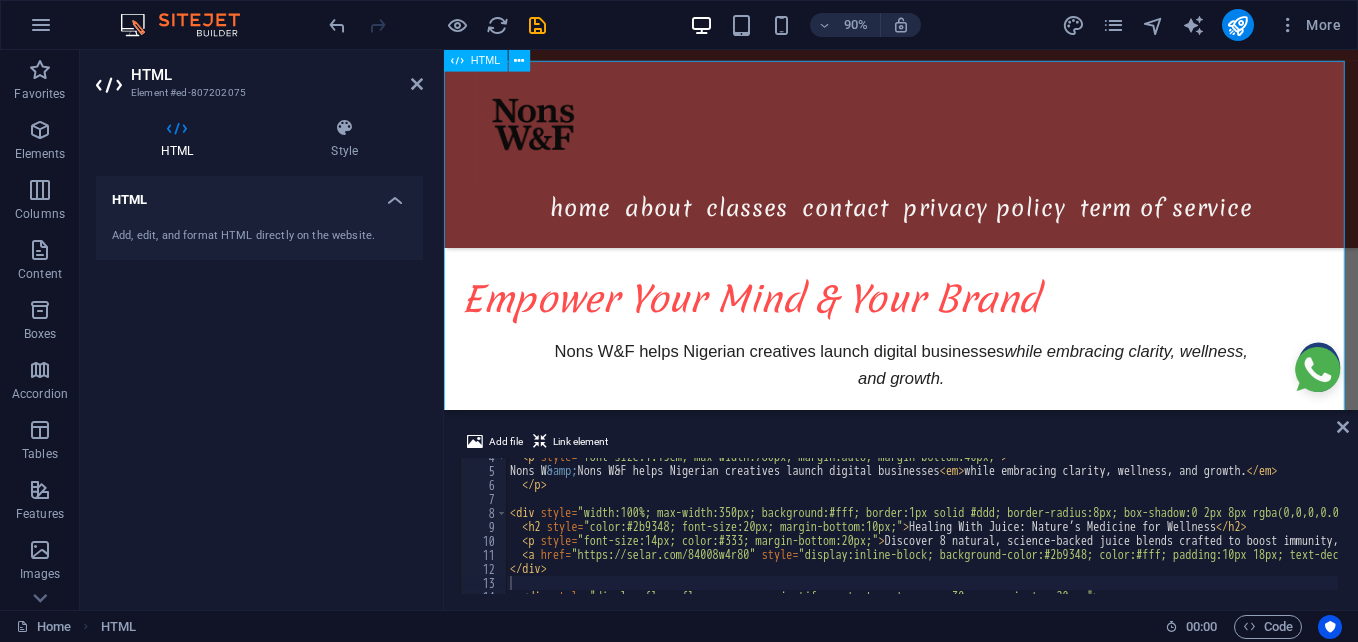 scroll, scrollTop: 461, scrollLeft: 0, axis: vertical 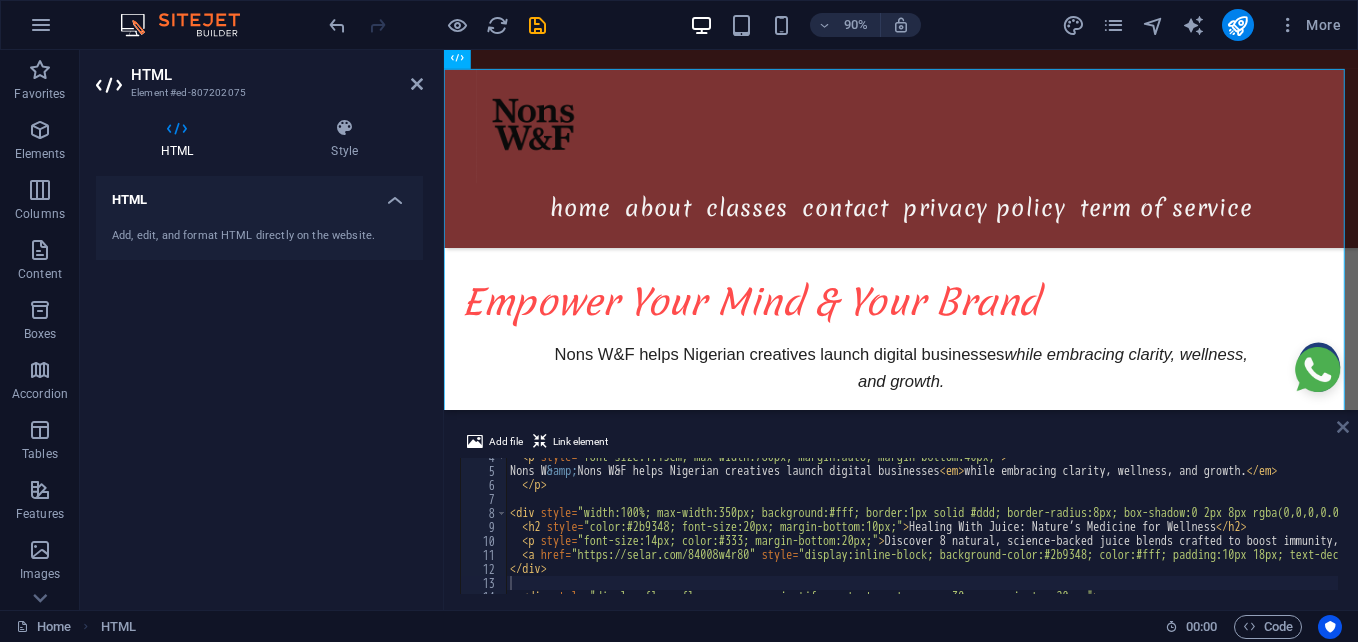 click at bounding box center (1343, 427) 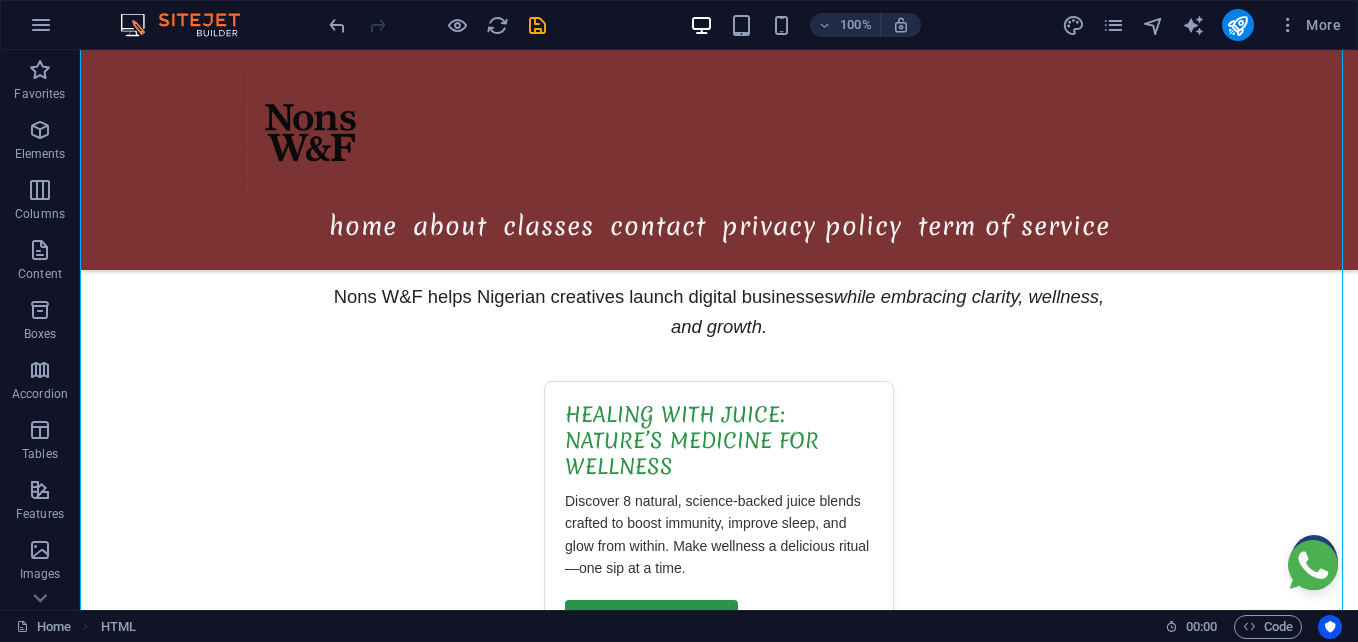 scroll, scrollTop: 714, scrollLeft: 0, axis: vertical 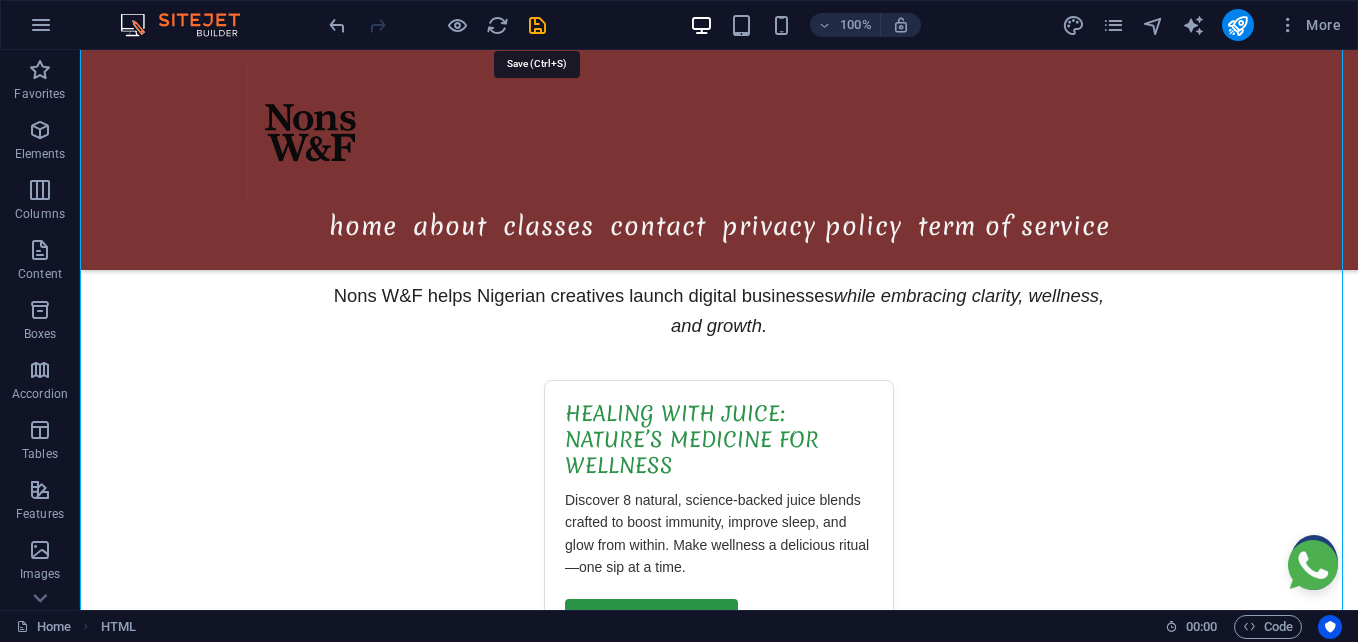 drag, startPoint x: 547, startPoint y: 22, endPoint x: 527, endPoint y: 26, distance: 20.396078 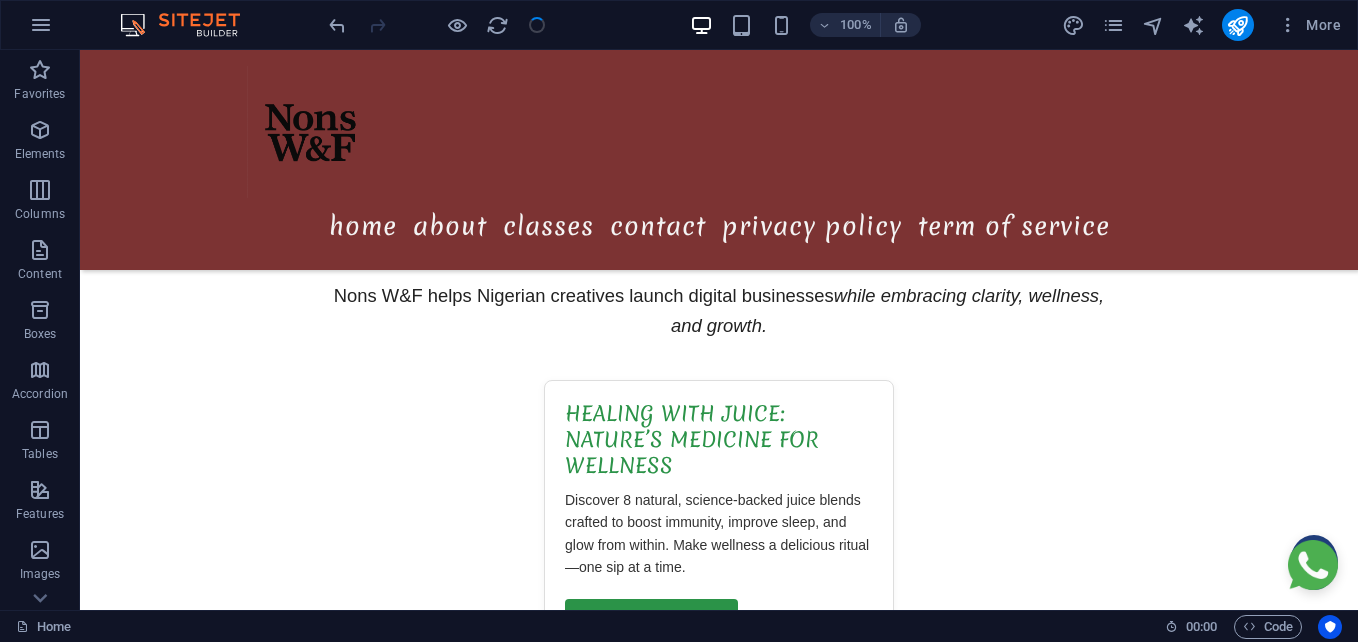 click at bounding box center (437, 25) 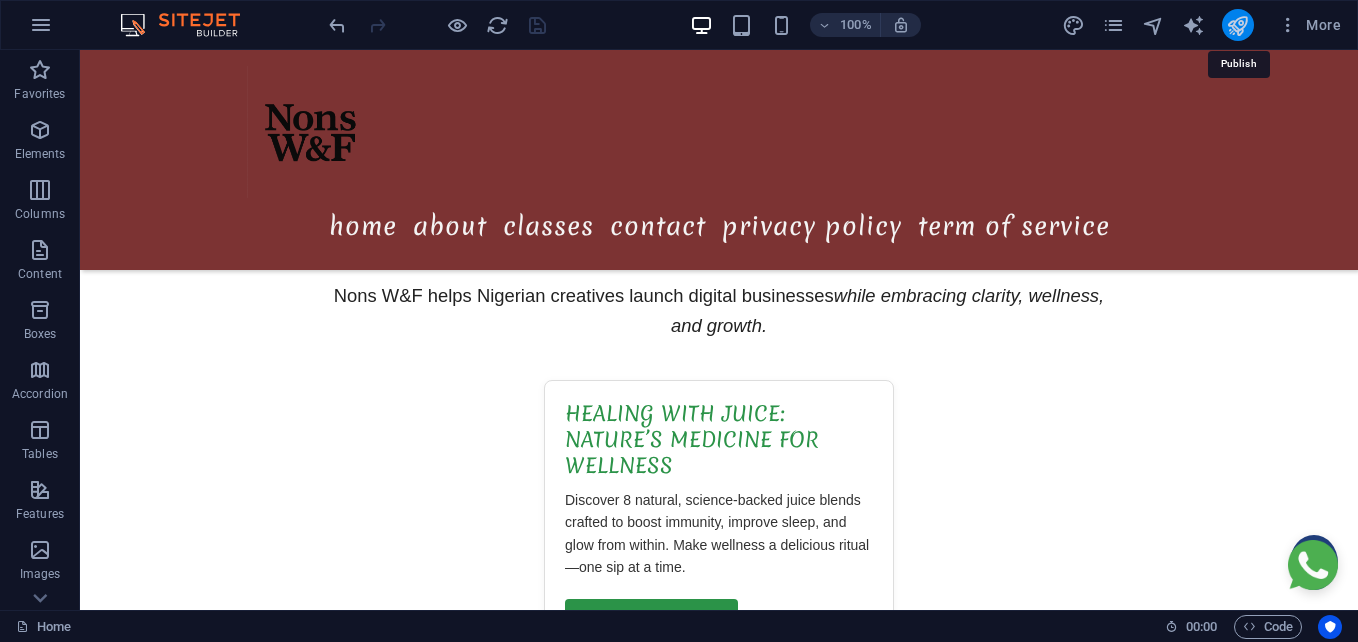 click at bounding box center (1237, 25) 